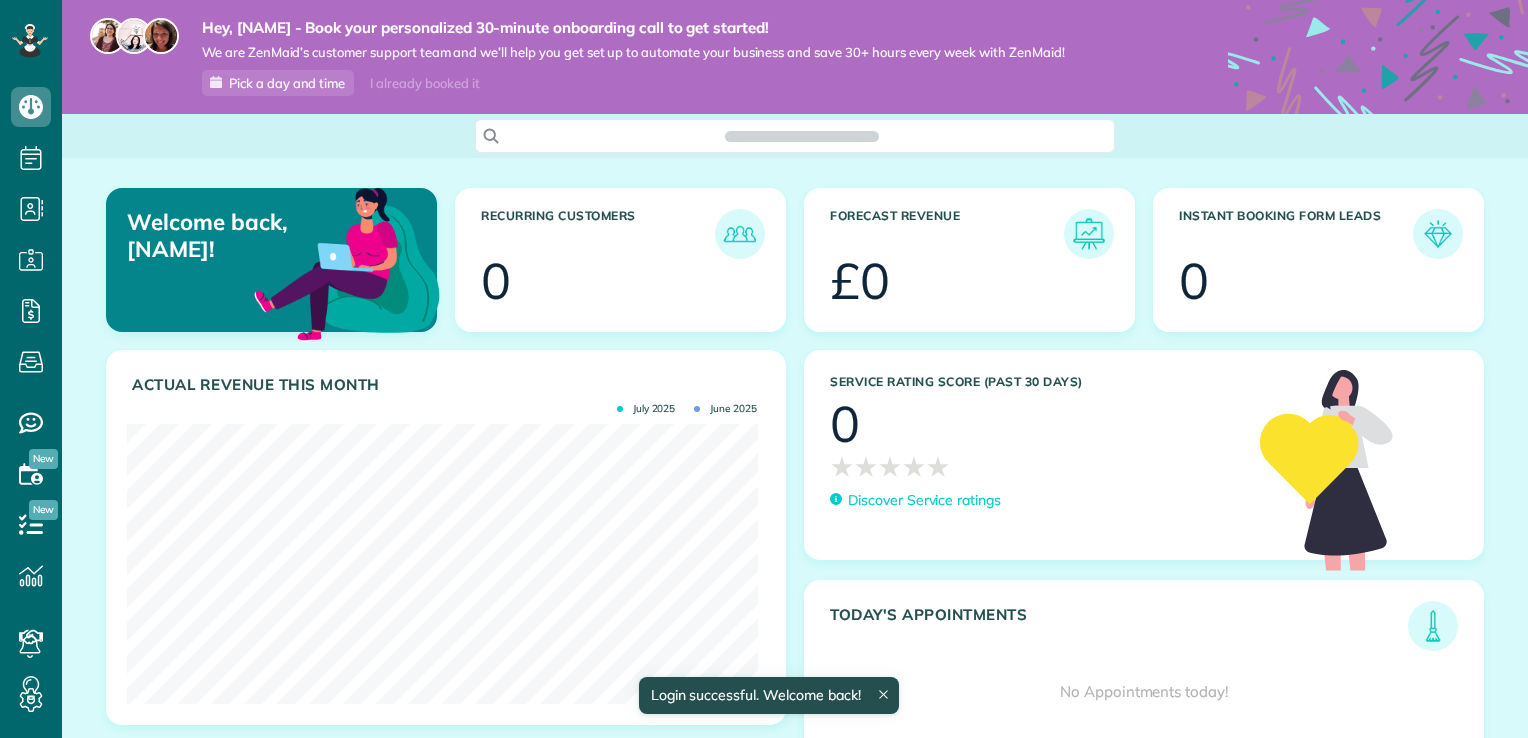 scroll, scrollTop: 0, scrollLeft: 0, axis: both 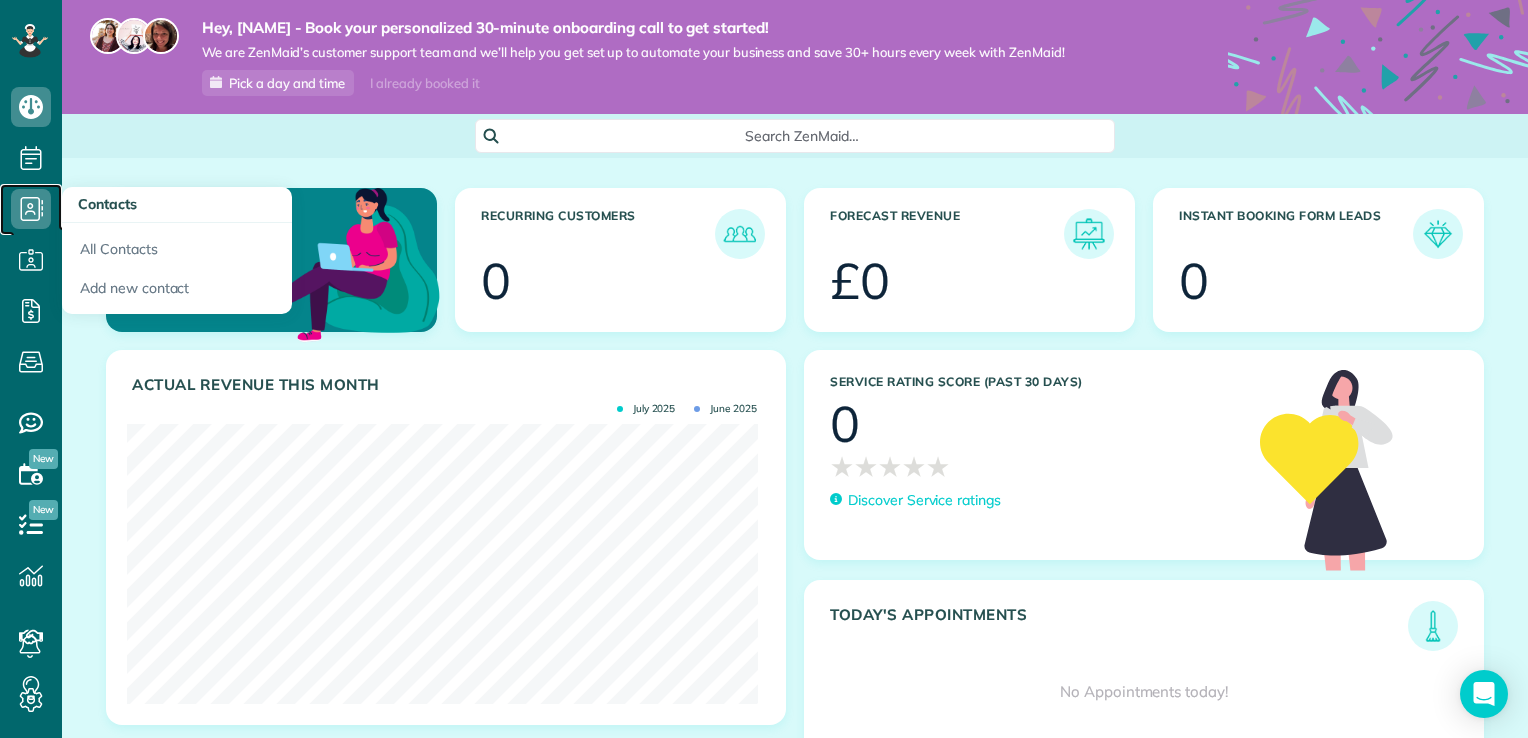 click 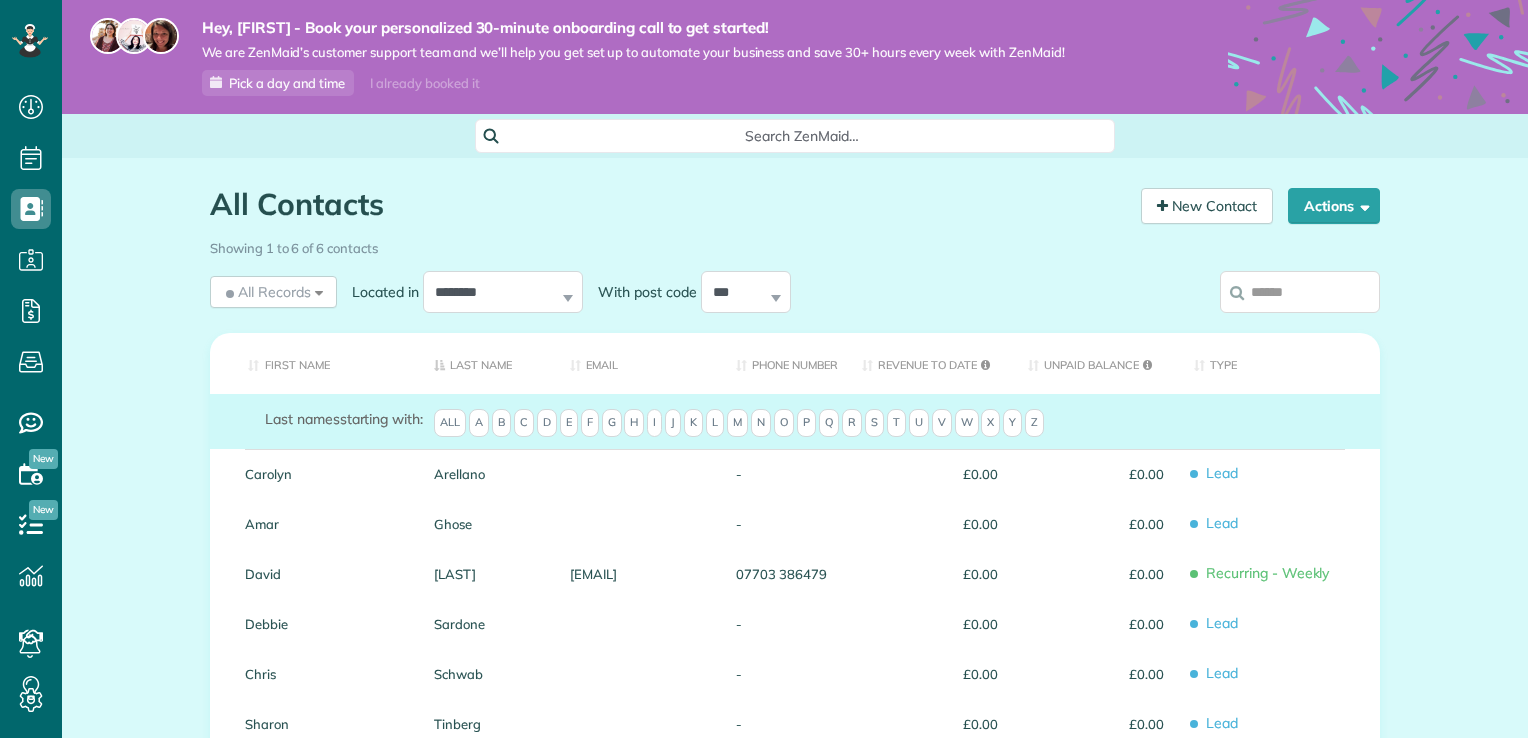 scroll, scrollTop: 0, scrollLeft: 0, axis: both 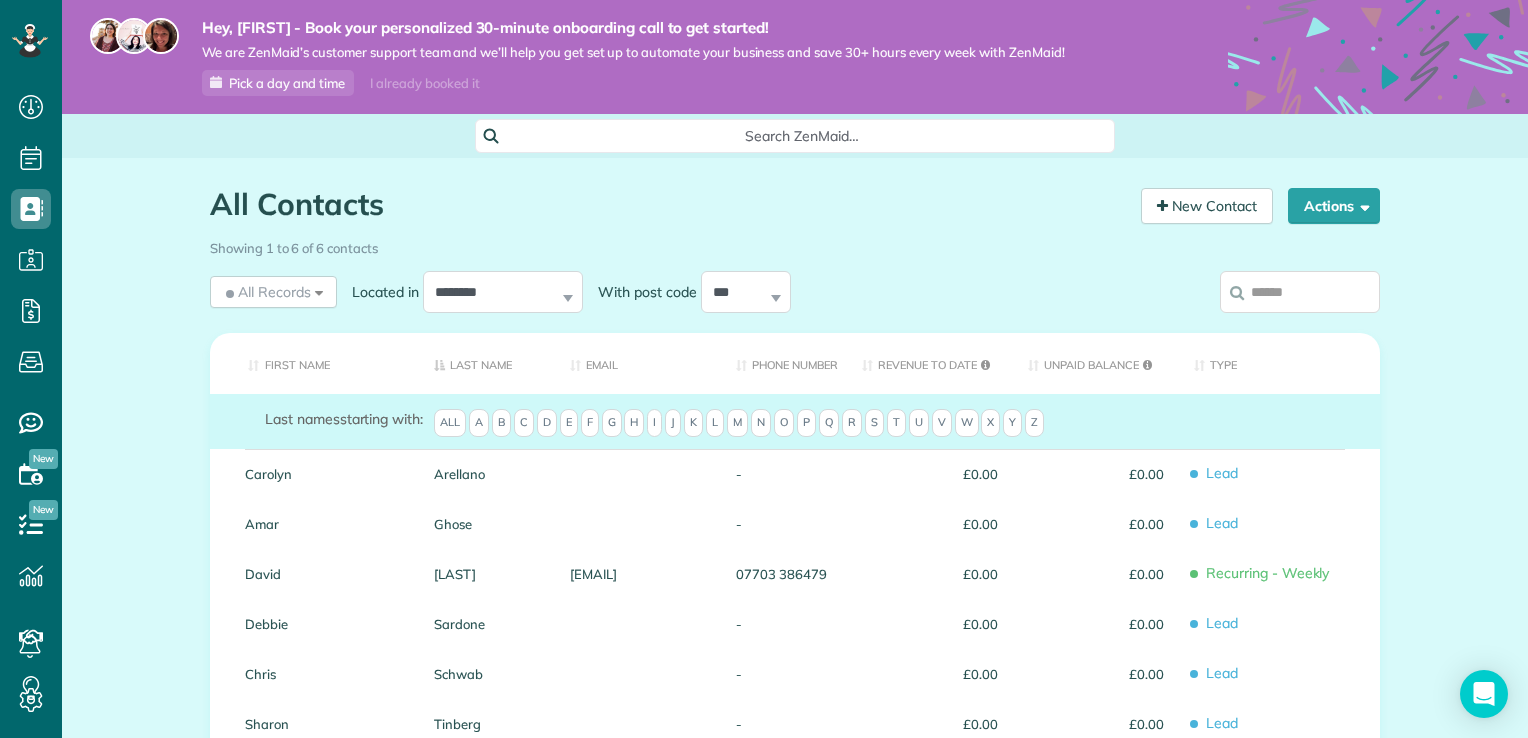 click on "I already booked it" at bounding box center [424, 83] 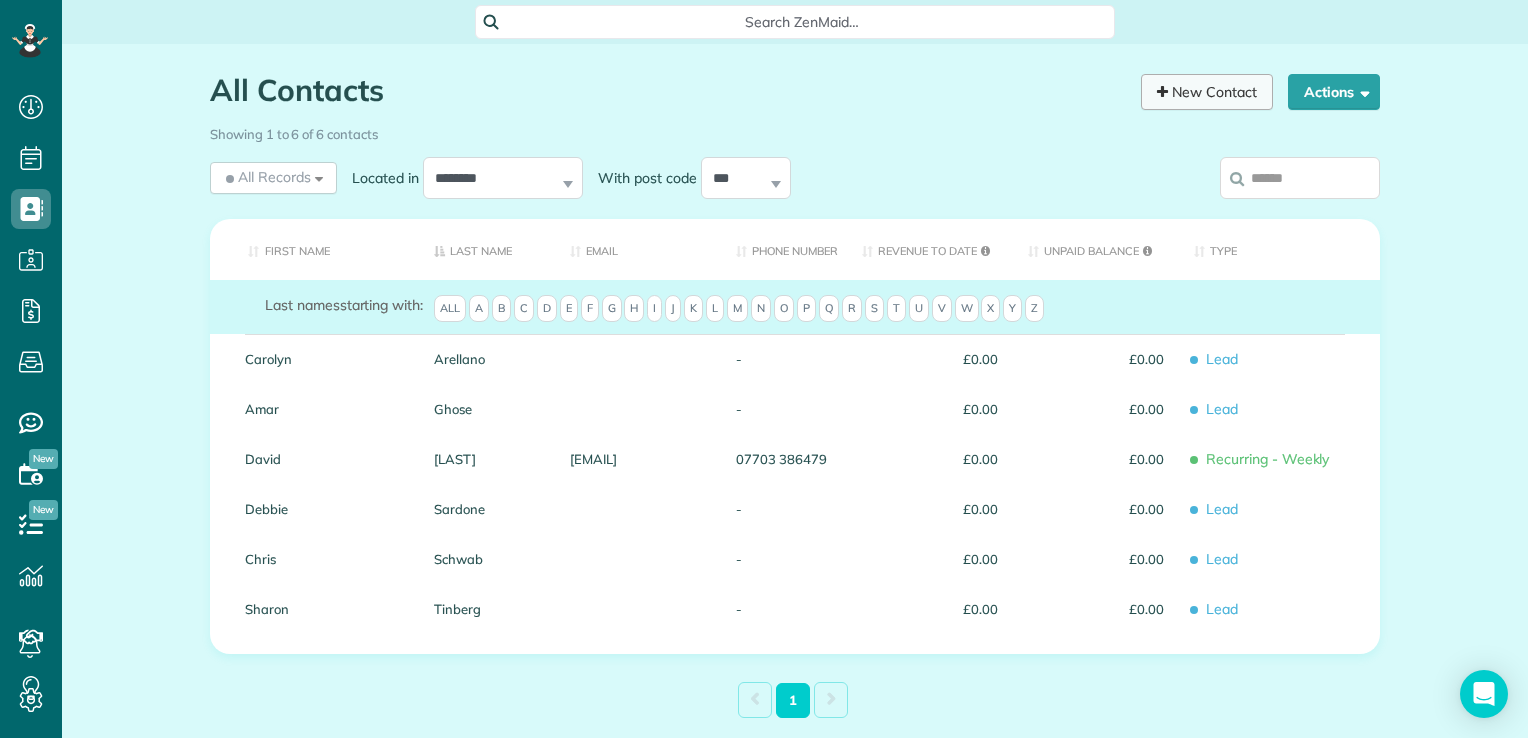 click on "New Contact" at bounding box center [1207, 92] 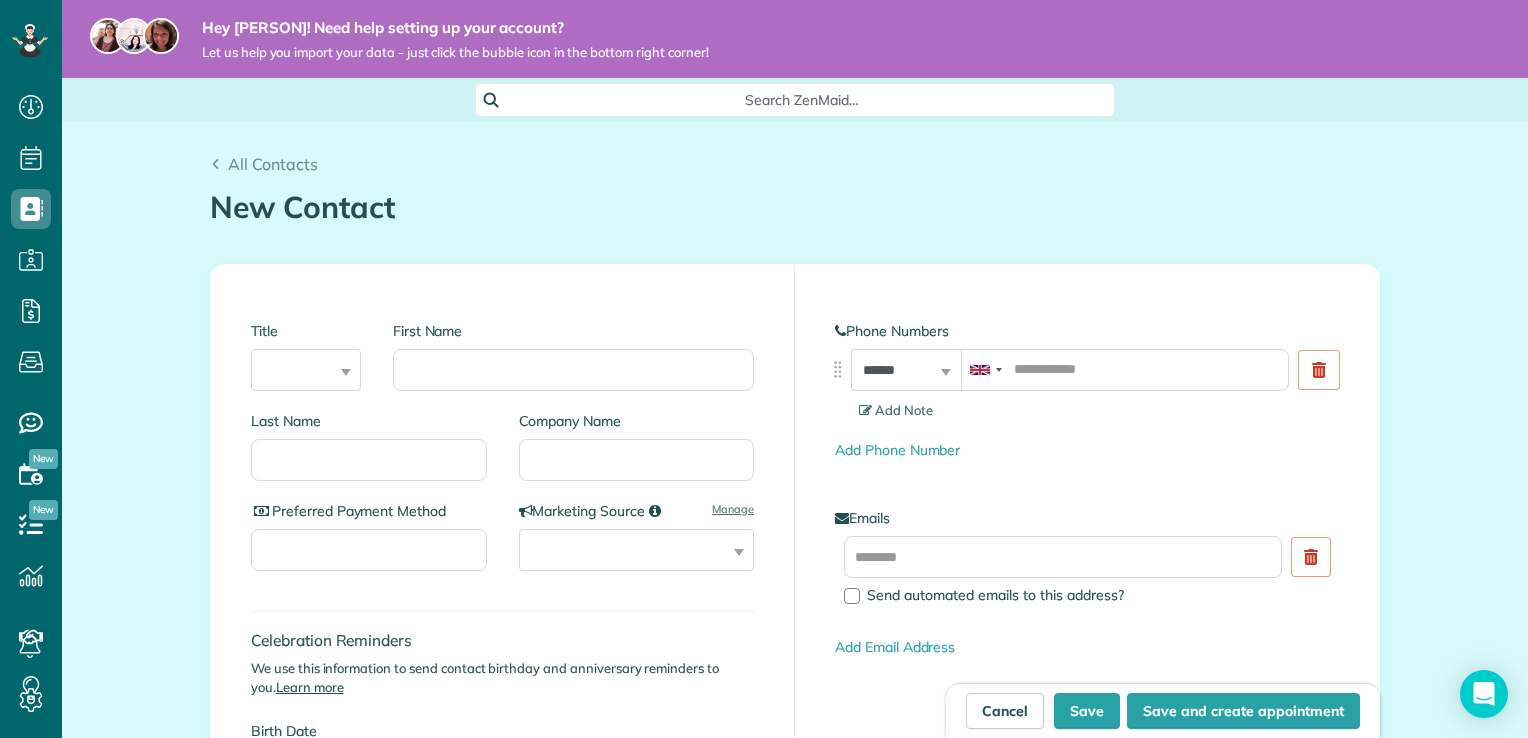 scroll, scrollTop: 0, scrollLeft: 0, axis: both 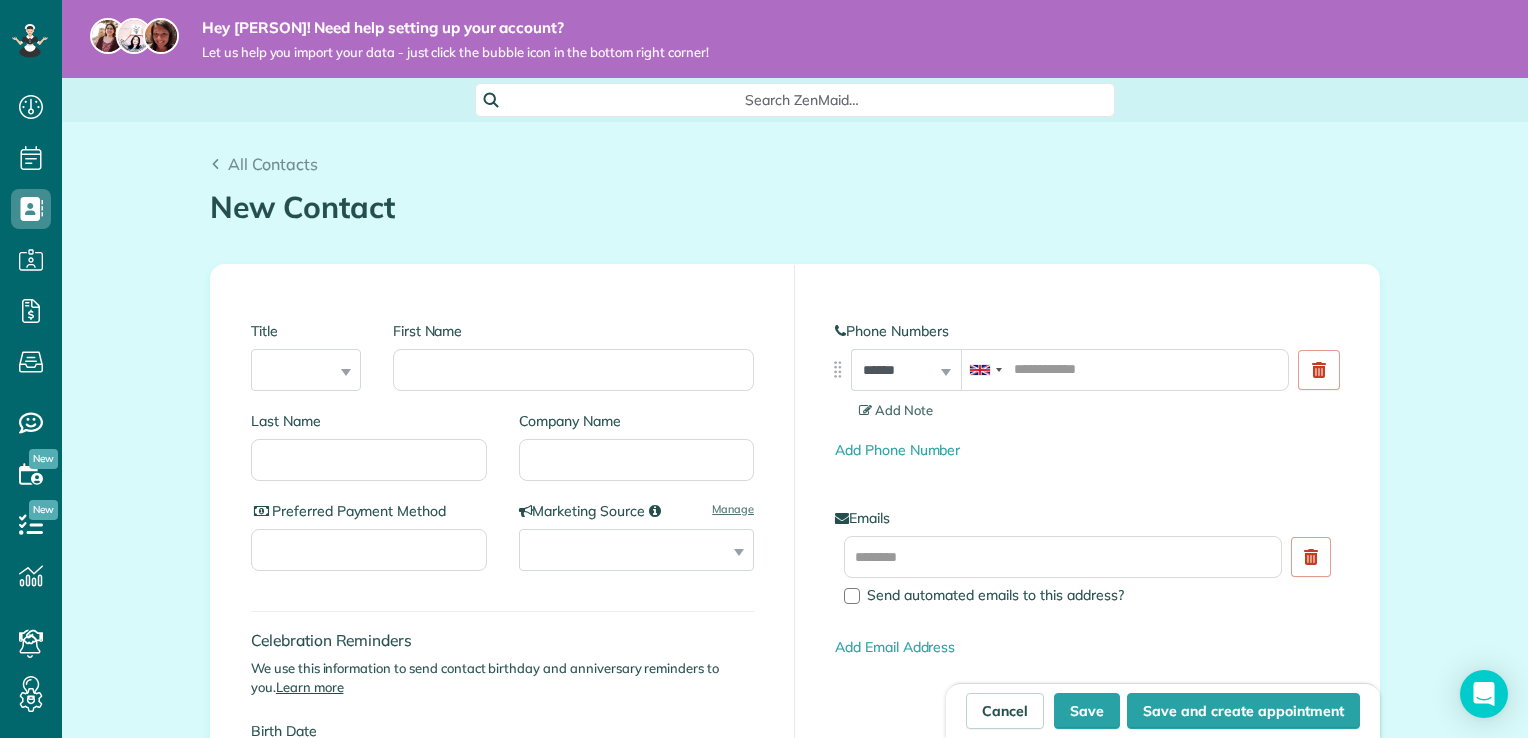 click on "Title
***
****
***
***" at bounding box center (306, 356) 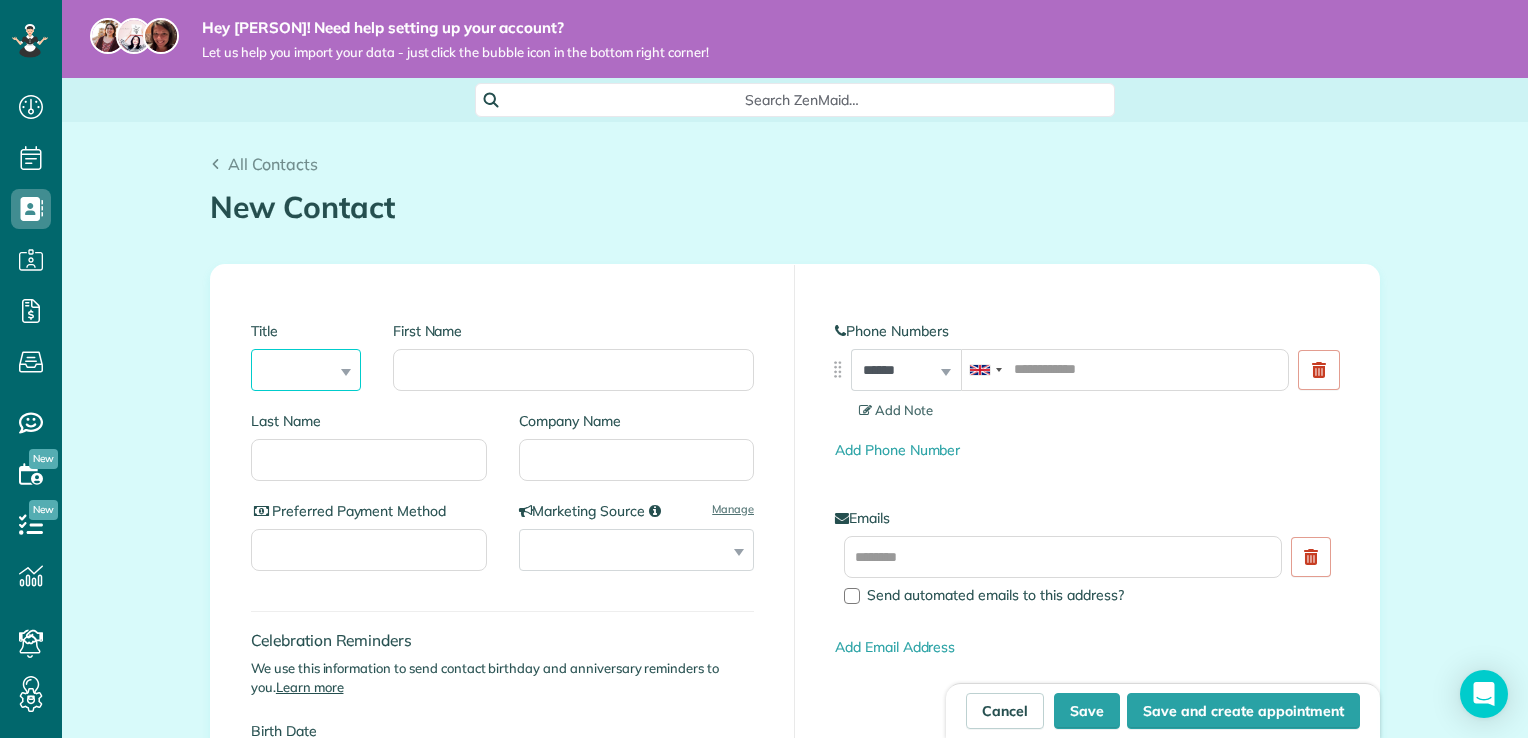 click on "***
****
***
***" at bounding box center (306, 370) 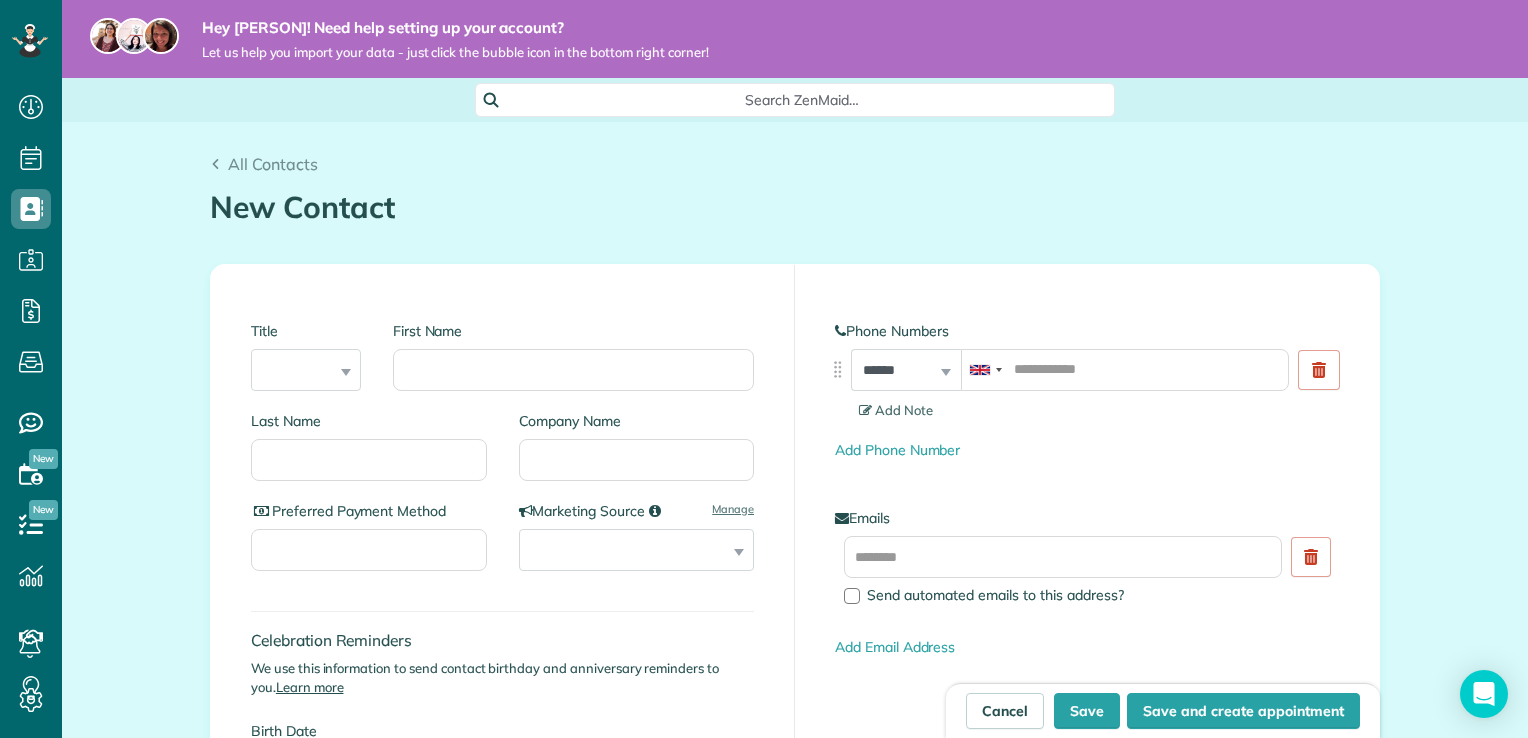 click on "Title
***
****
***
***" at bounding box center (306, 356) 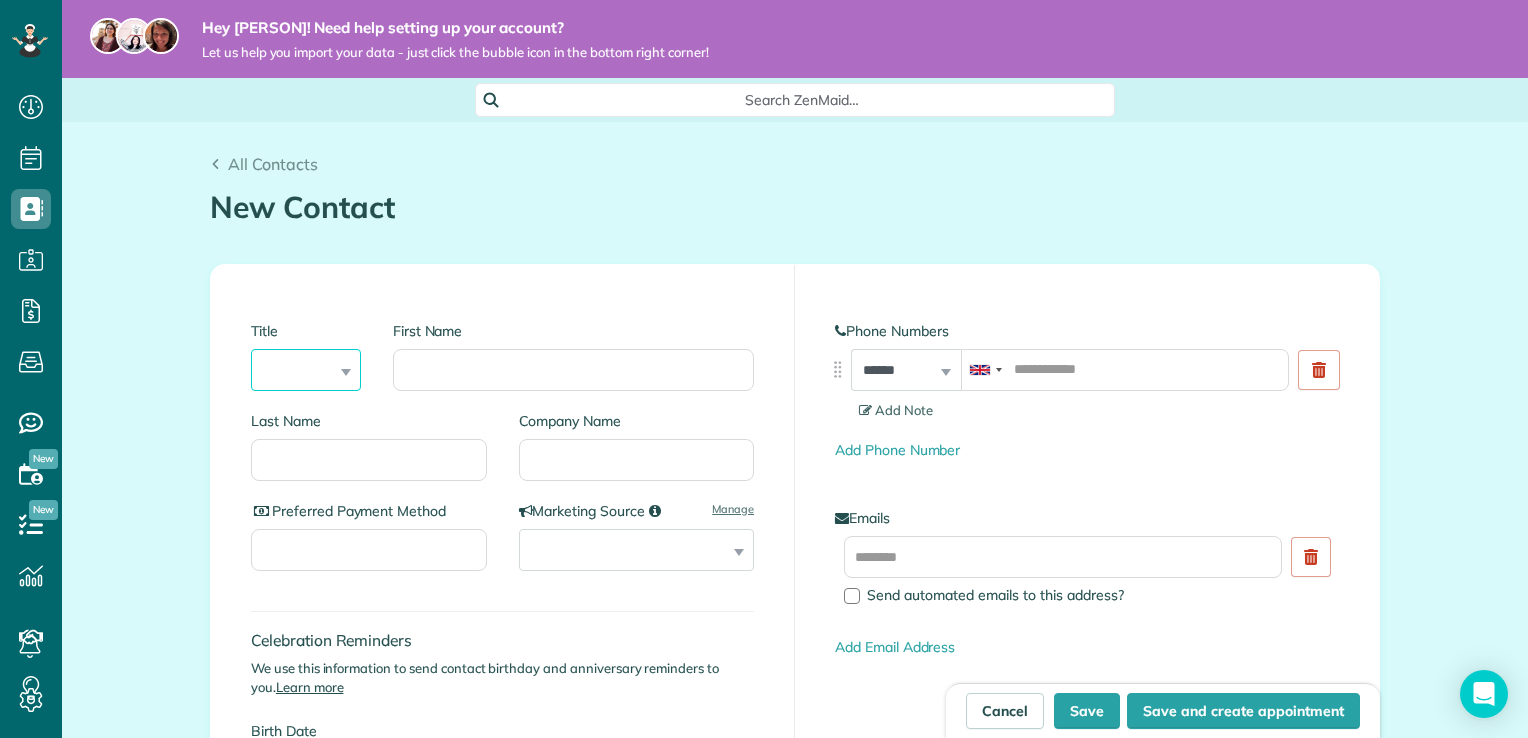 click on "***
****
***
***" at bounding box center (306, 370) 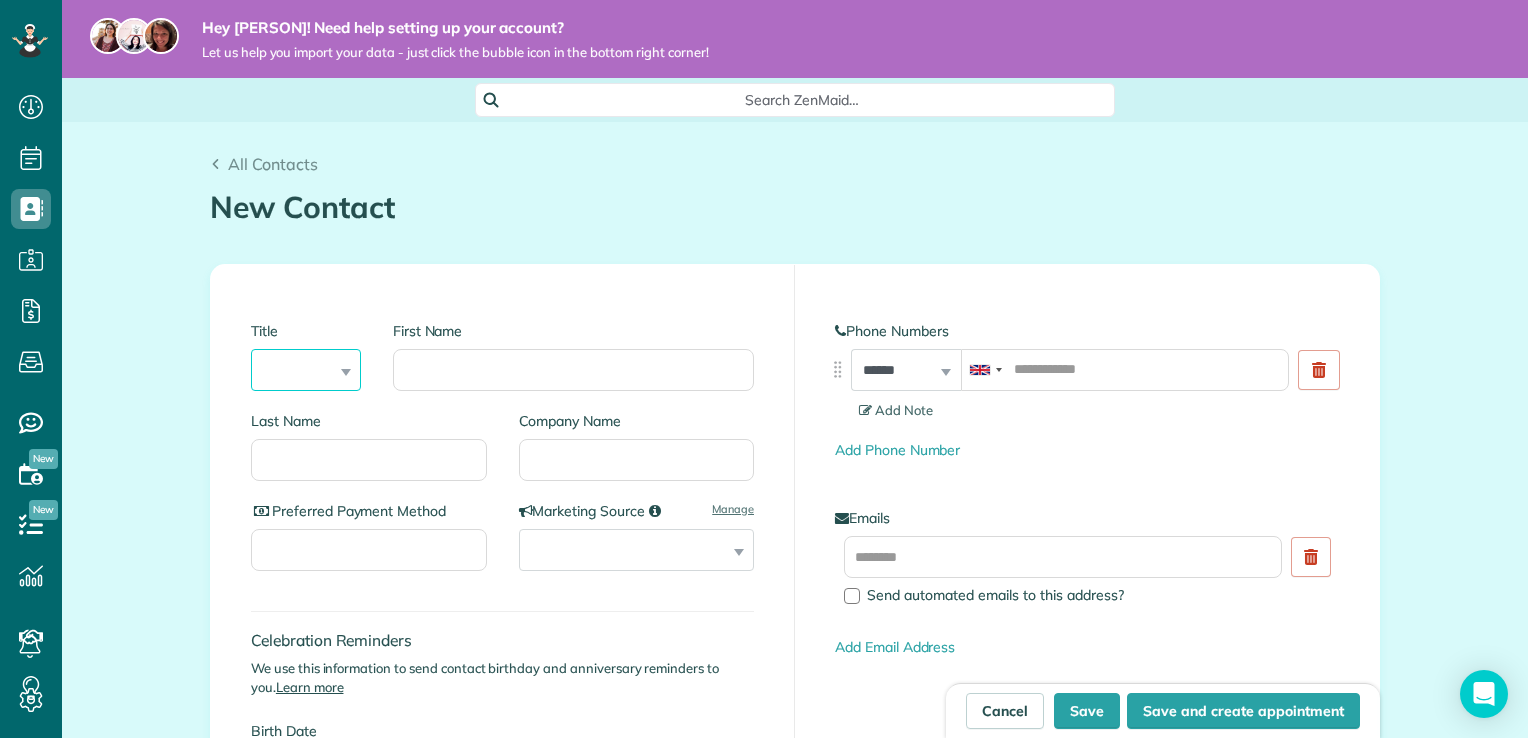 select on "****" 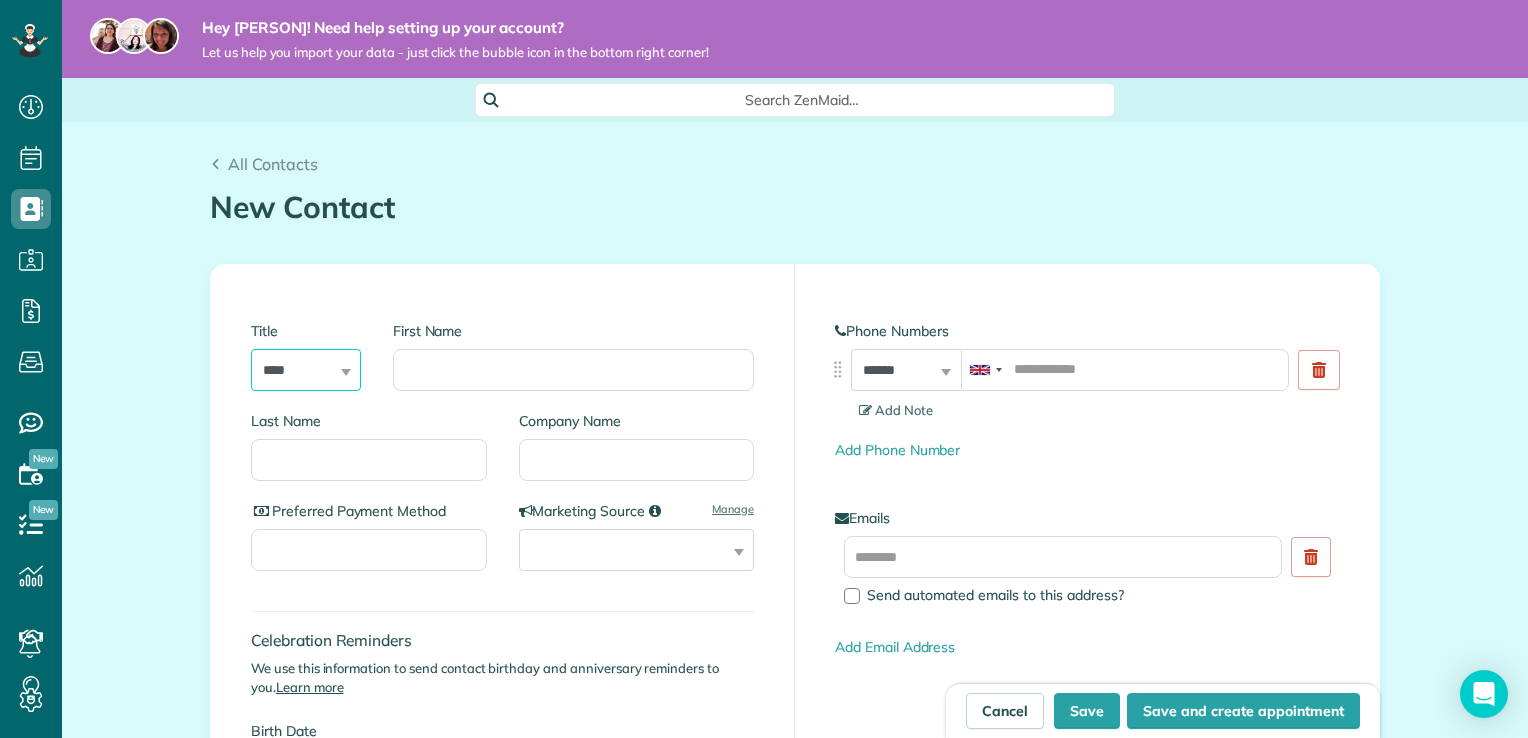 click on "***
****
***
***" at bounding box center [306, 370] 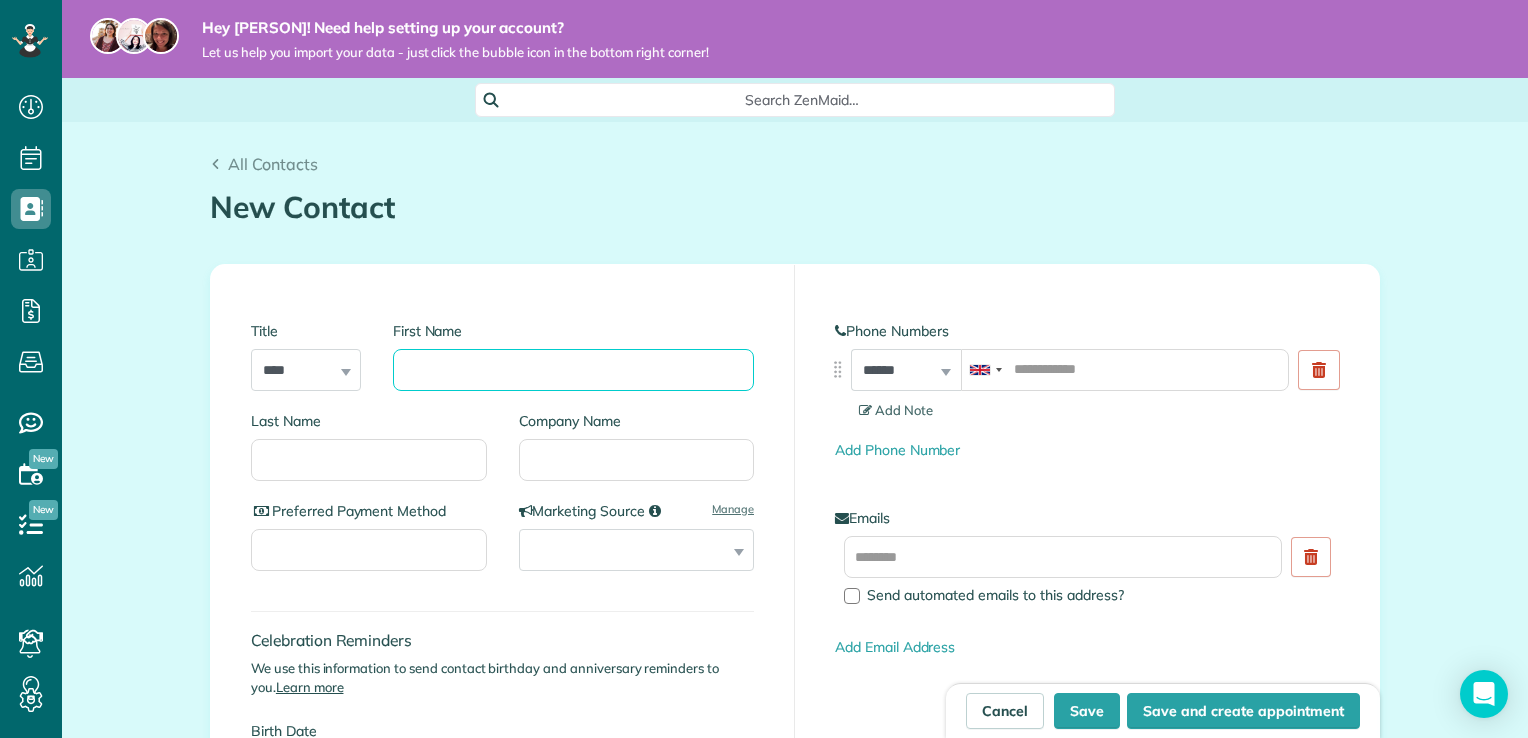 click on "First Name" at bounding box center [573, 370] 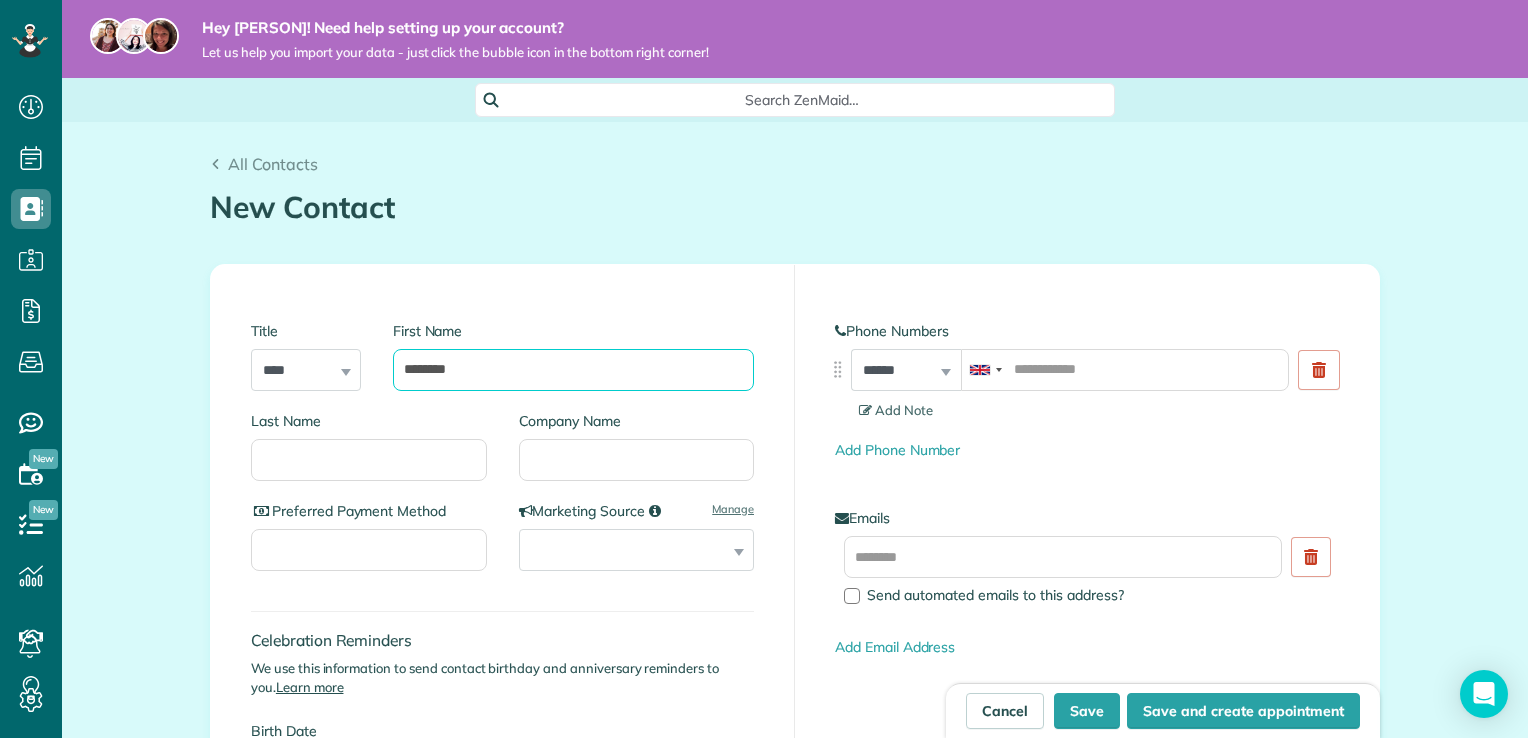type on "********" 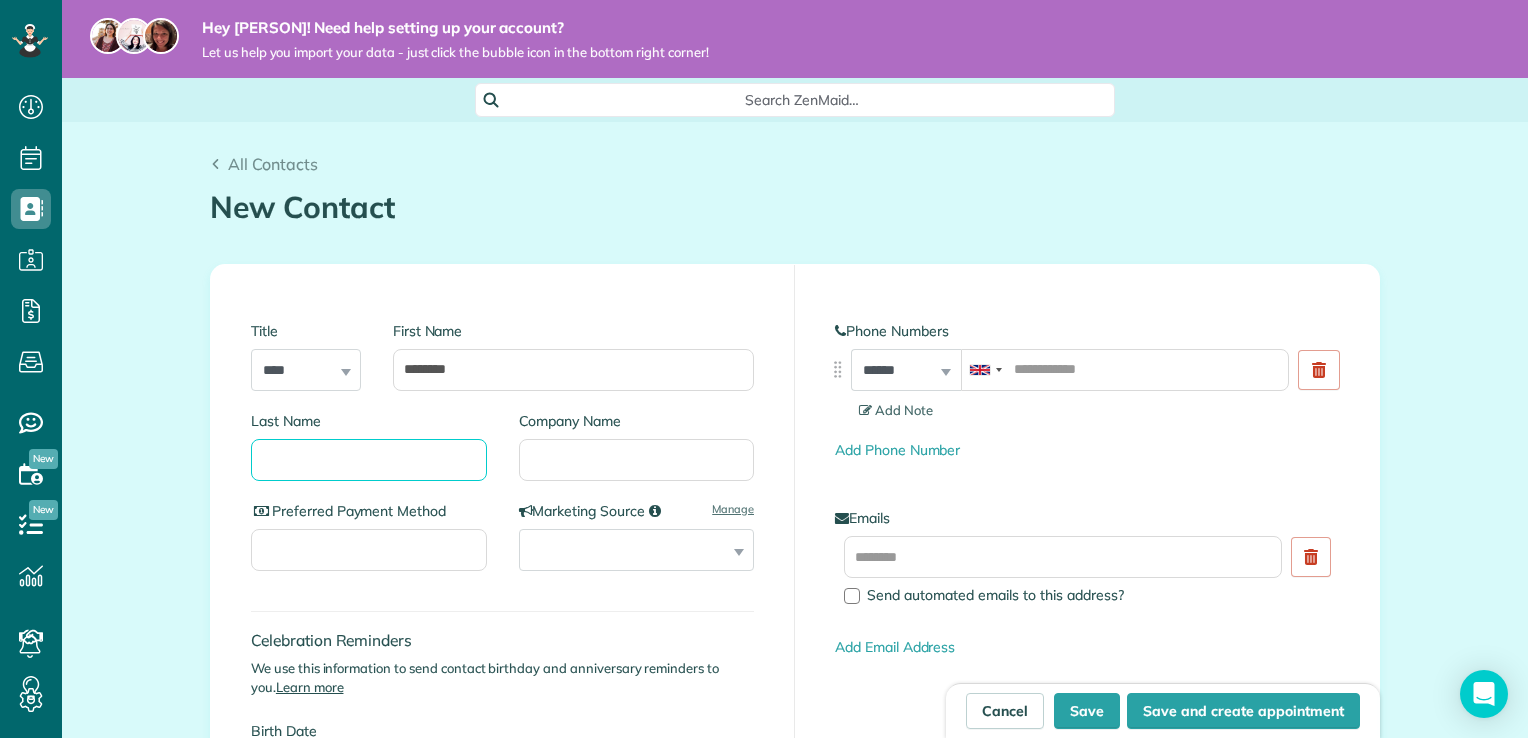 click on "Last Name" at bounding box center [369, 460] 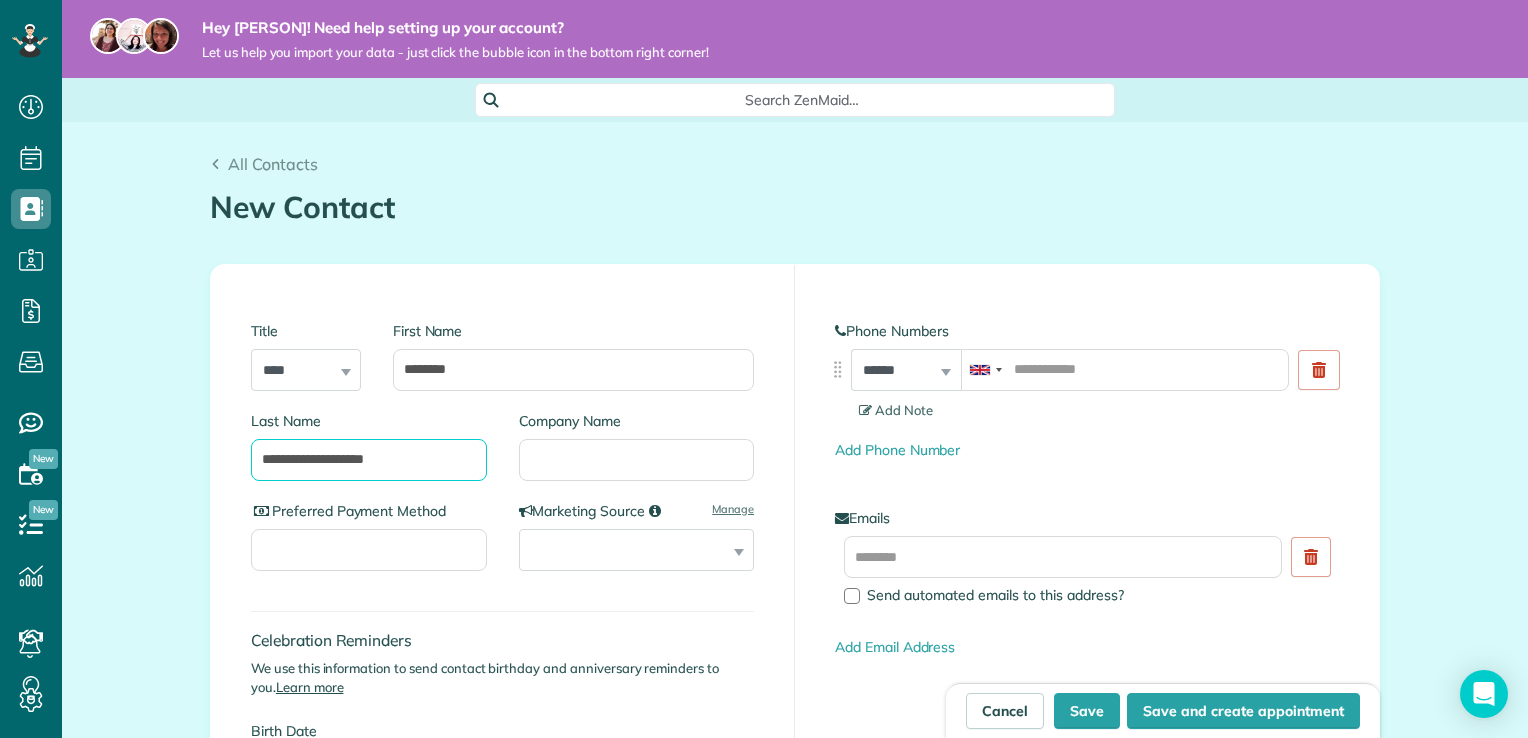 click on "**********" at bounding box center (369, 460) 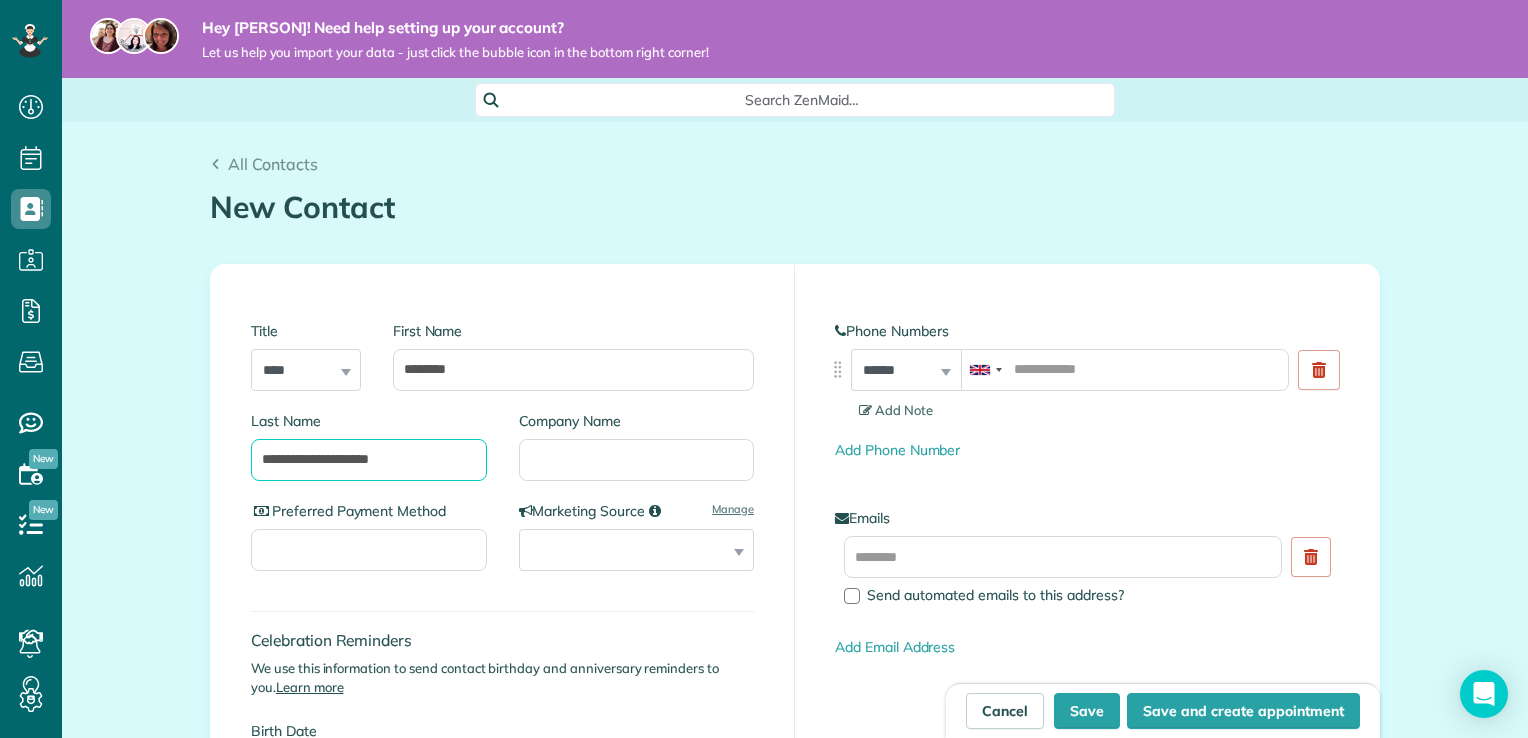 type on "**********" 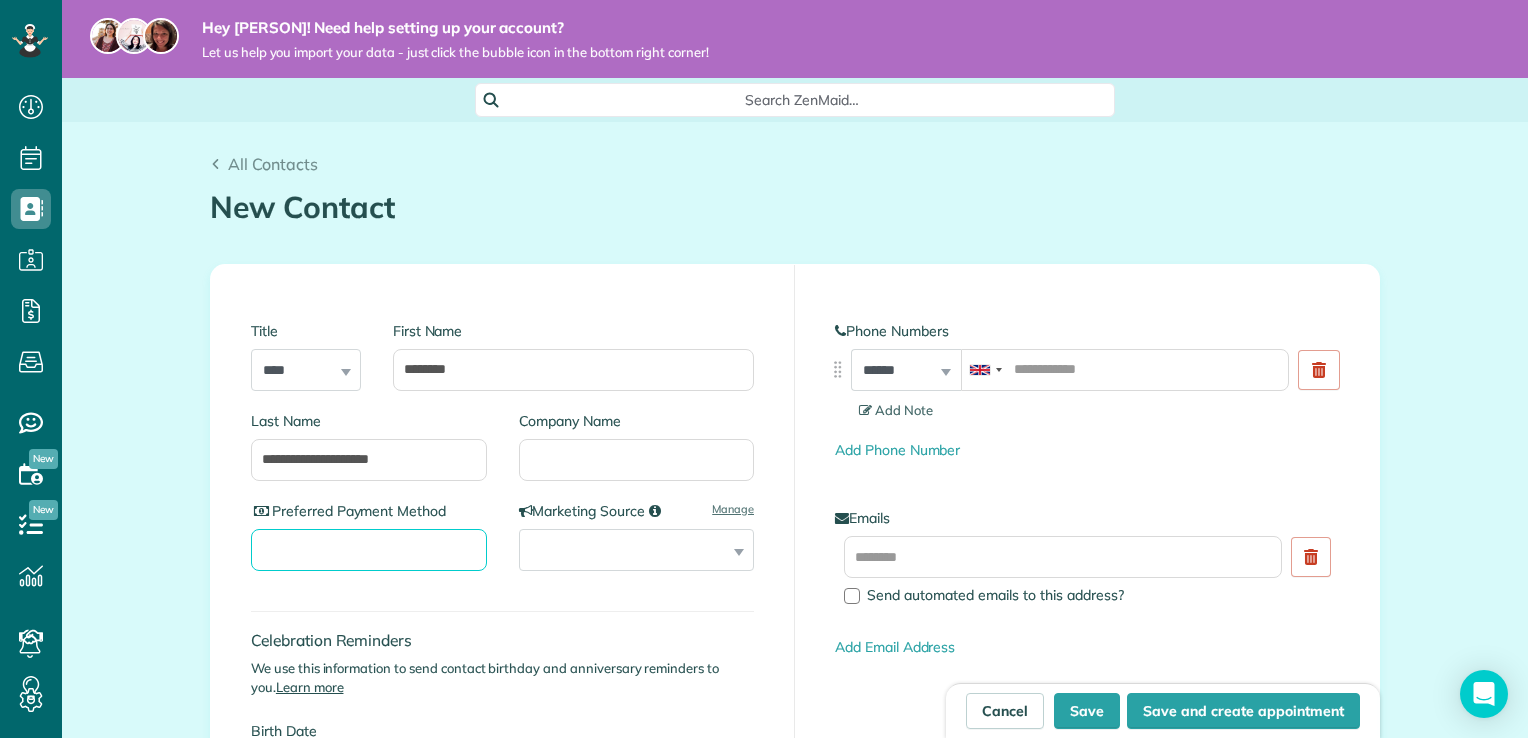 click on "Preferred Payment Method" at bounding box center (369, 550) 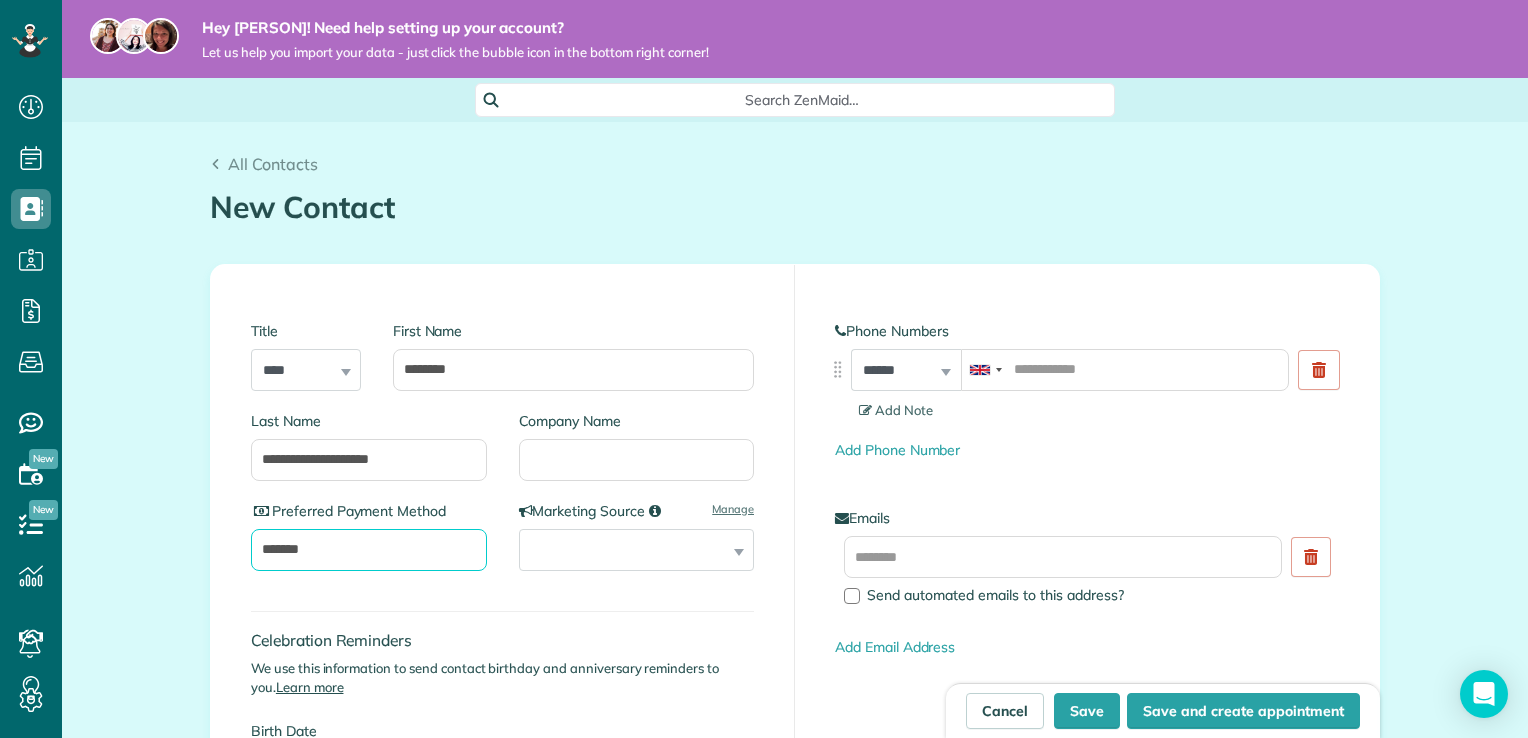 type on "*******" 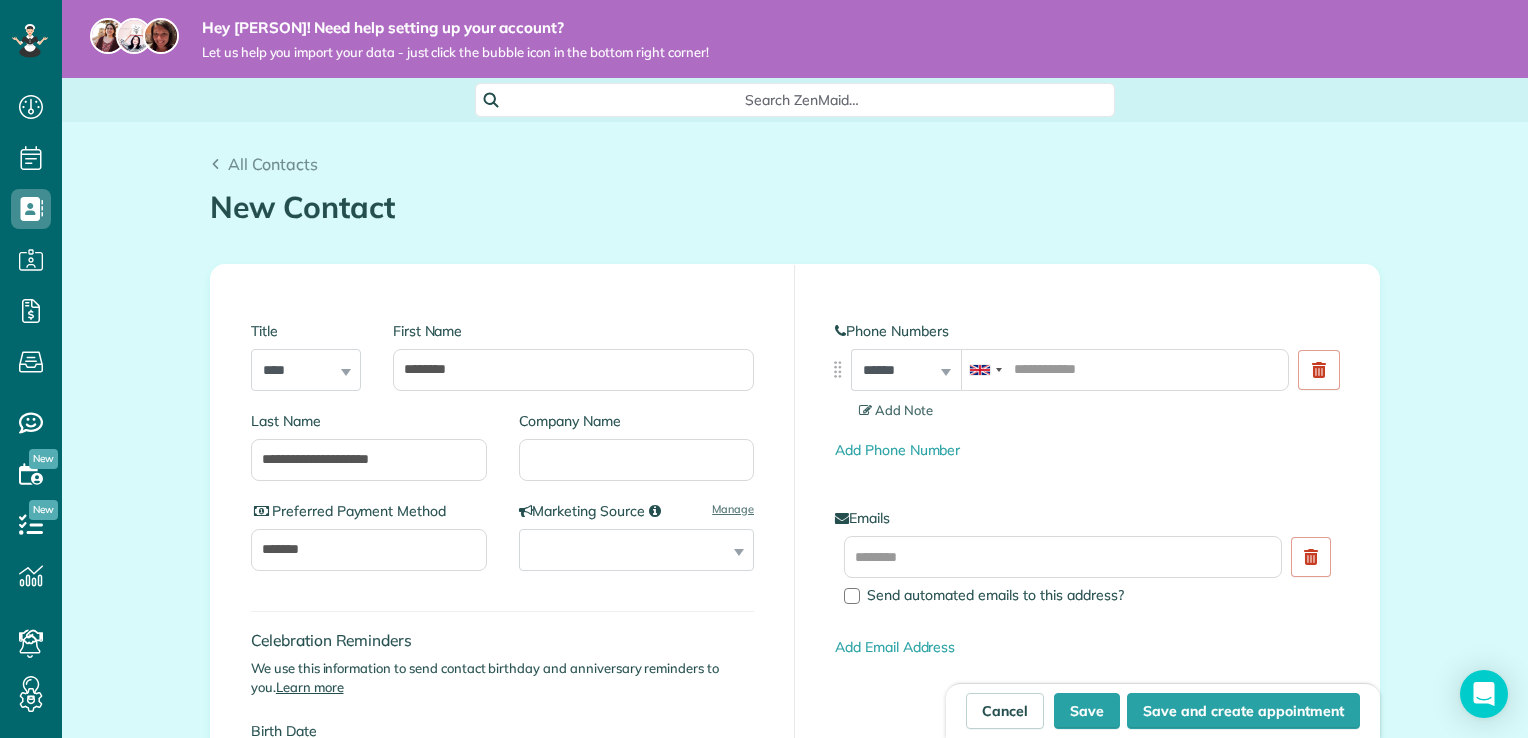 click on "**********" at bounding box center (637, 550) 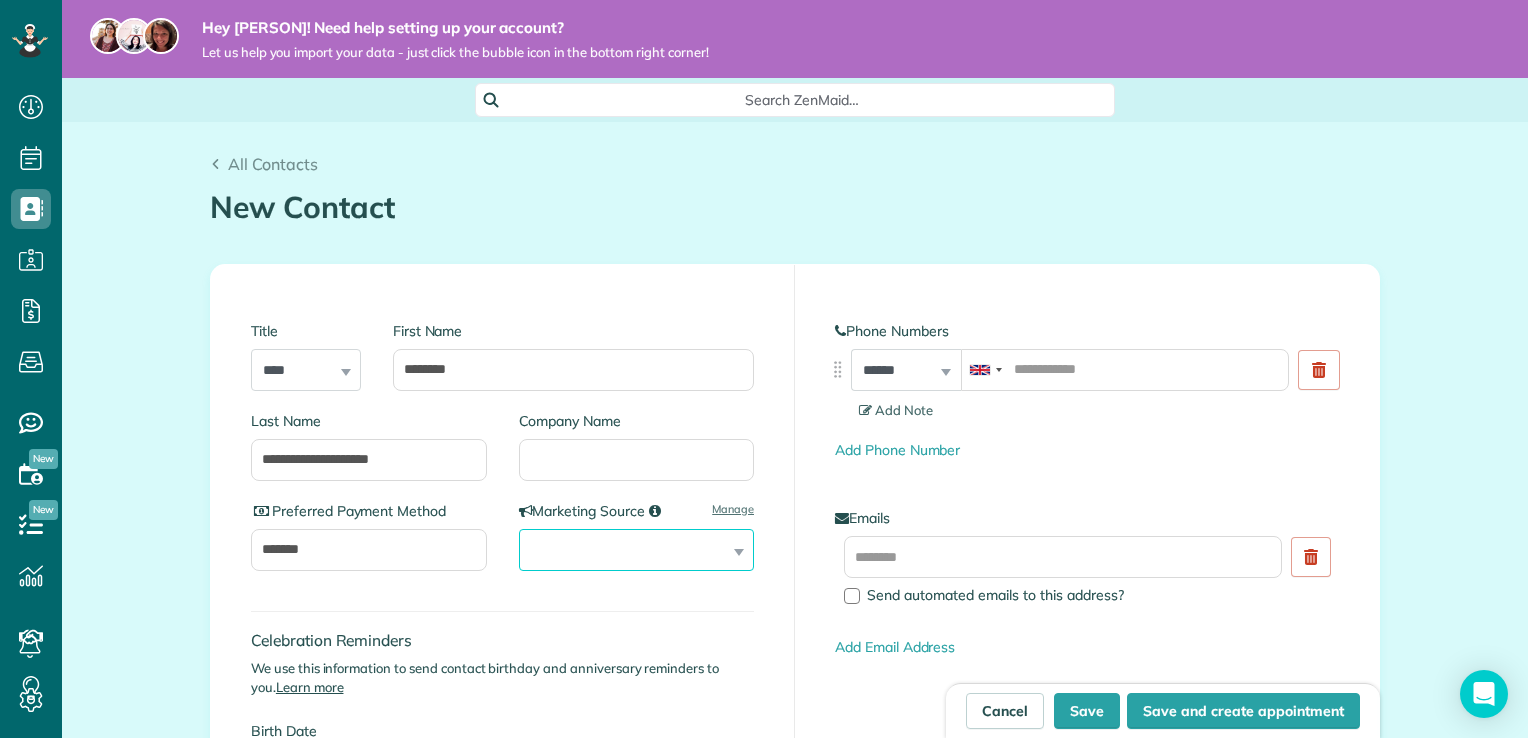 click on "**********" at bounding box center (637, 550) 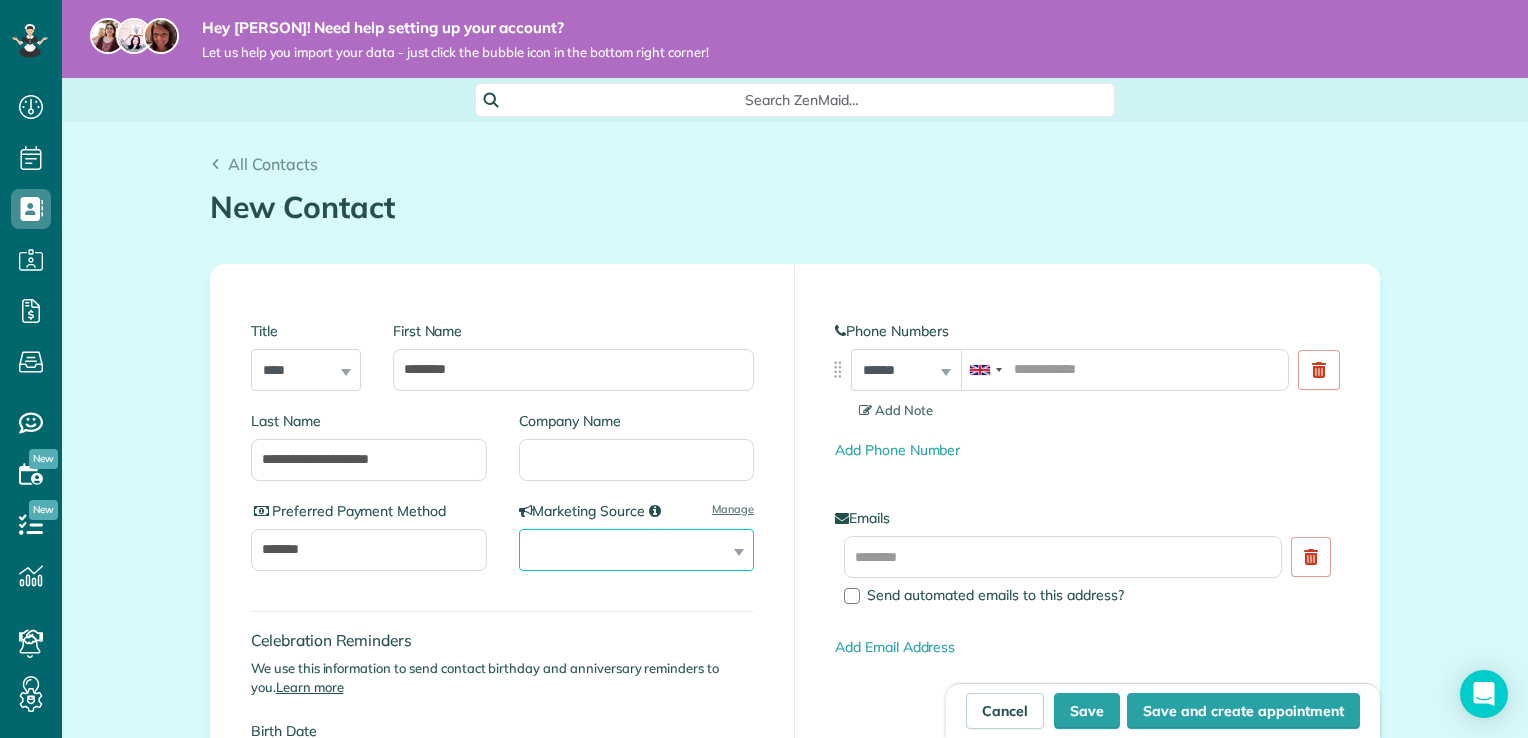 select on "******" 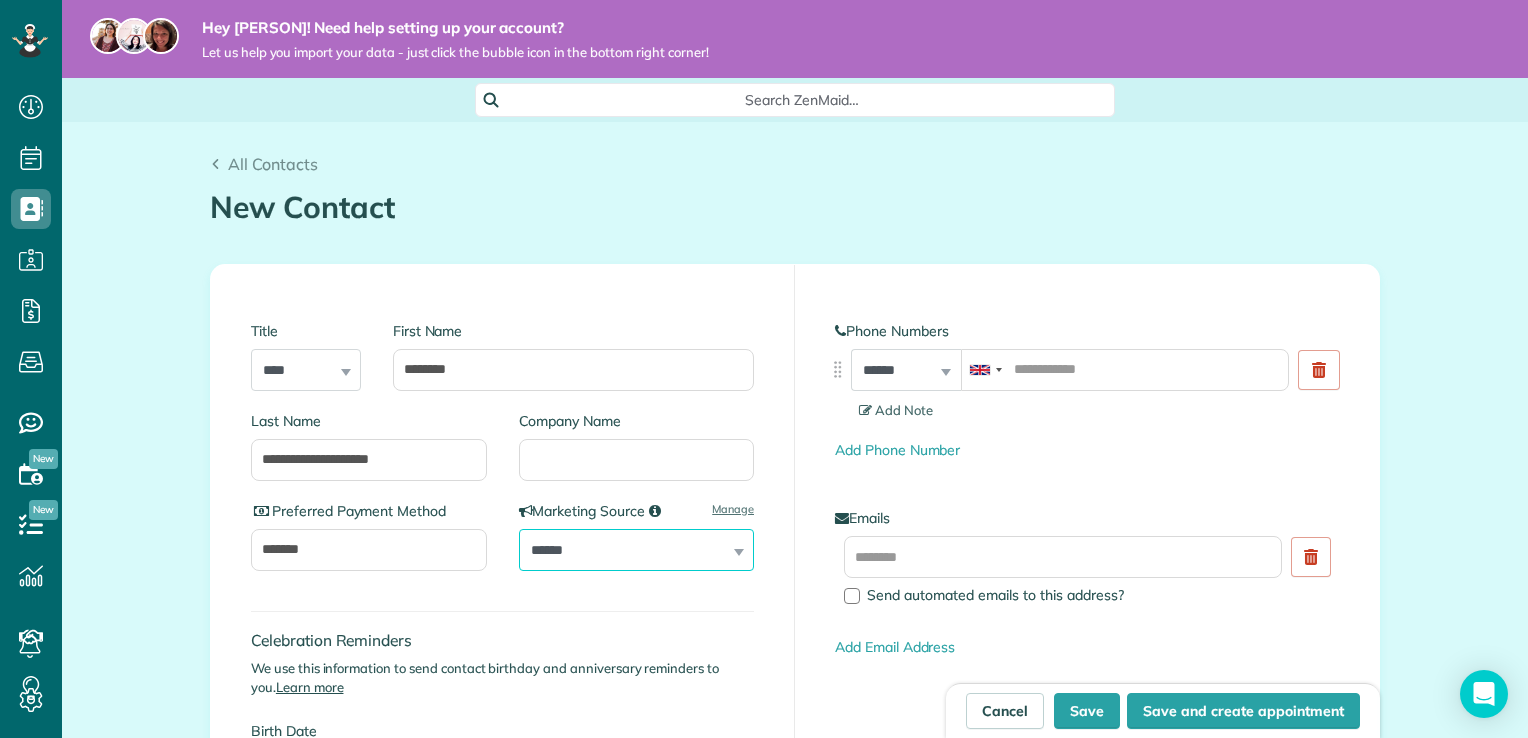 click on "**********" at bounding box center [637, 550] 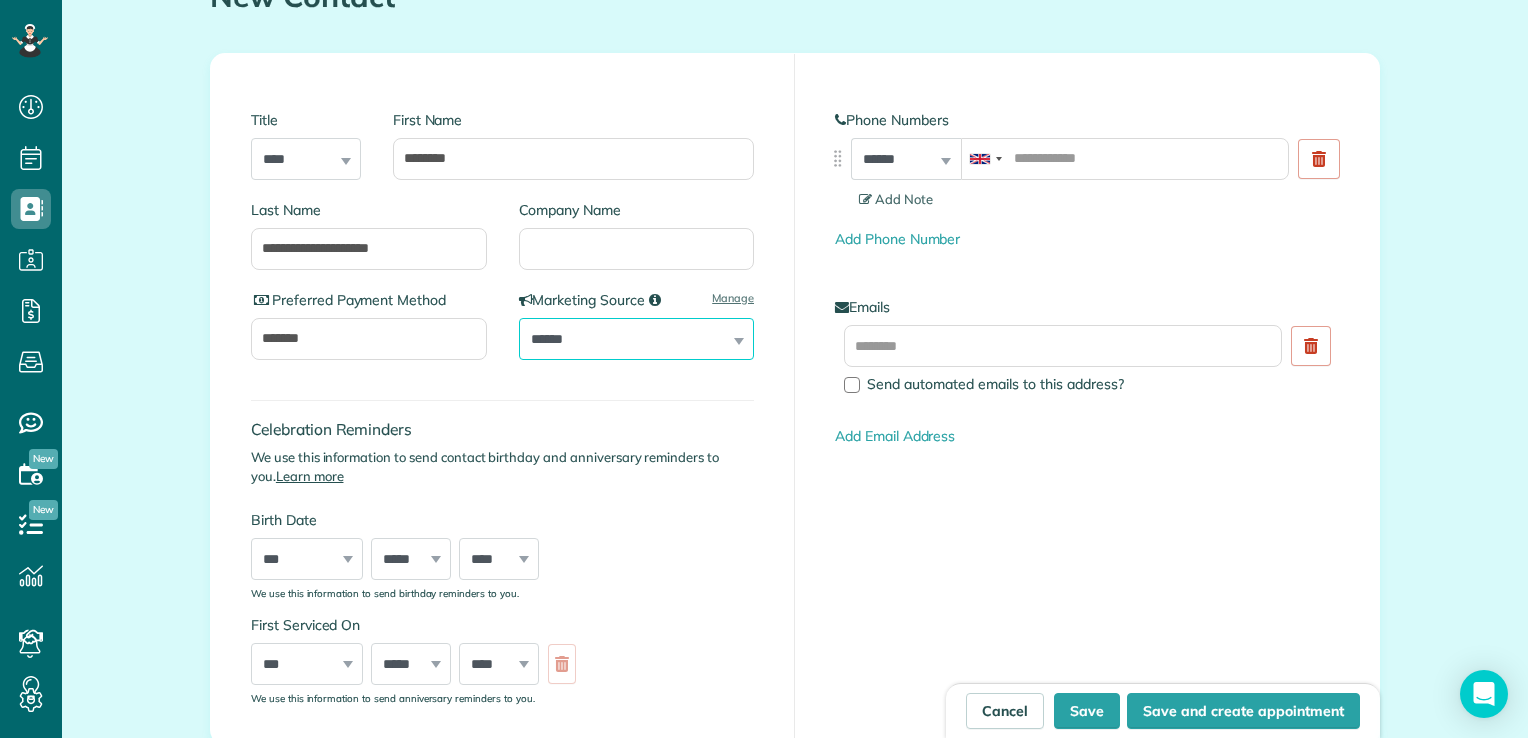 scroll, scrollTop: 210, scrollLeft: 0, axis: vertical 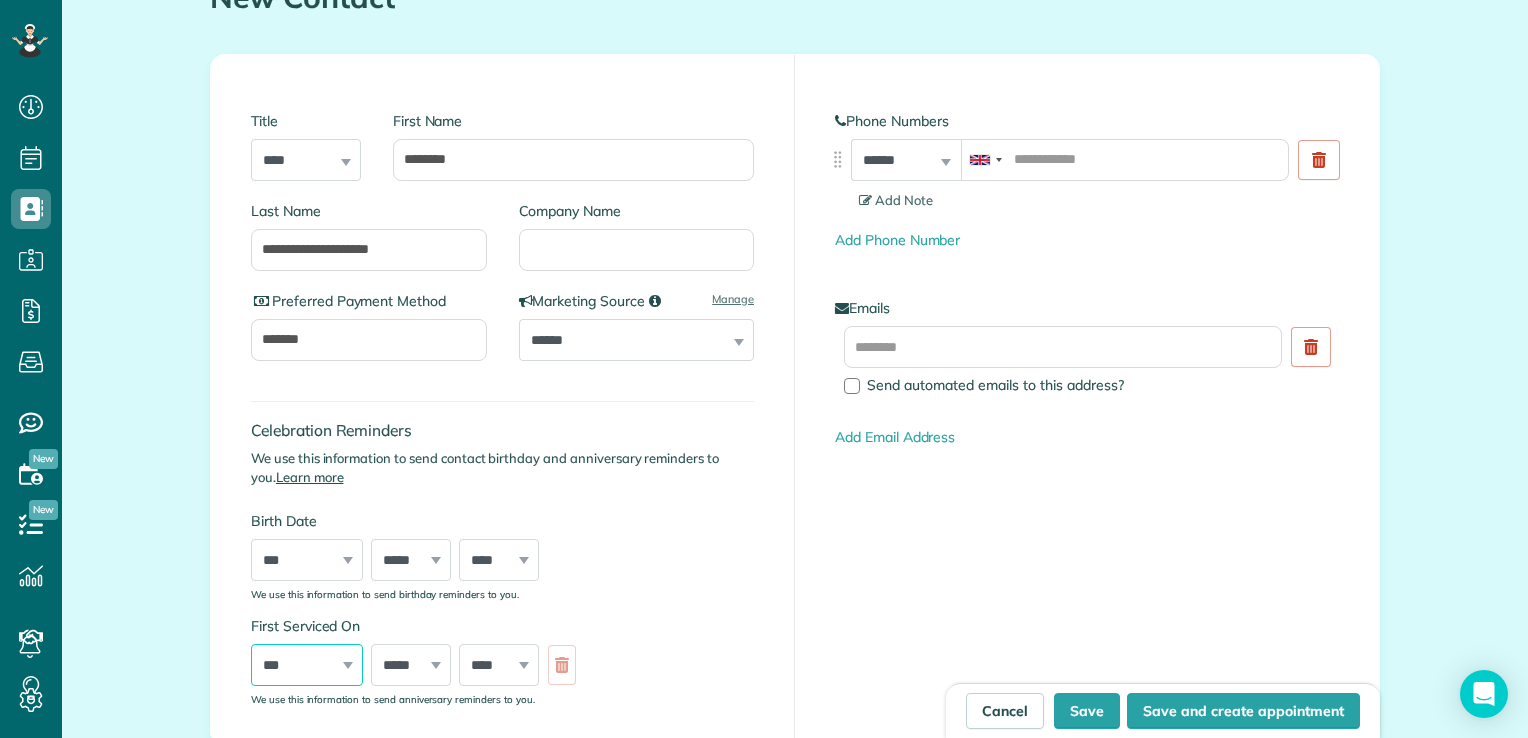 click on "***
*
*
*
*
*
*
*
*
*
**
**
**
**
**
**
**
**
**
**
**
**
**
**
**
**
**
**
**
**
**
**" at bounding box center [307, 665] 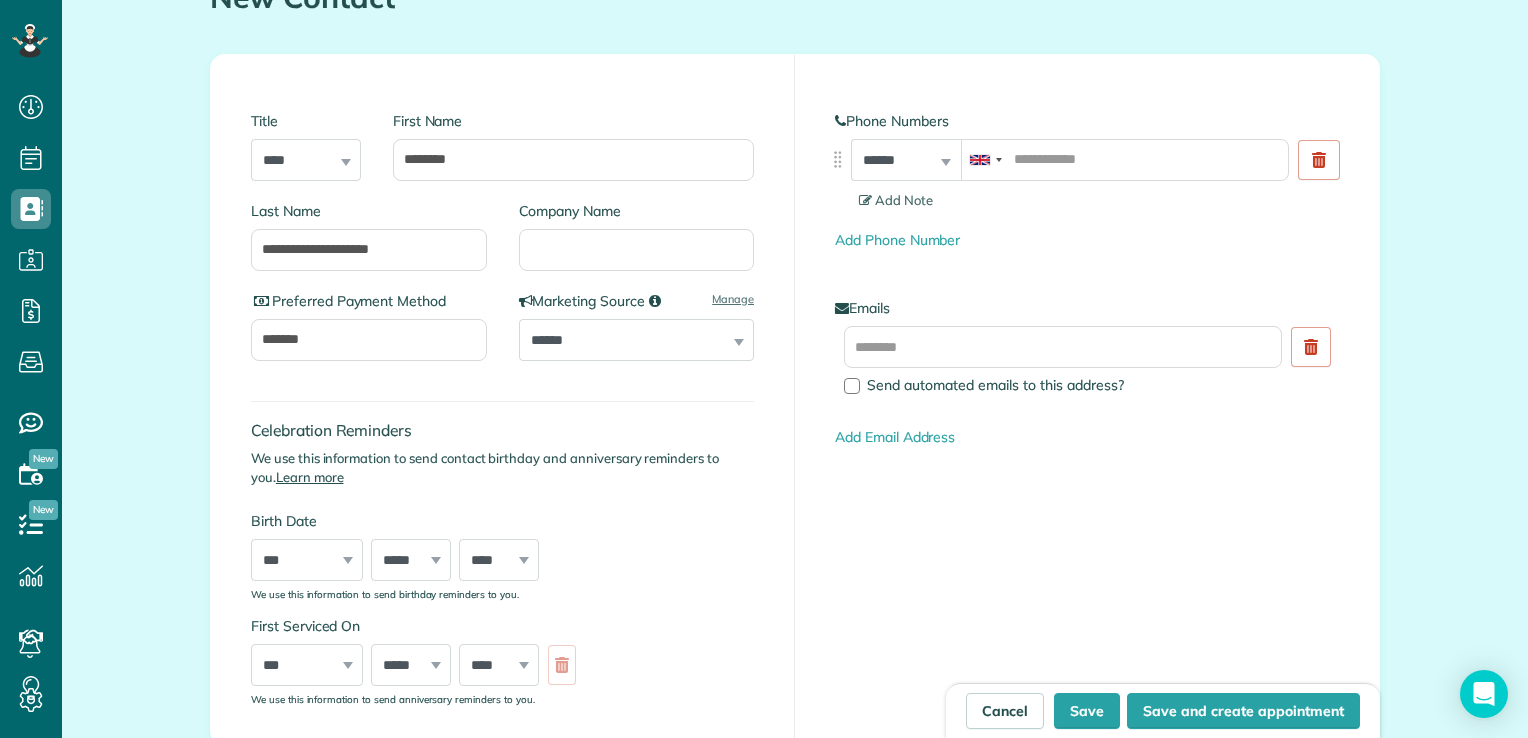 click on "Celebration Reminders
We use this information to send contact birthday and anniversary reminders to you.
Learn more
Birth Date
***
*
*
*
*
*
*
*
*
*
**
**
**
**
**
**
**
**
**
**
**
**
**
**
**
**
**
**
**
**
**
**
*****
*******
********
*****
*****
***
****
****
******
*********
*******
********
********
****
****
****
****
****
****
****
****
****
****
****
****
****
****
****
****
****
****
****
****
****
****
****
****
****
****
****
****
****
****
****
****
****
****
****
****
****
****
****
****
****
****
****
****
****
****
****
****
****
****
****
****
****
****
****
****
****
****
****
****
****" at bounding box center (502, 490) 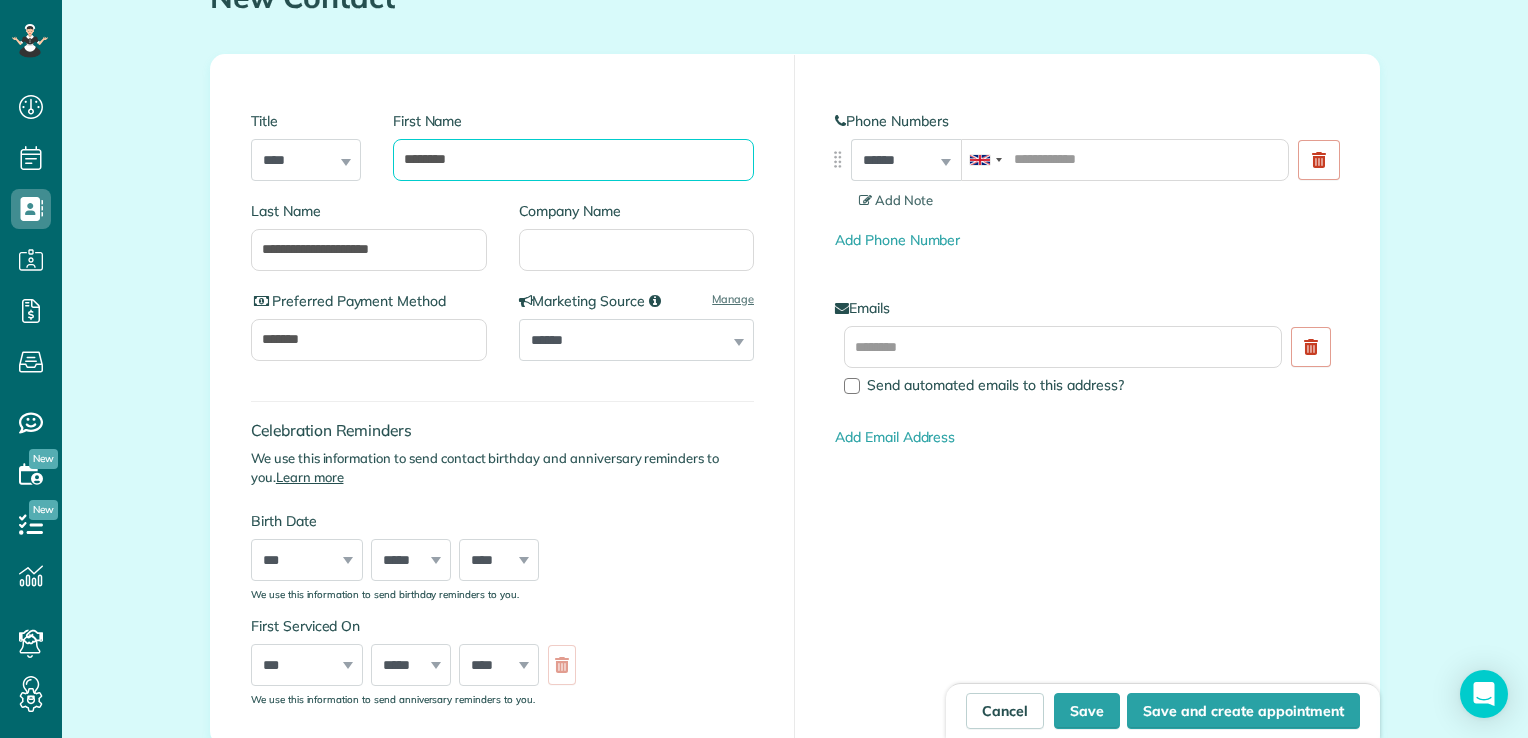 click on "********" at bounding box center [573, 160] 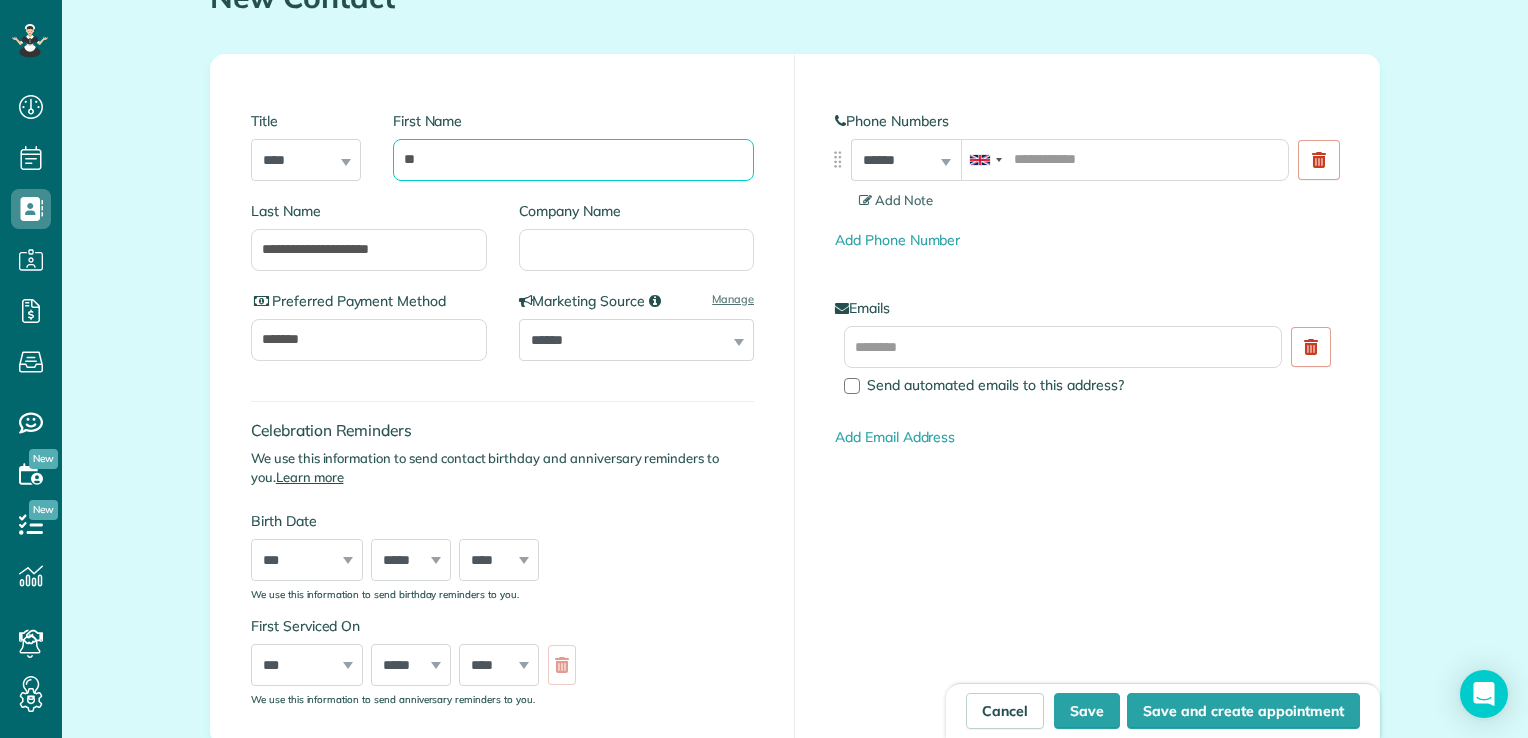 type on "*" 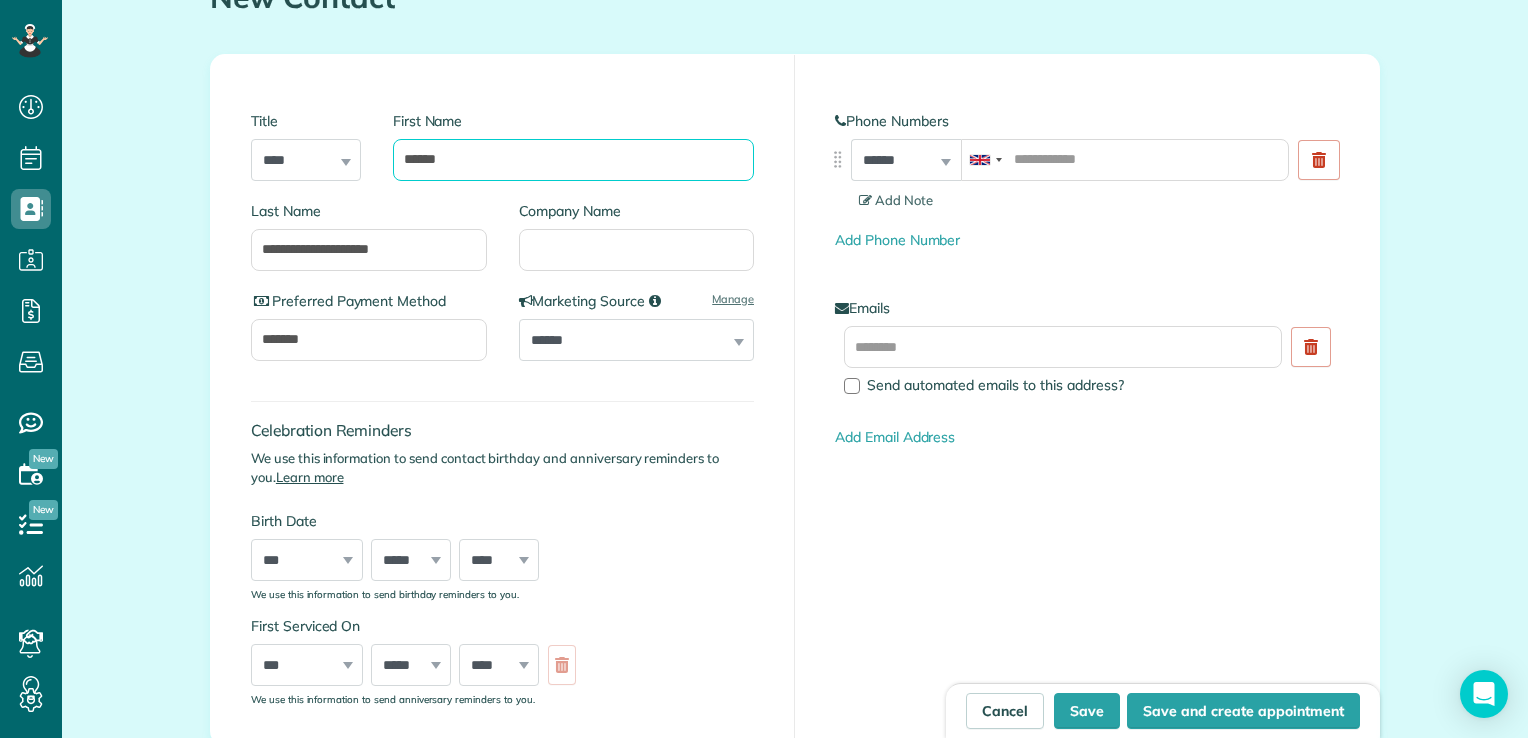 type on "******" 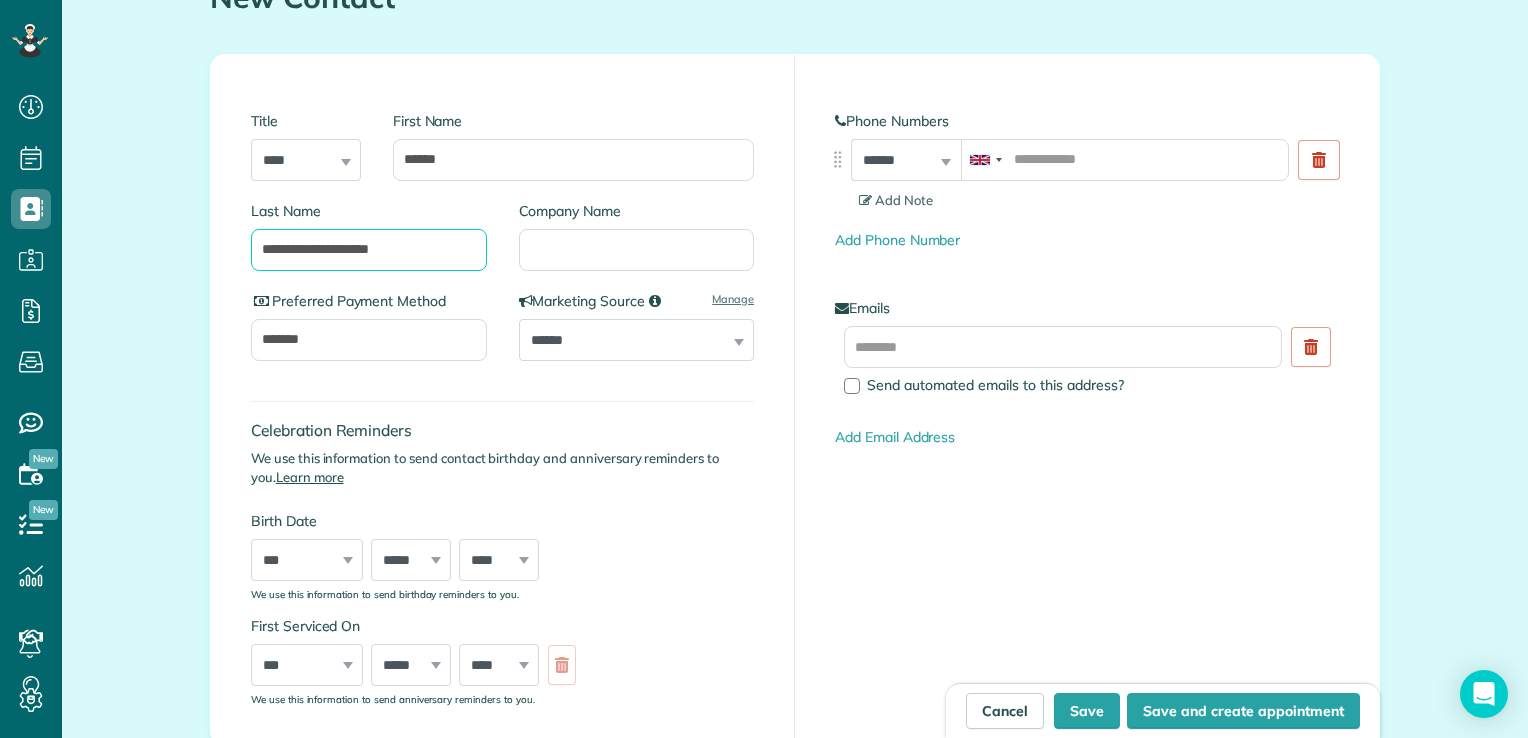 click on "**********" at bounding box center (369, 250) 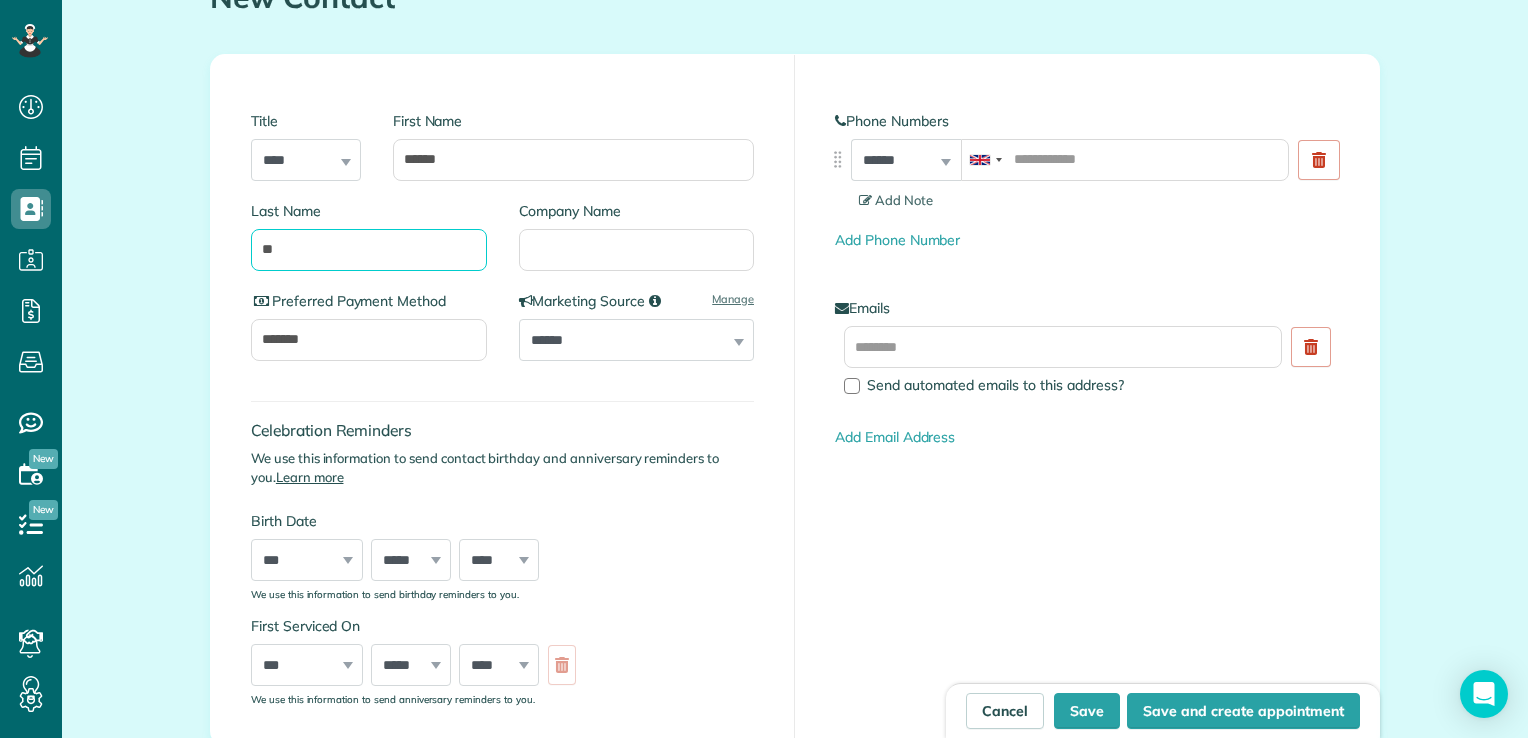 type on "*" 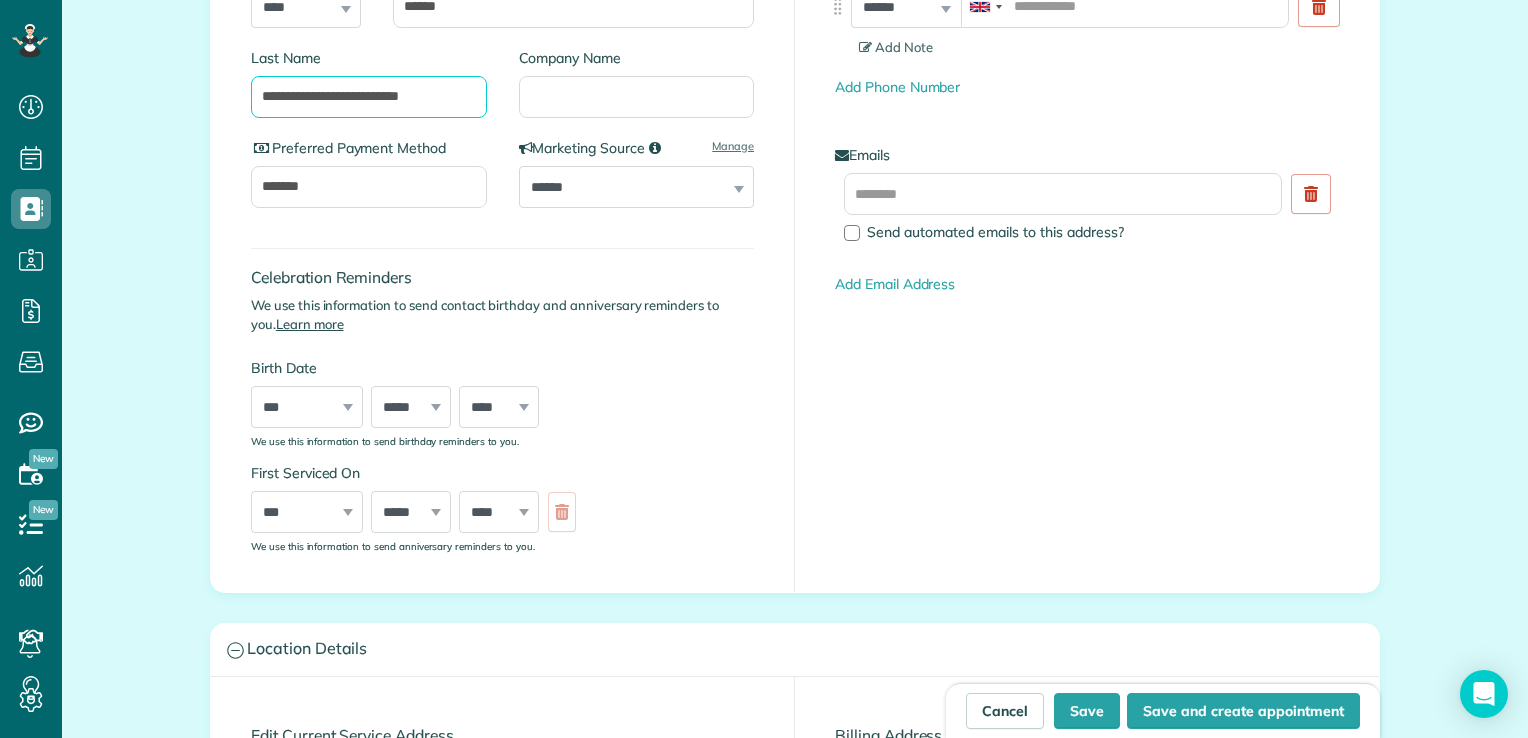 scroll, scrollTop: 366, scrollLeft: 0, axis: vertical 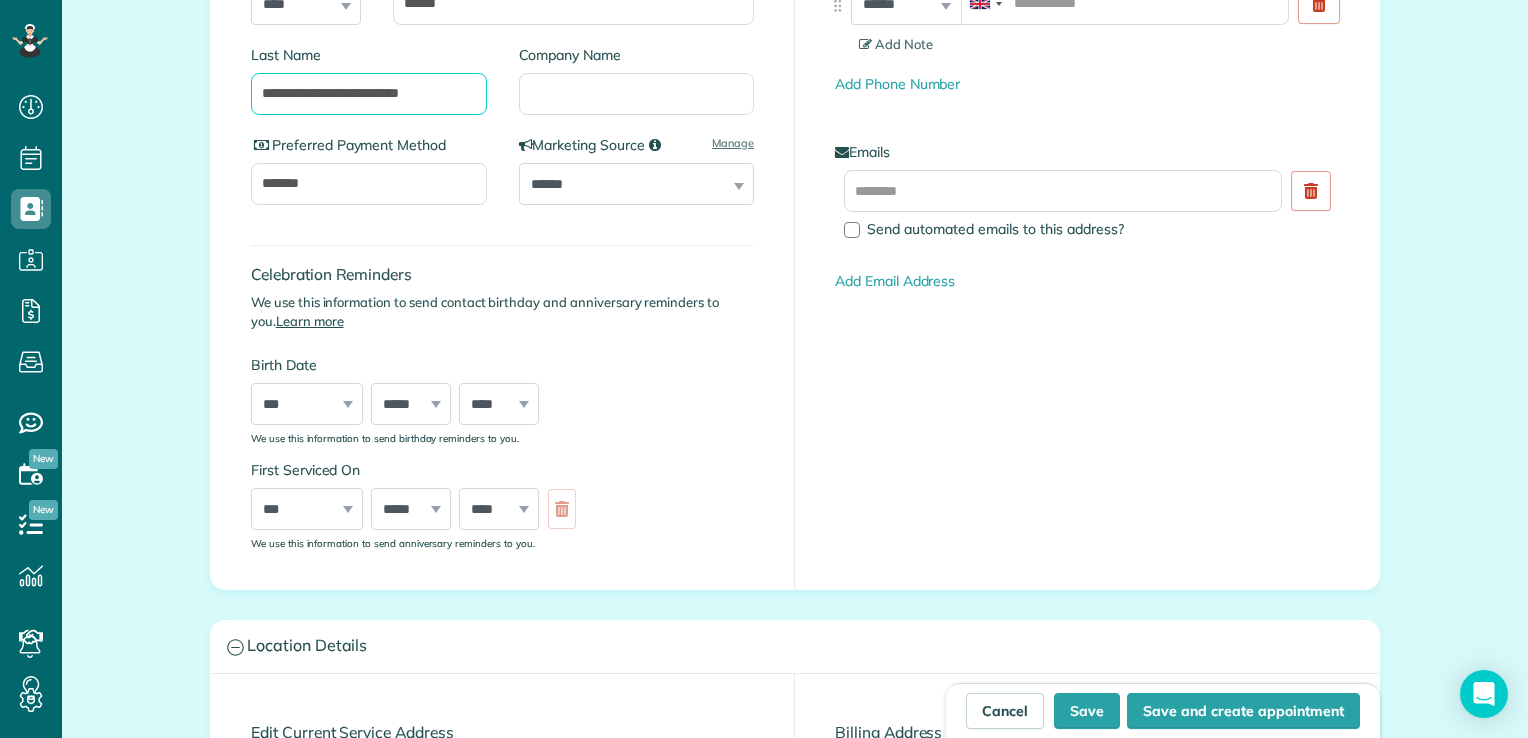 type on "**********" 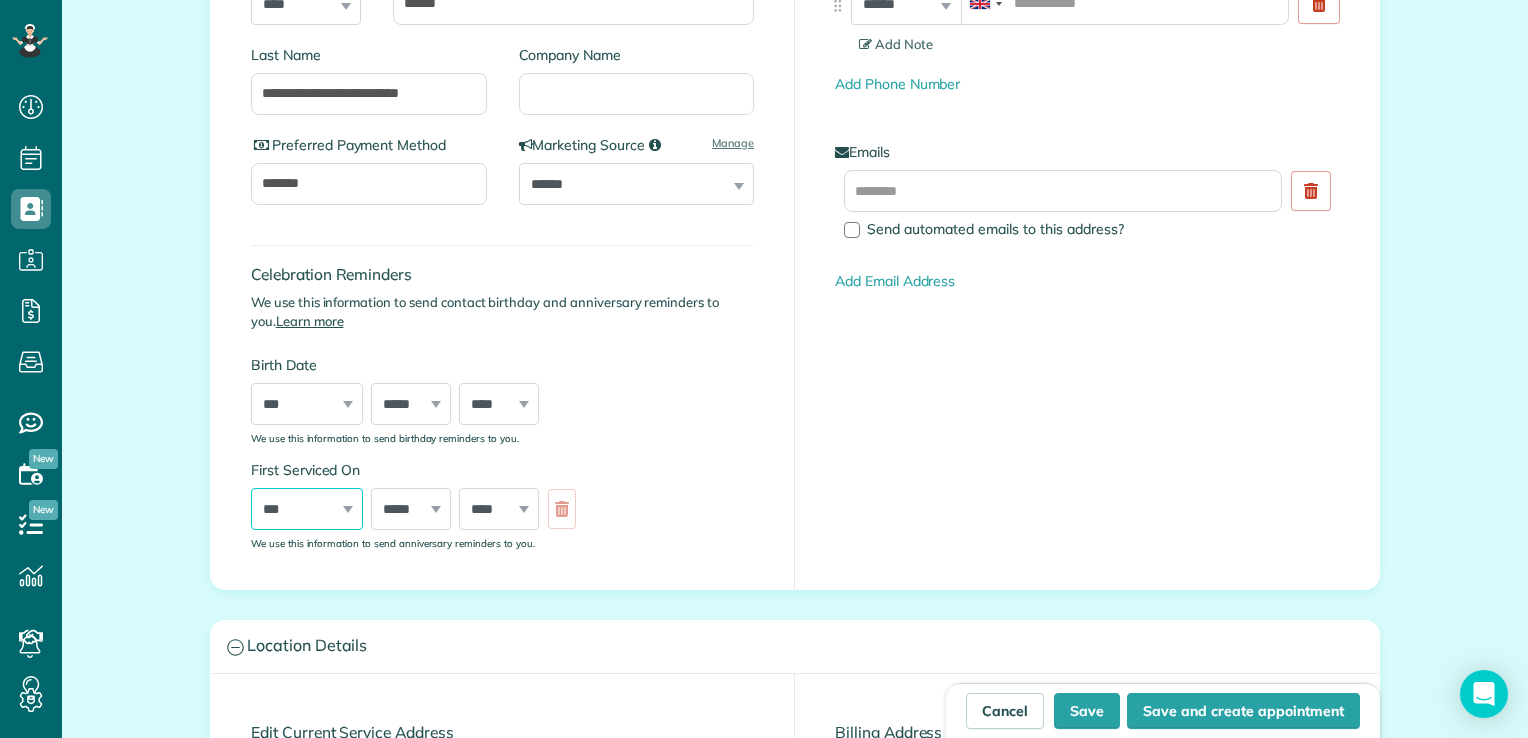 click on "***
*
*
*
*
*
*
*
*
*
**
**
**
**
**
**
**
**
**
**
**
**
**
**
**
**
**
**
**
**
**
**" at bounding box center (307, 509) 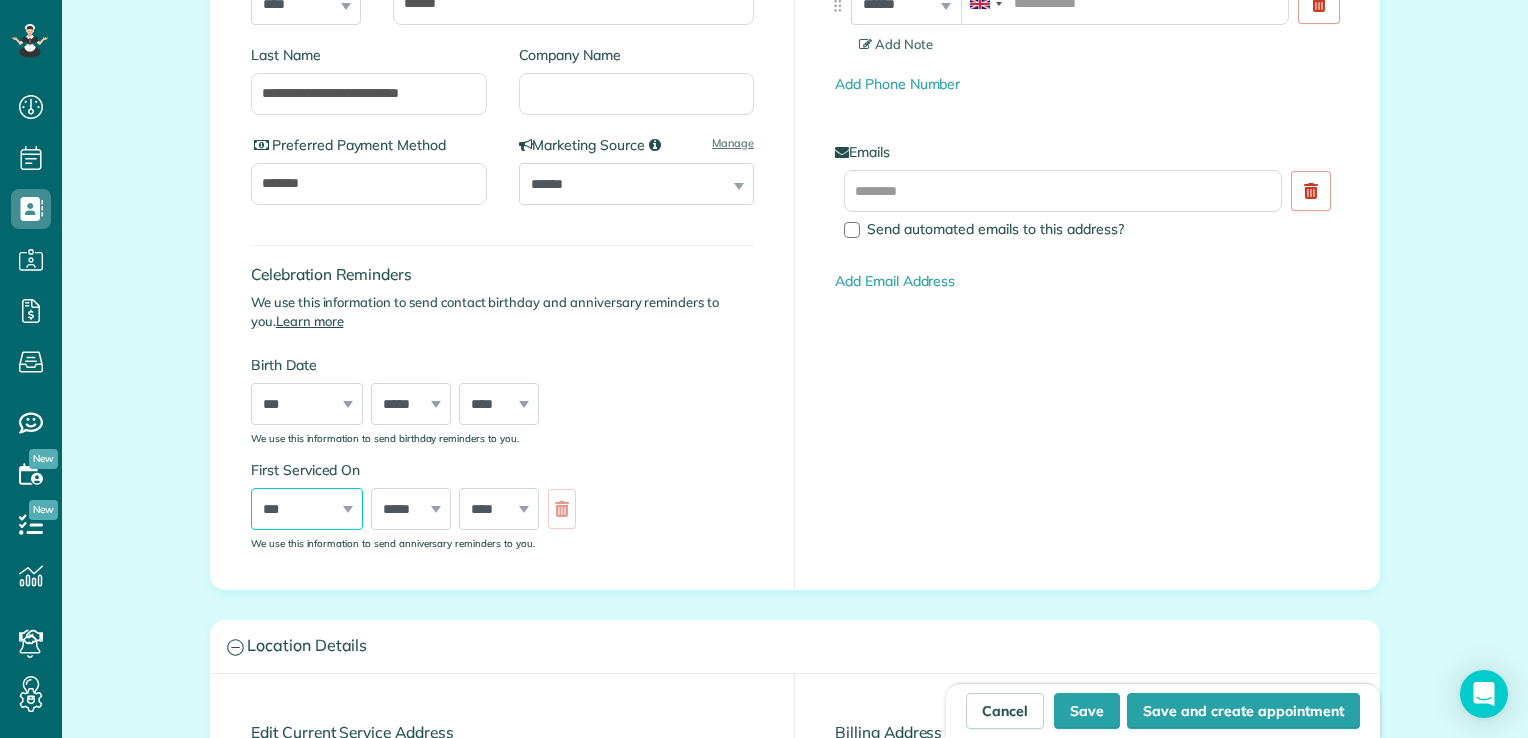 select on "**" 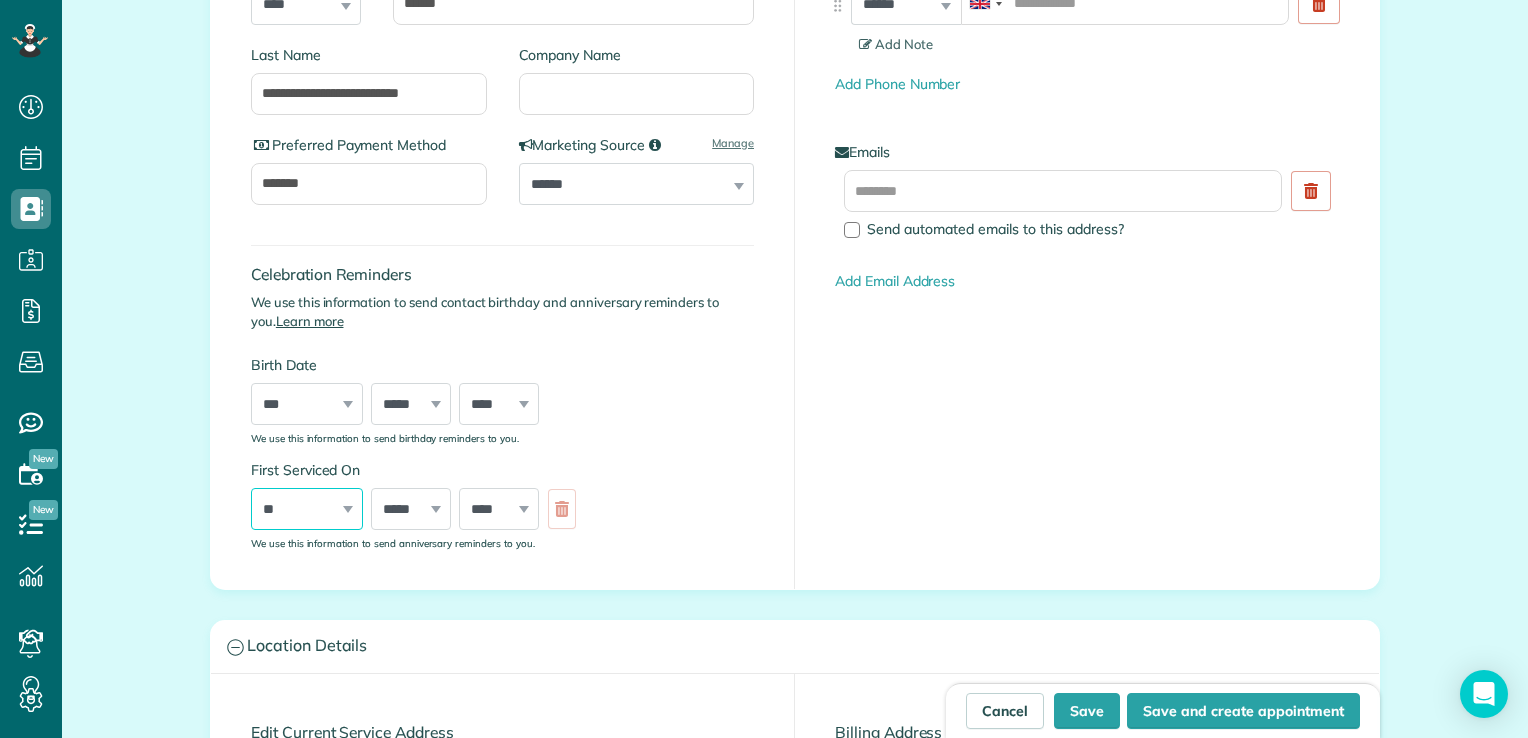 click on "***
*
*
*
*
*
*
*
*
*
**
**
**
**
**
**
**
**
**
**
**
**
**
**
**
**
**
**
**
**
**
**" at bounding box center [307, 509] 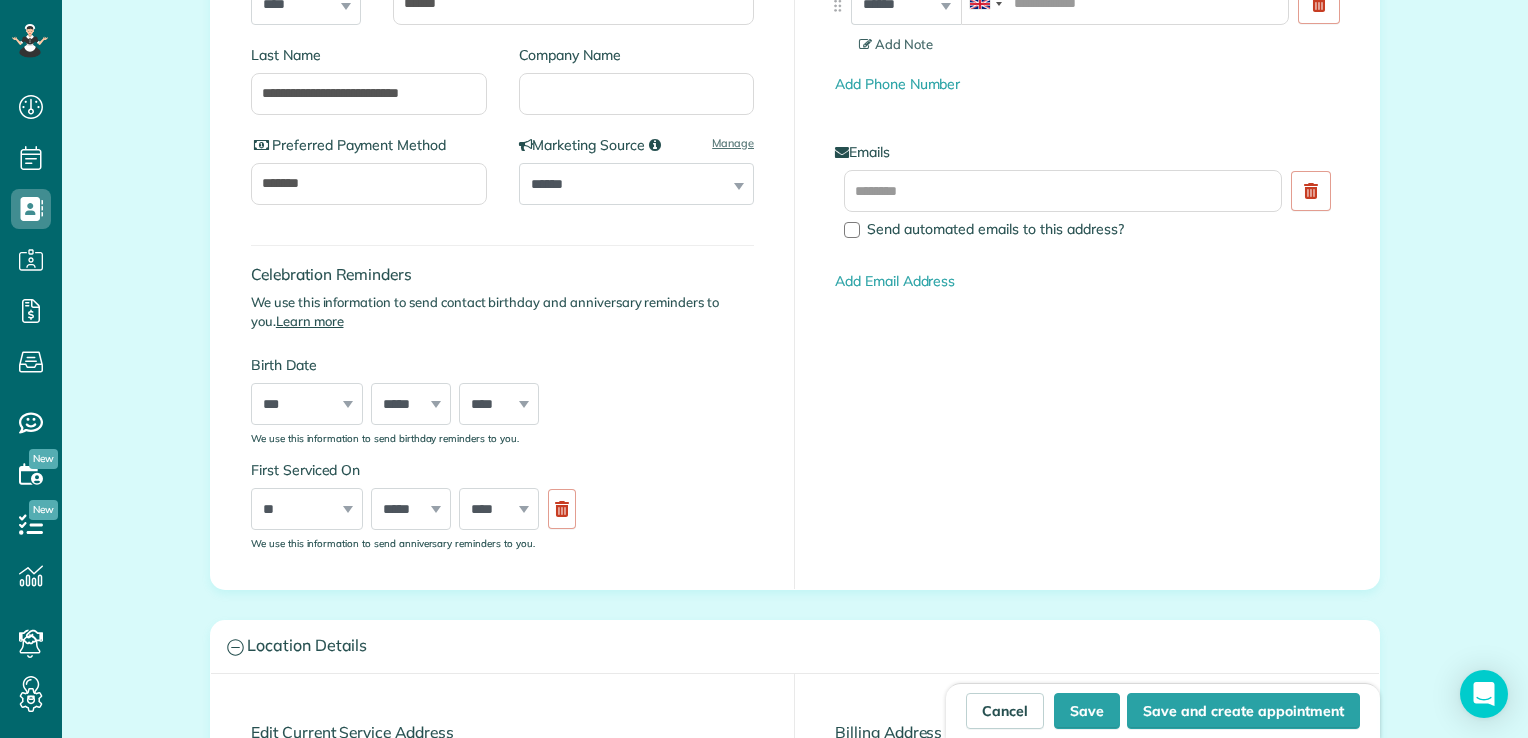 click on "*****
*******
********
*****
*****
***
****
****
******
*********
*******
********
********" at bounding box center [411, 509] 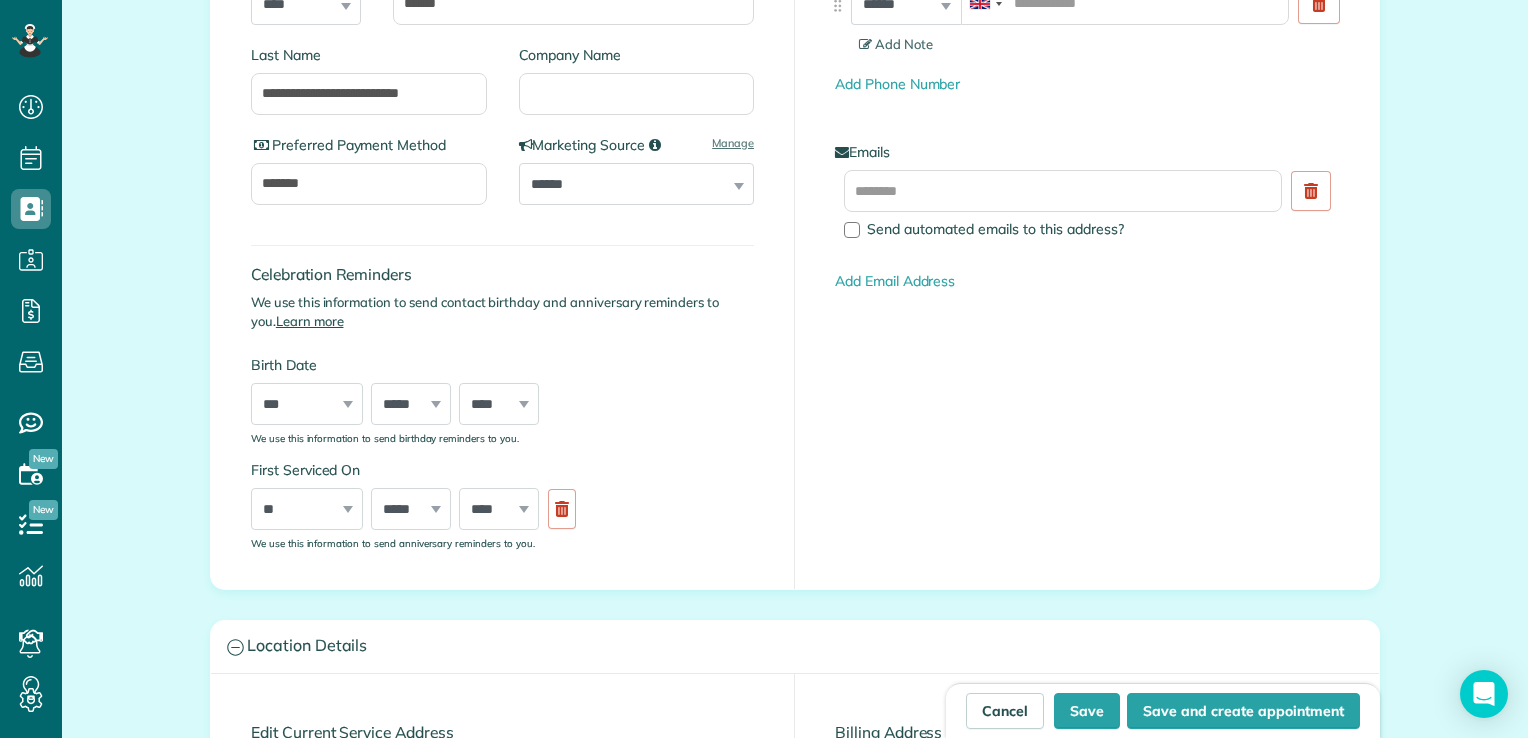 click on "*****
*******
********
*****
*****
***
****
****
******
*********
*******
********
********" at bounding box center [411, 509] 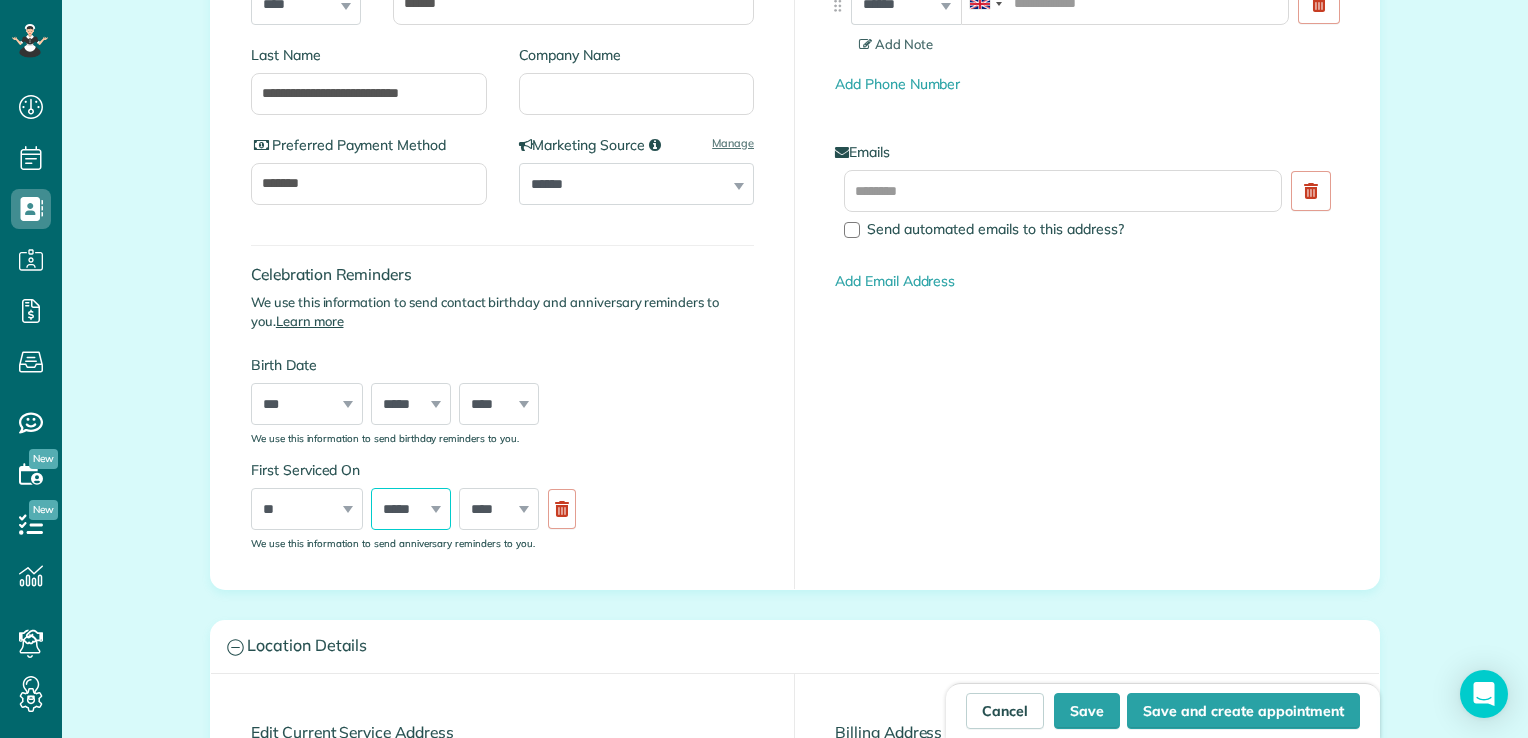click on "*****
*******
********
*****
*****
***
****
****
******
*********
*******
********
********" at bounding box center (411, 509) 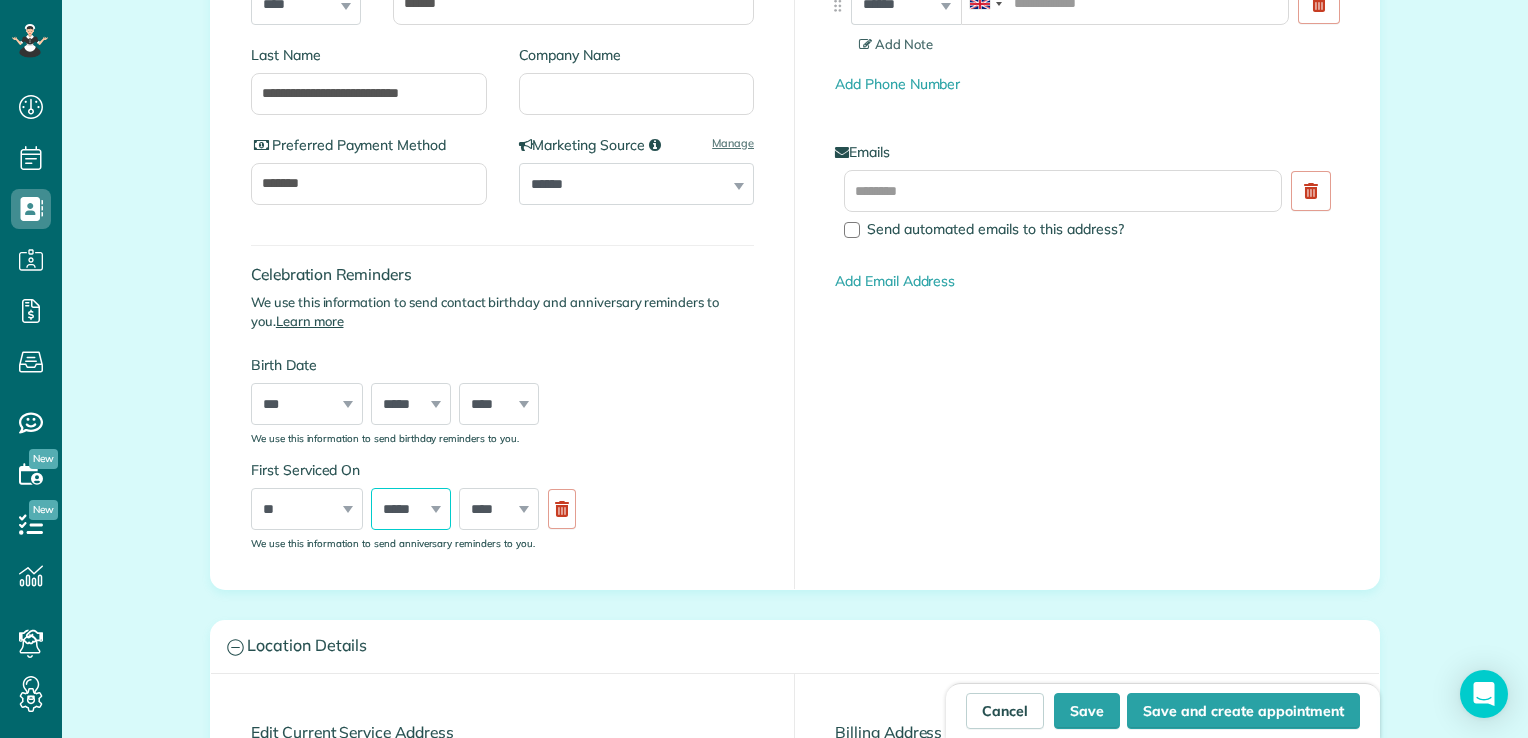 select on "*" 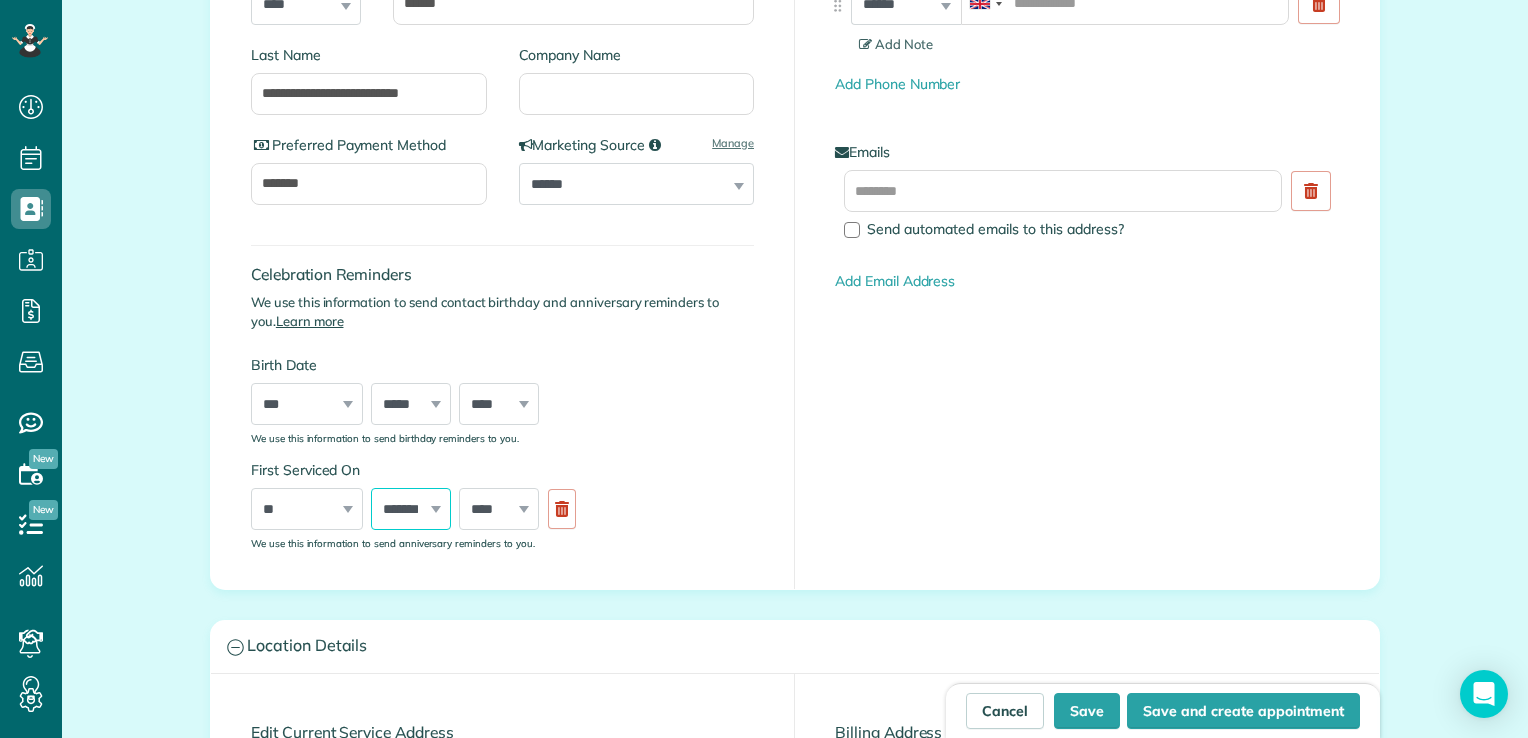 click on "*****
*******
********
*****
*****
***
****
****
******
*********
*******
********
********" at bounding box center [411, 509] 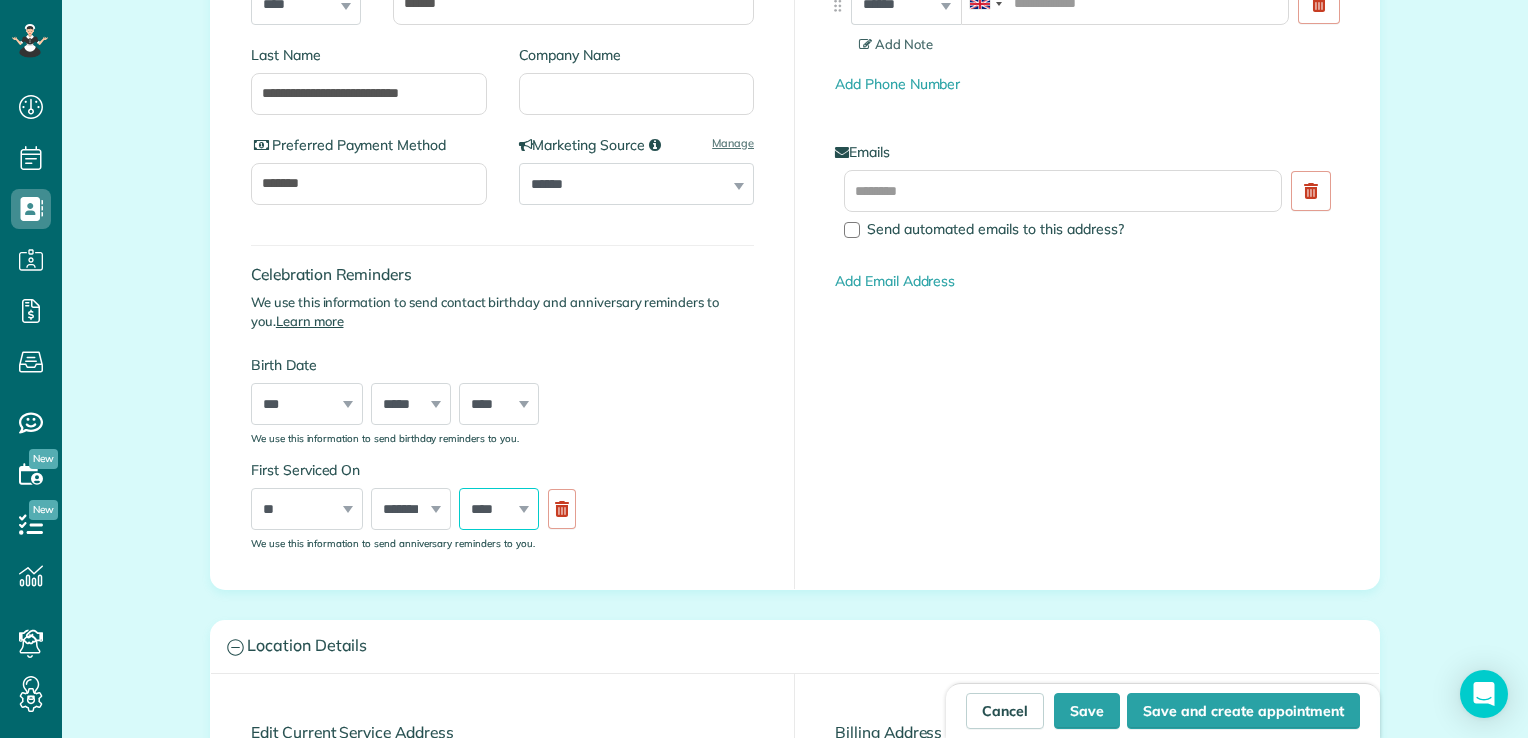 click on "****
****
****
****
****
****
****
****
****
****
****
****
****
****
****
****
****
****
****
****
****
****
****
****
****
****
****
****
****
****
****
****
****
****
****
****
****
****
****
****
****
****
****
****
****
****
****
****
****
****
****
****" at bounding box center [499, 509] 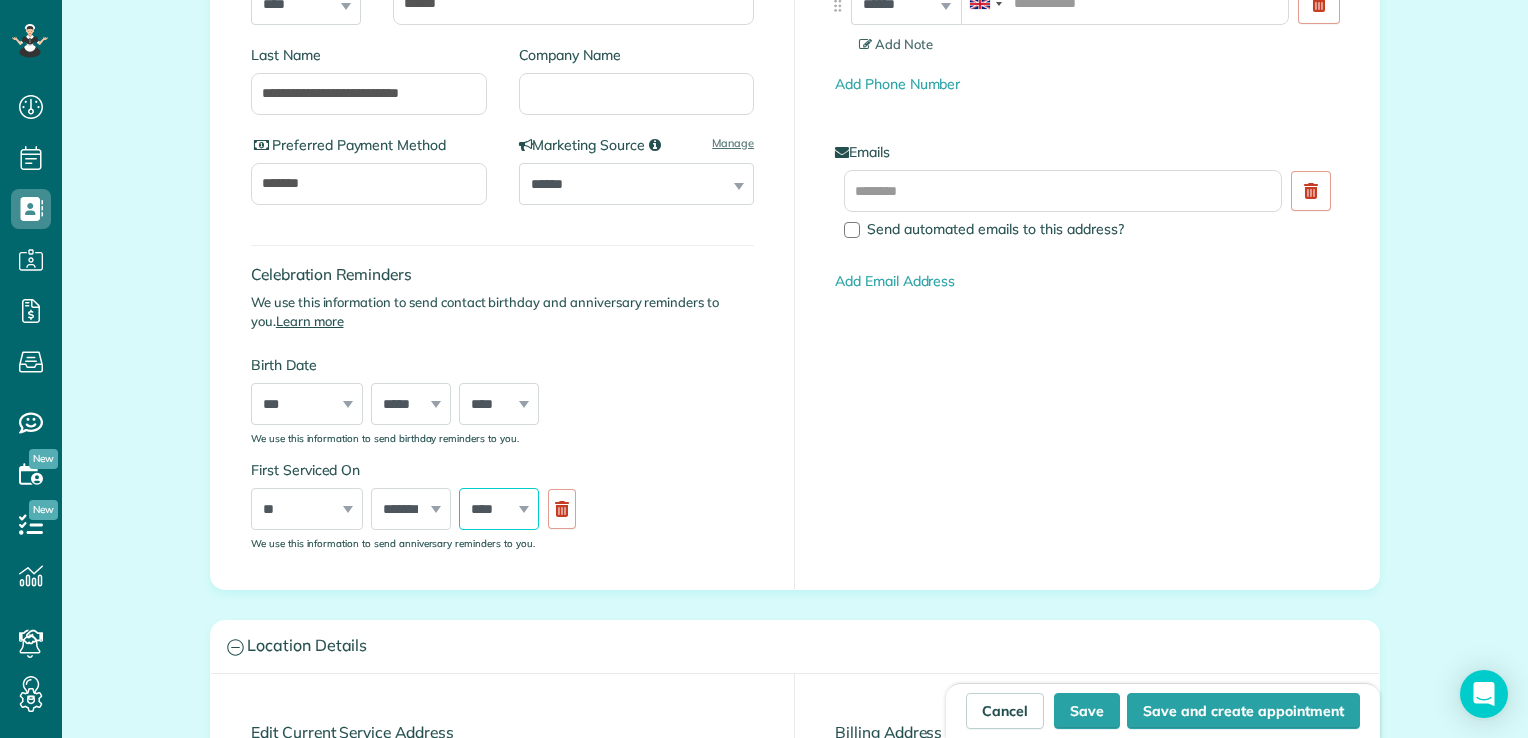 select on "****" 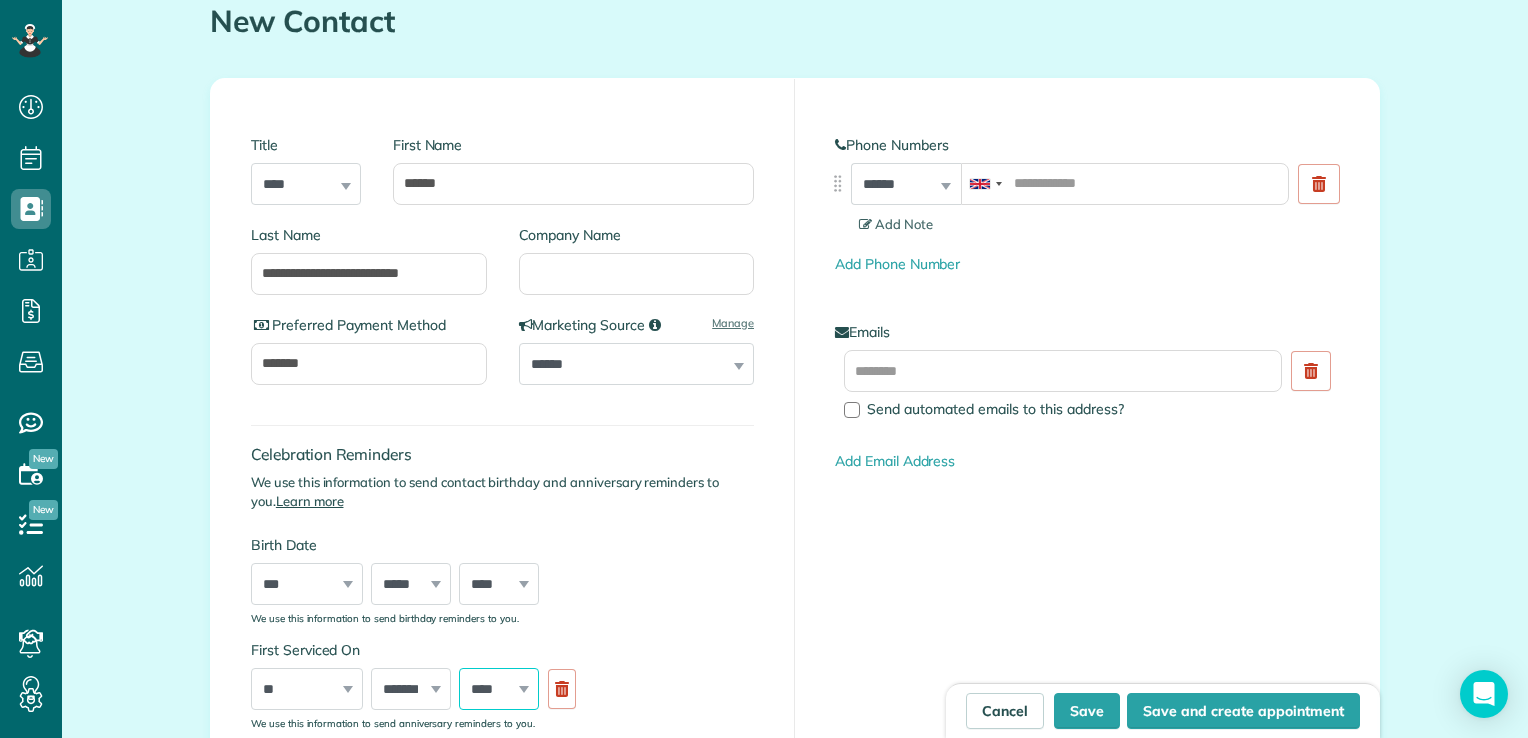 scroll, scrollTop: 154, scrollLeft: 0, axis: vertical 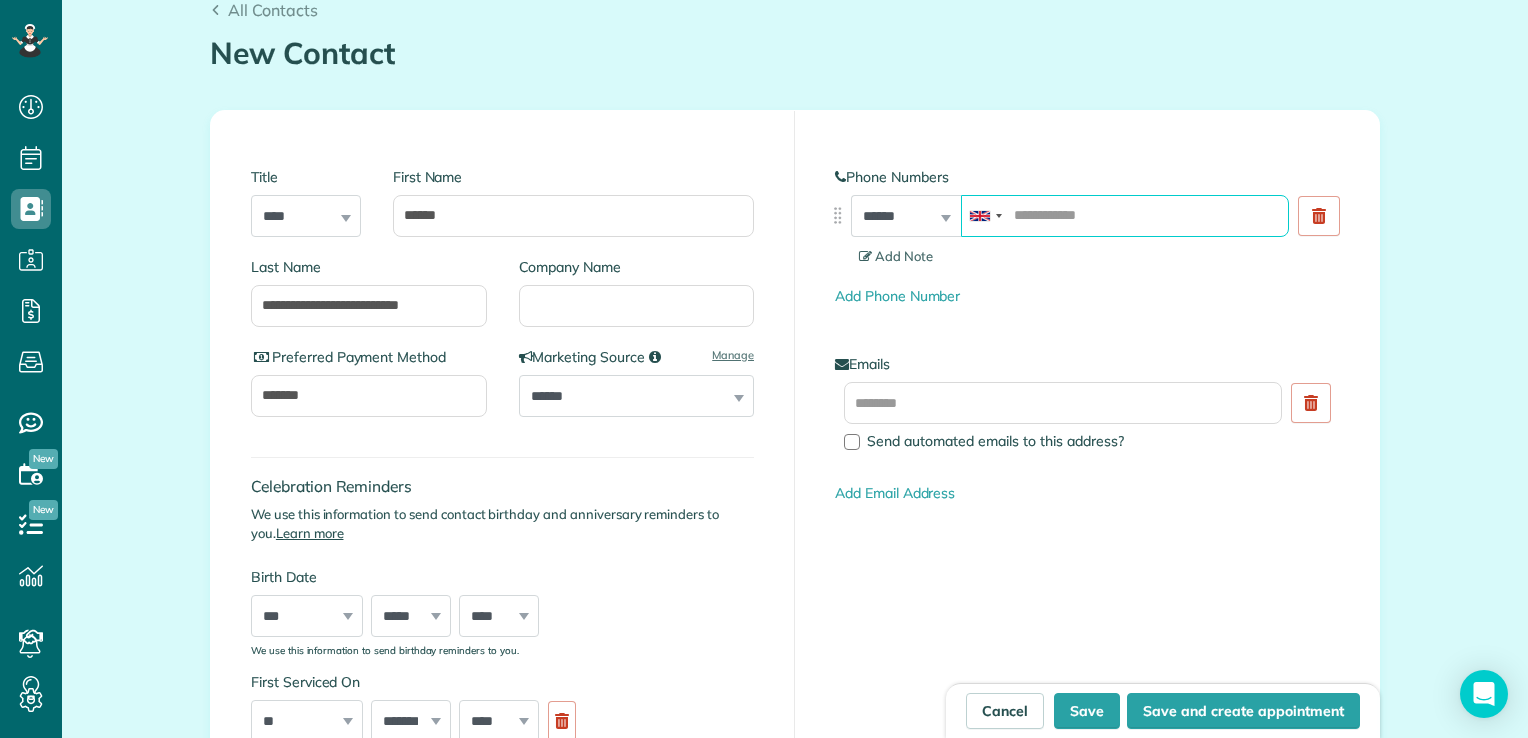 click at bounding box center [1125, 216] 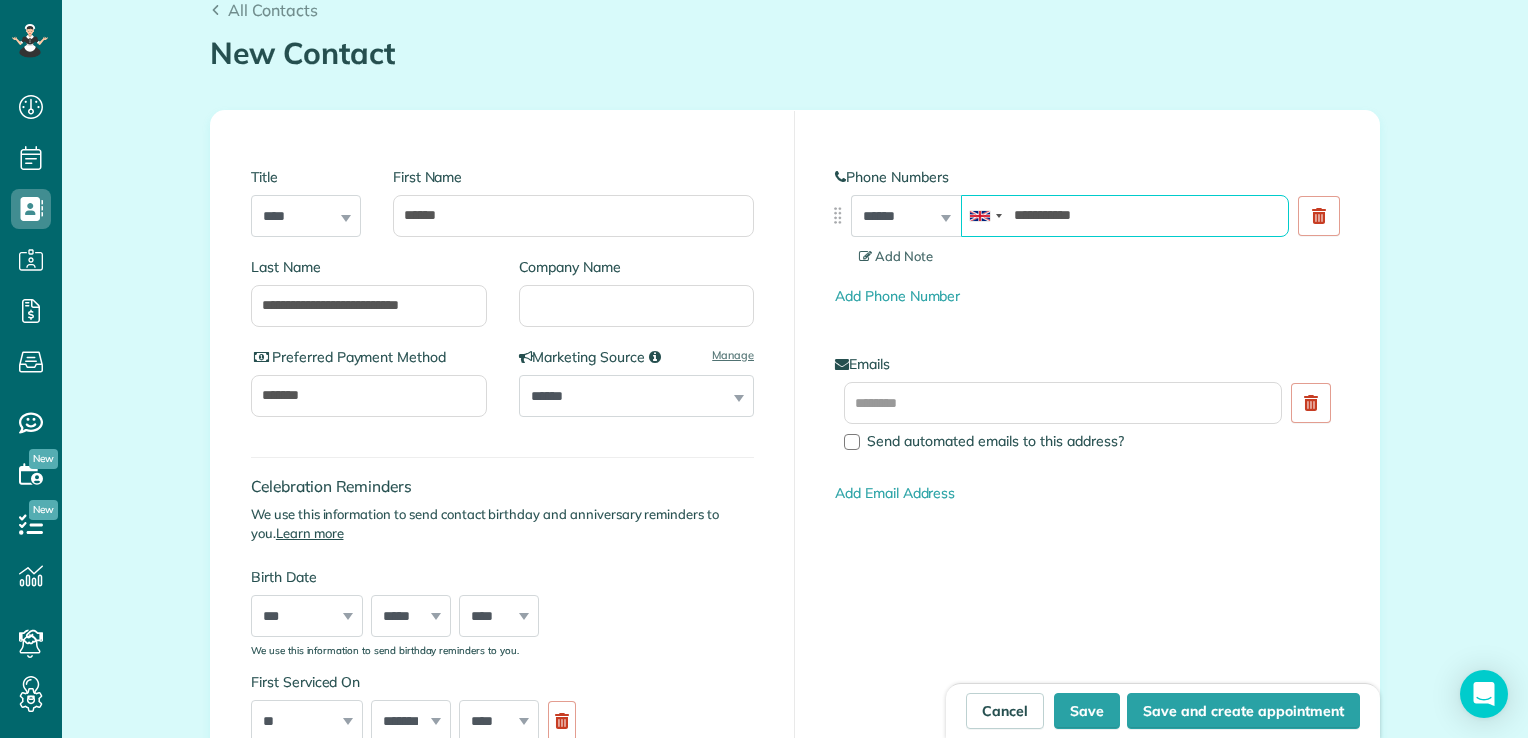 type on "**********" 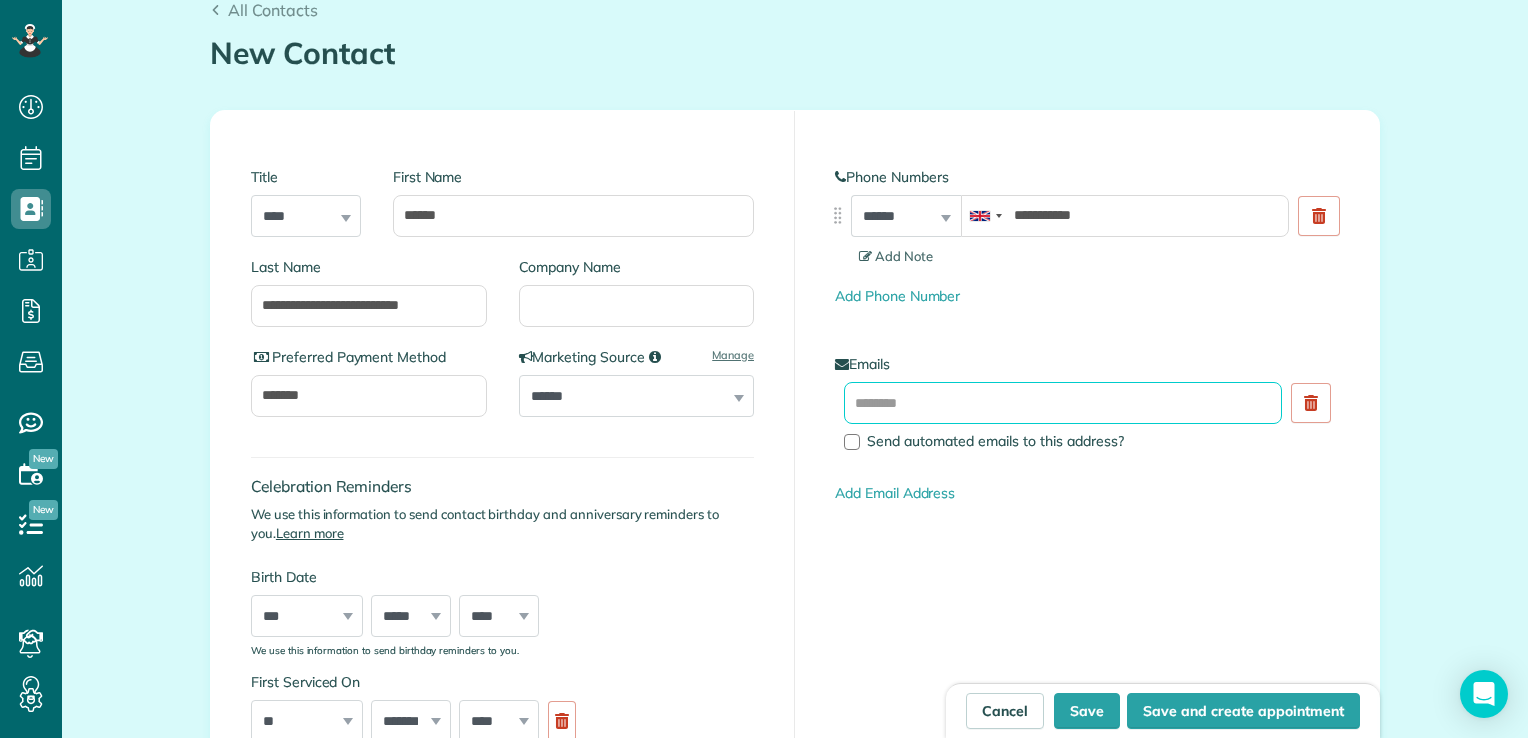 click at bounding box center (1063, 403) 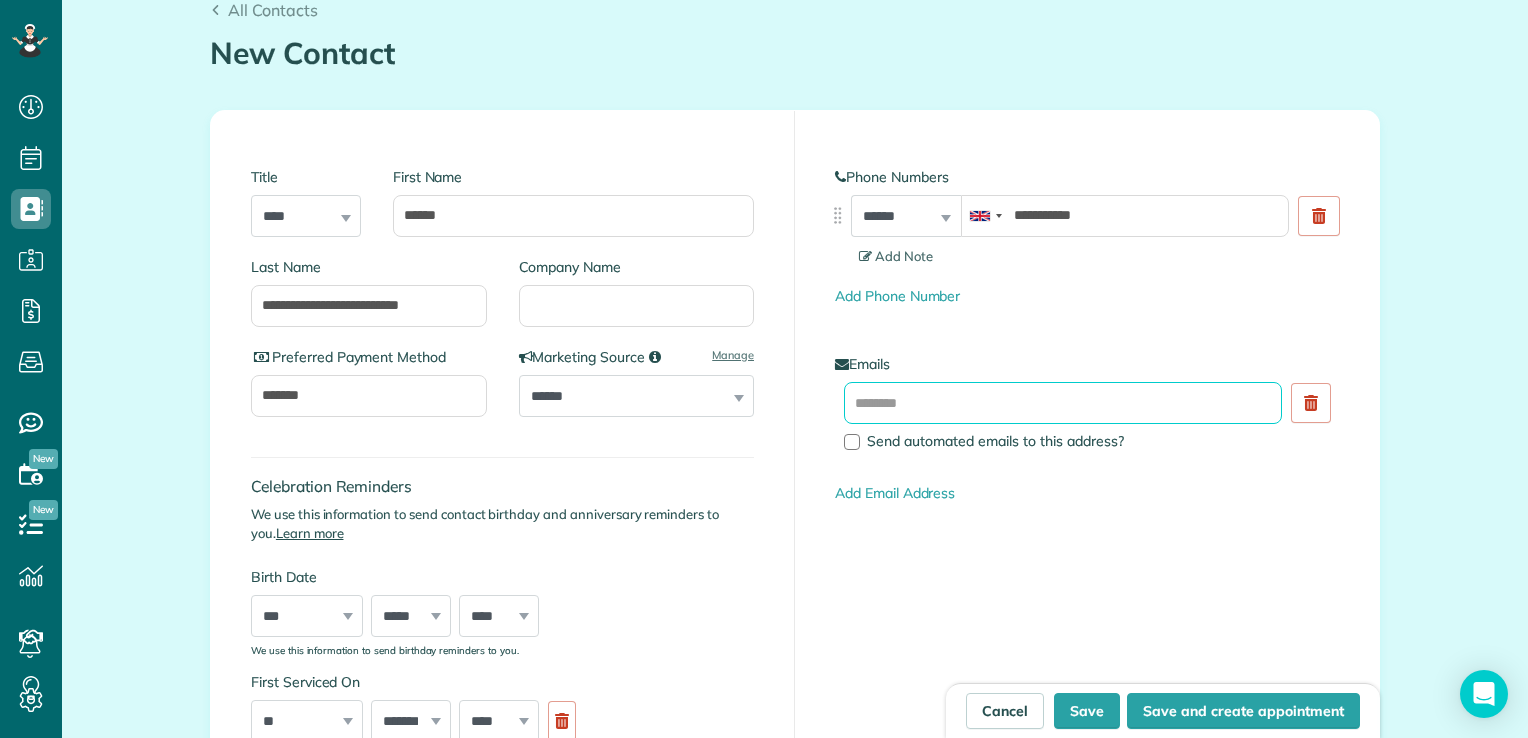 paste on "**********" 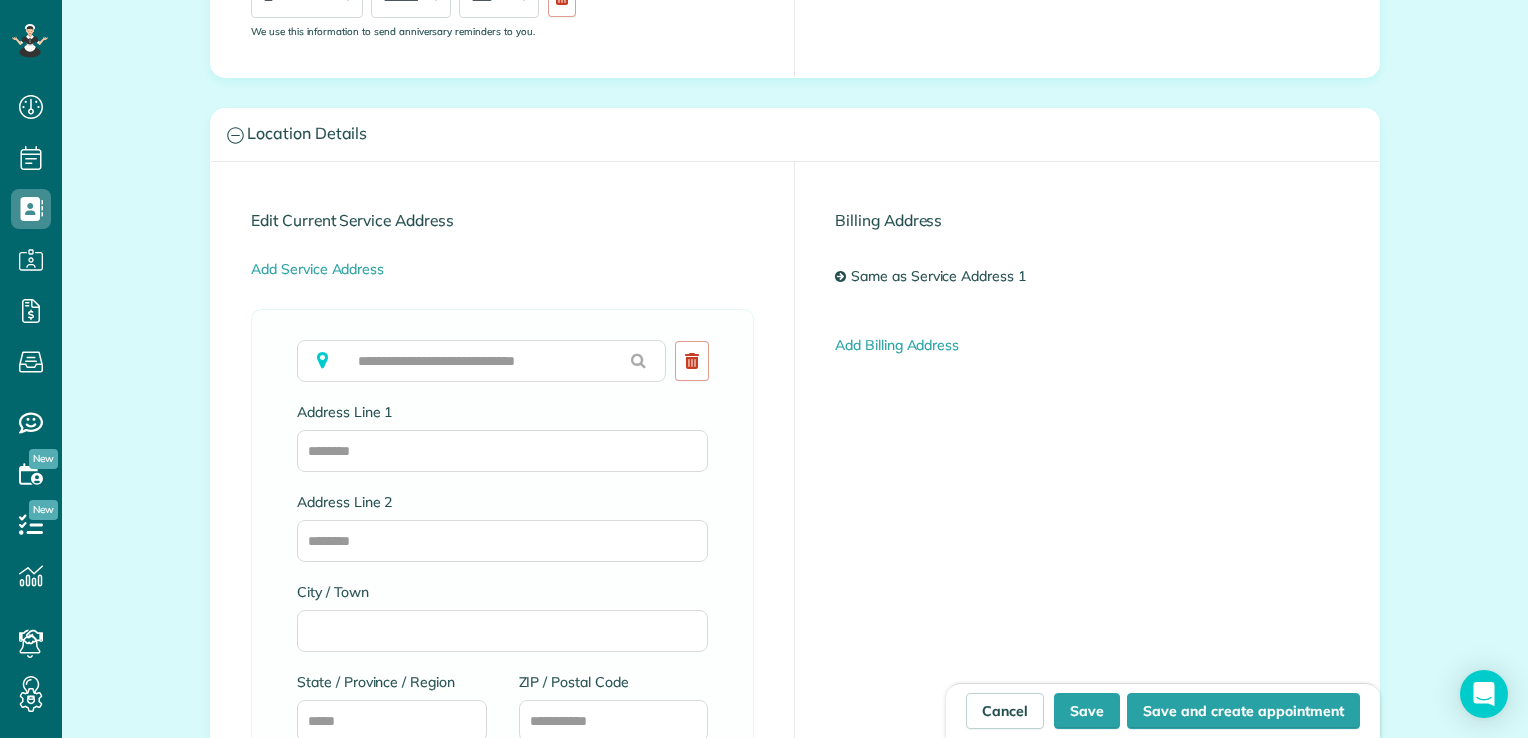 scroll, scrollTop: 876, scrollLeft: 0, axis: vertical 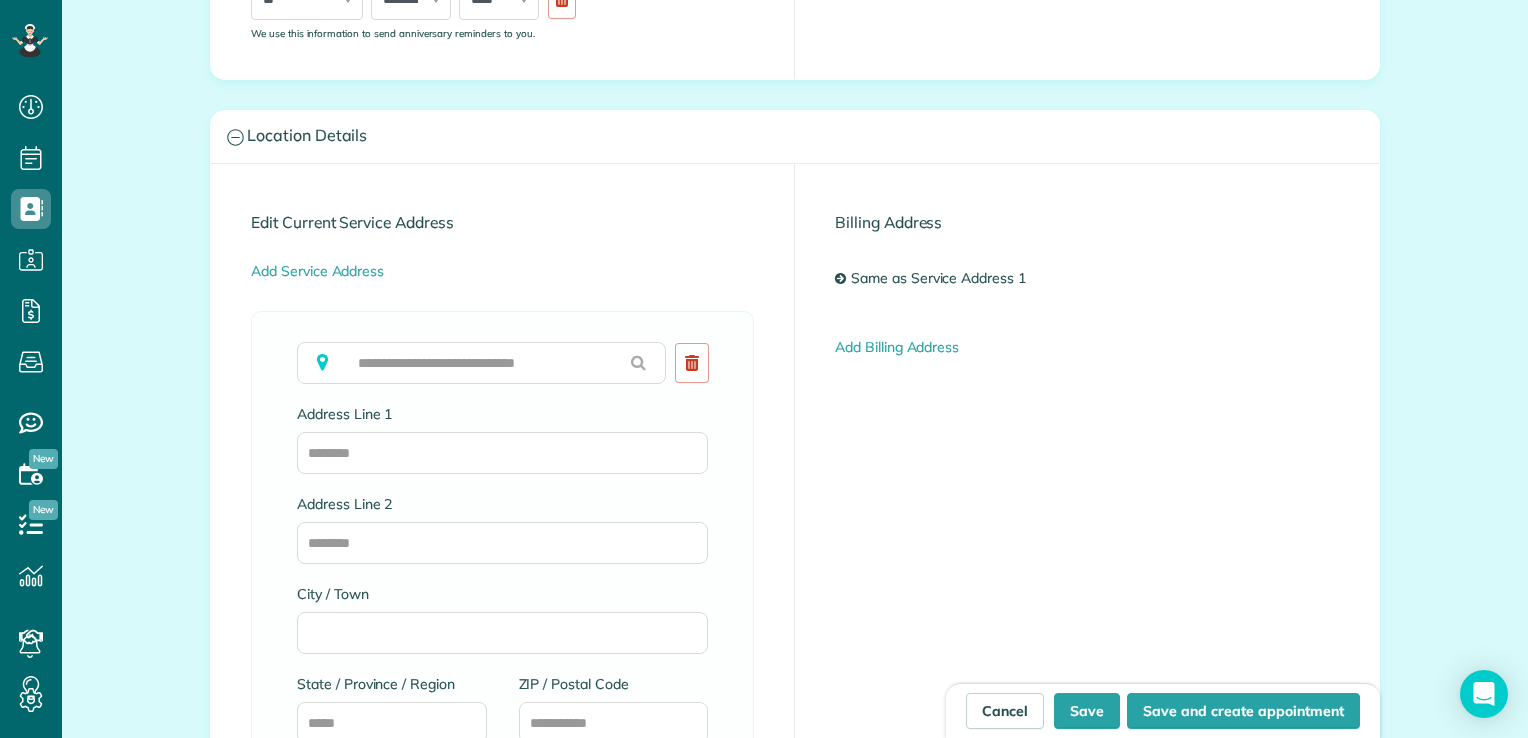 type on "**********" 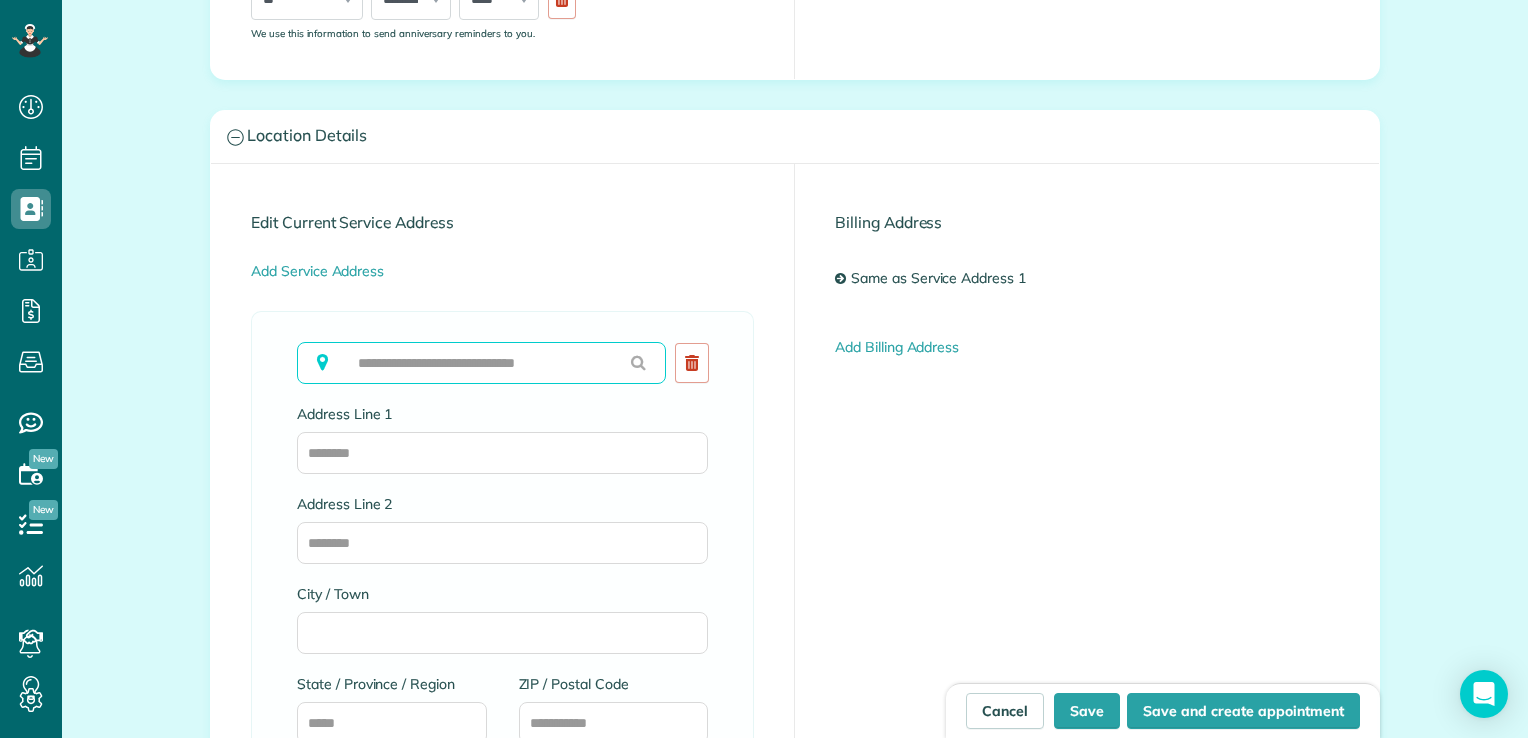 click at bounding box center [481, 363] 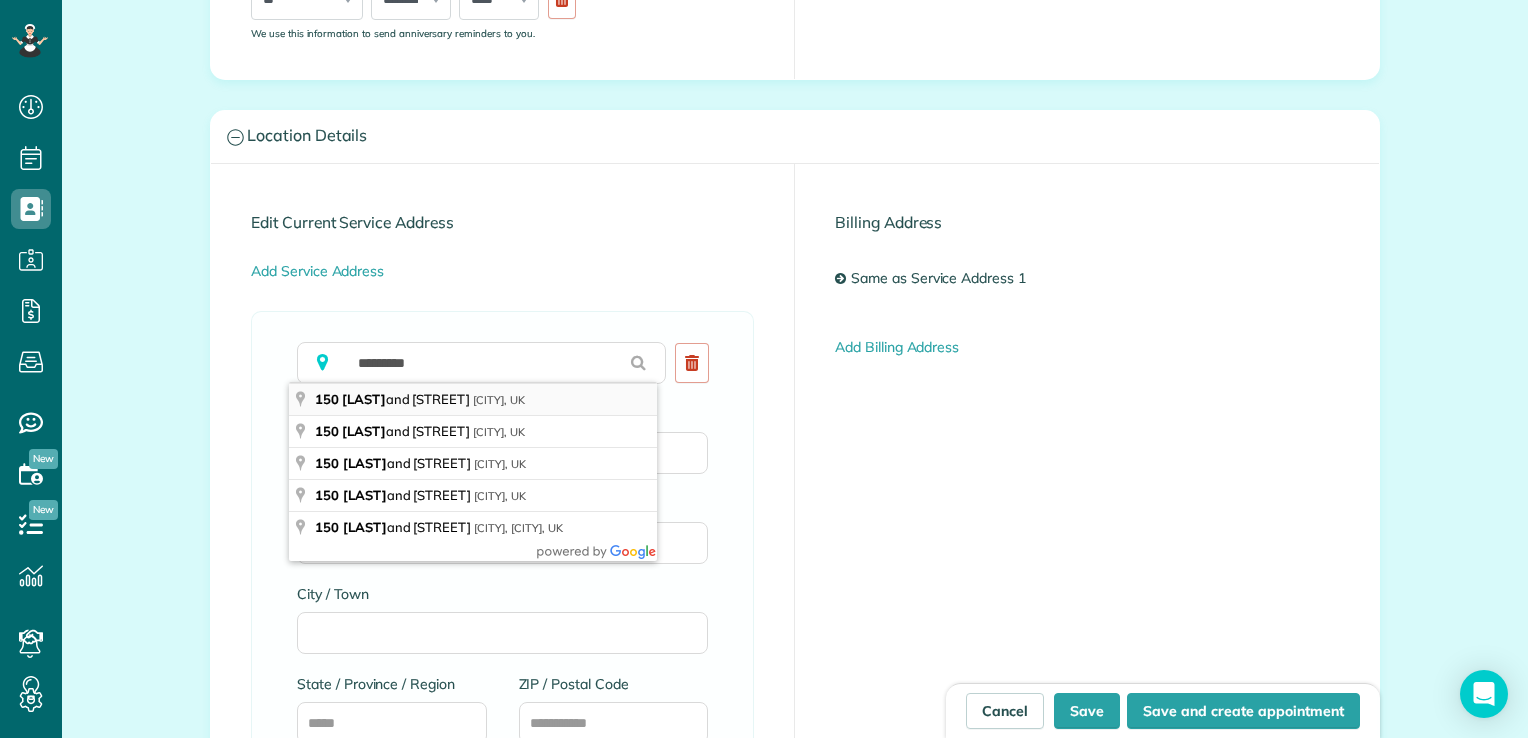 type on "**********" 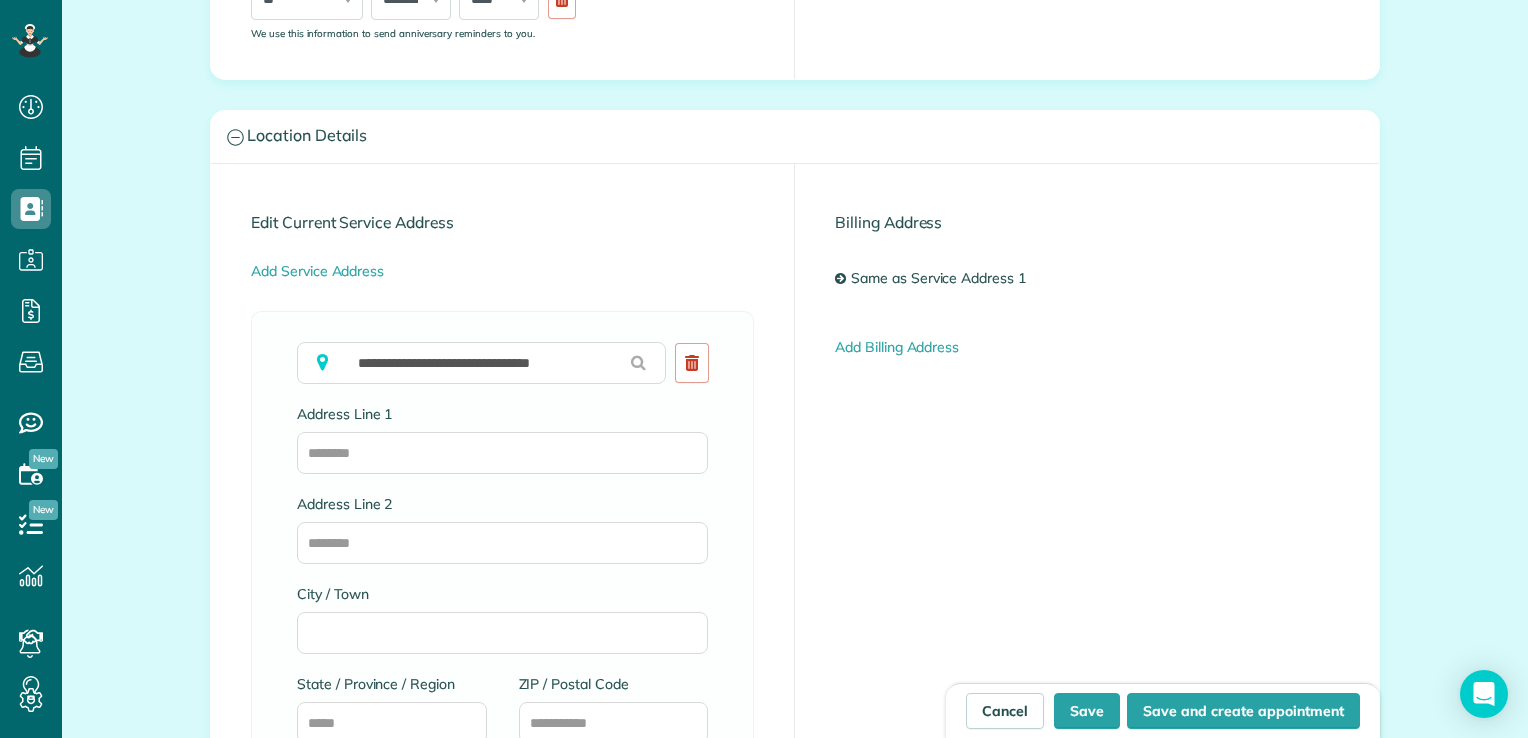 type on "**********" 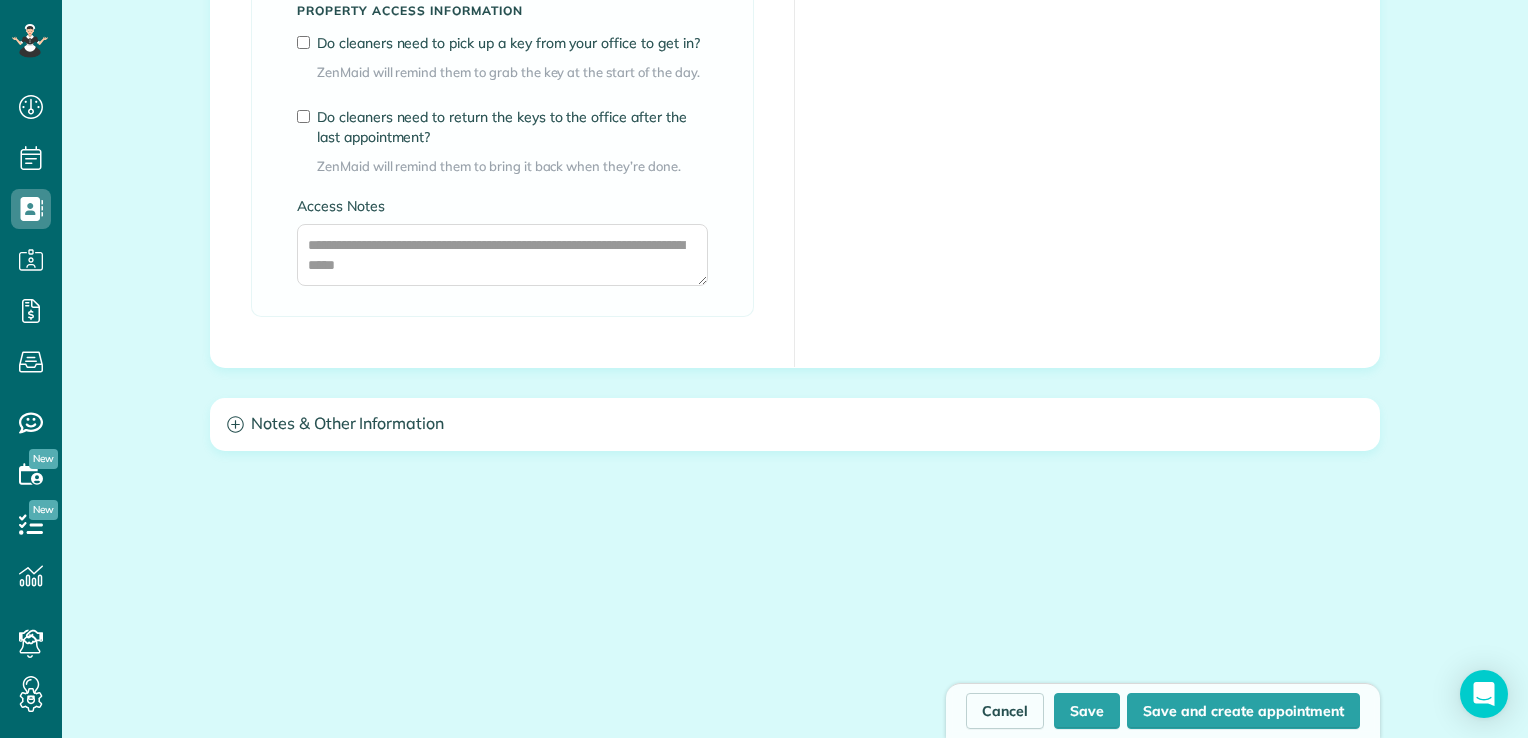 scroll, scrollTop: 1714, scrollLeft: 0, axis: vertical 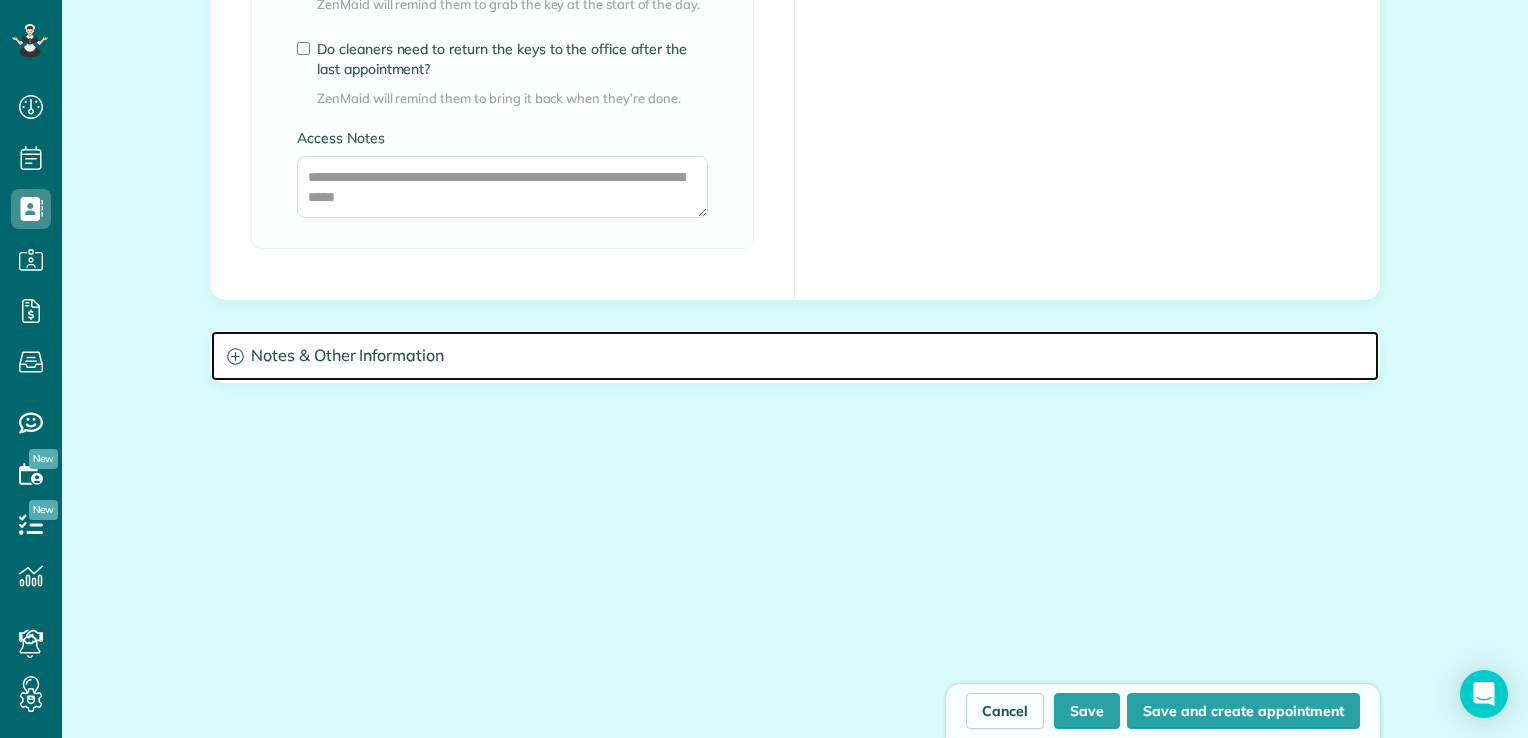 click on "Notes & Other Information" at bounding box center [795, 356] 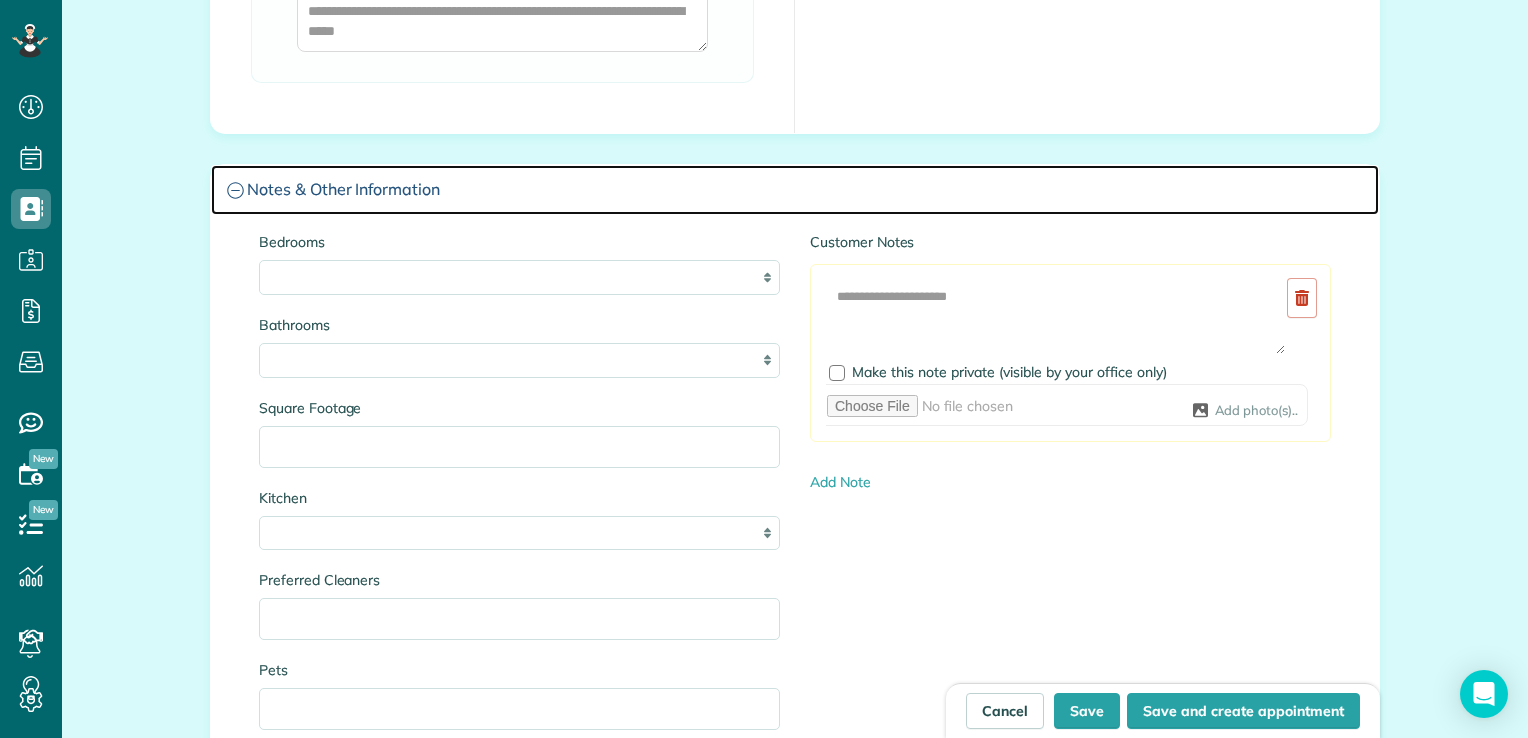scroll, scrollTop: 1879, scrollLeft: 0, axis: vertical 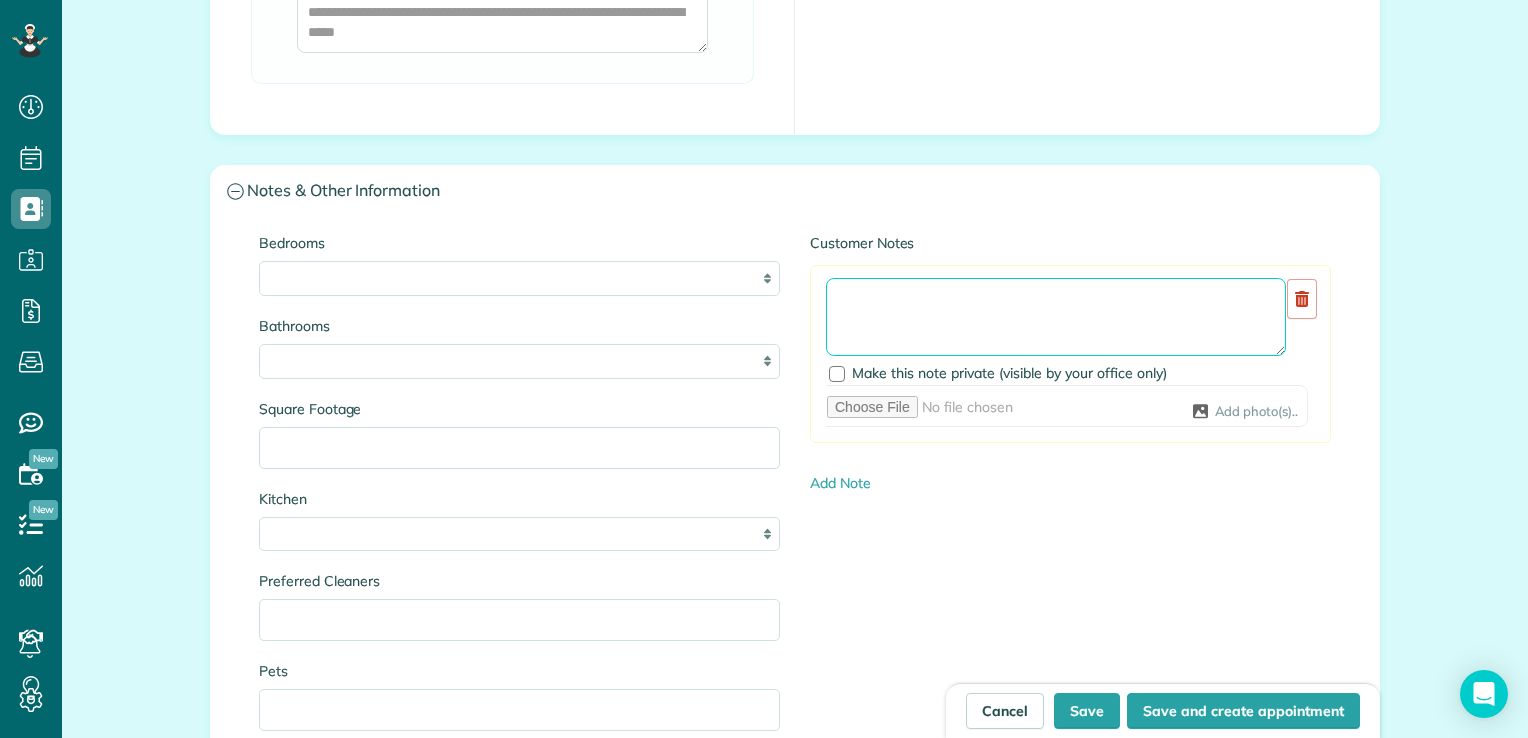 click at bounding box center (1056, 317) 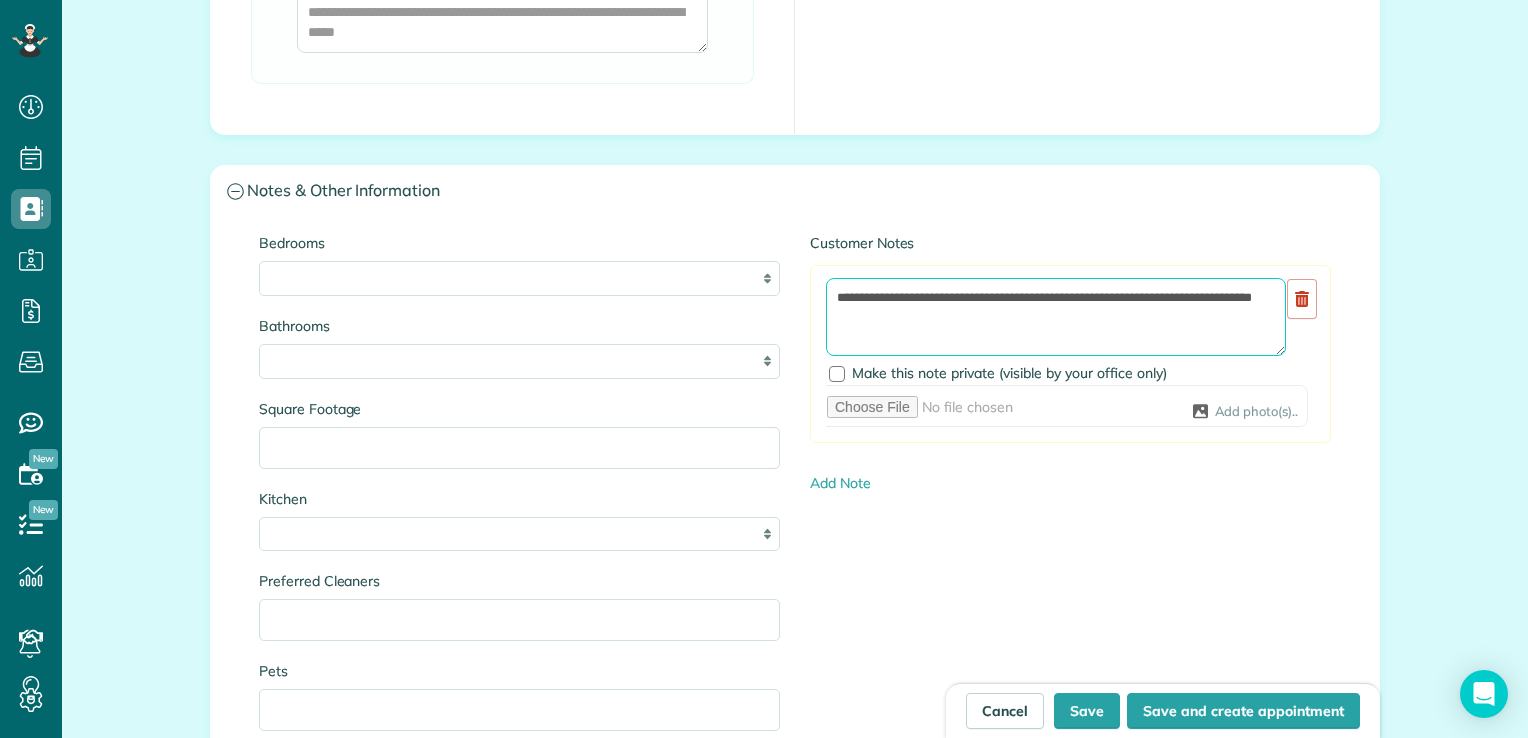 click on "**********" at bounding box center [1056, 317] 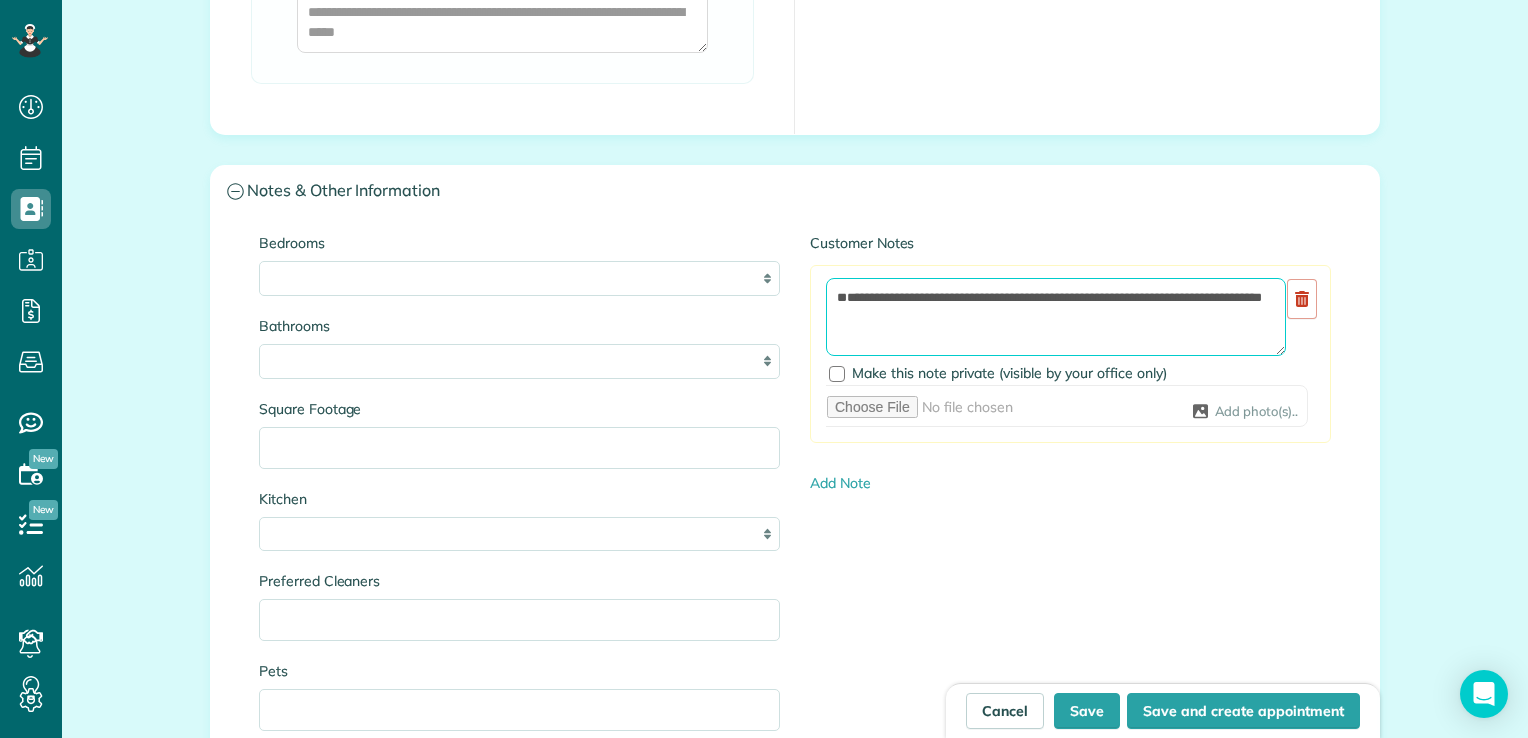 click on "**********" at bounding box center [1056, 317] 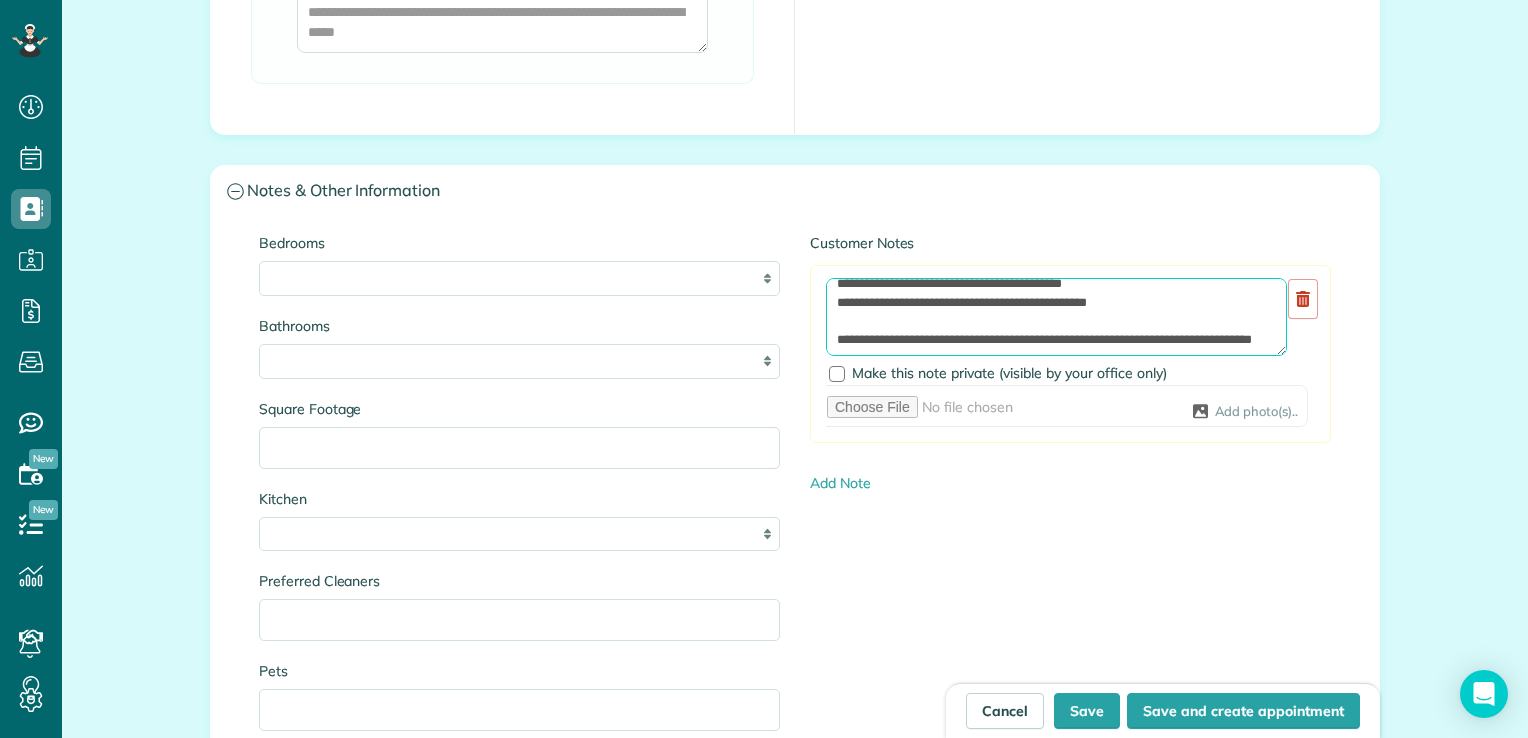 scroll, scrollTop: 51, scrollLeft: 0, axis: vertical 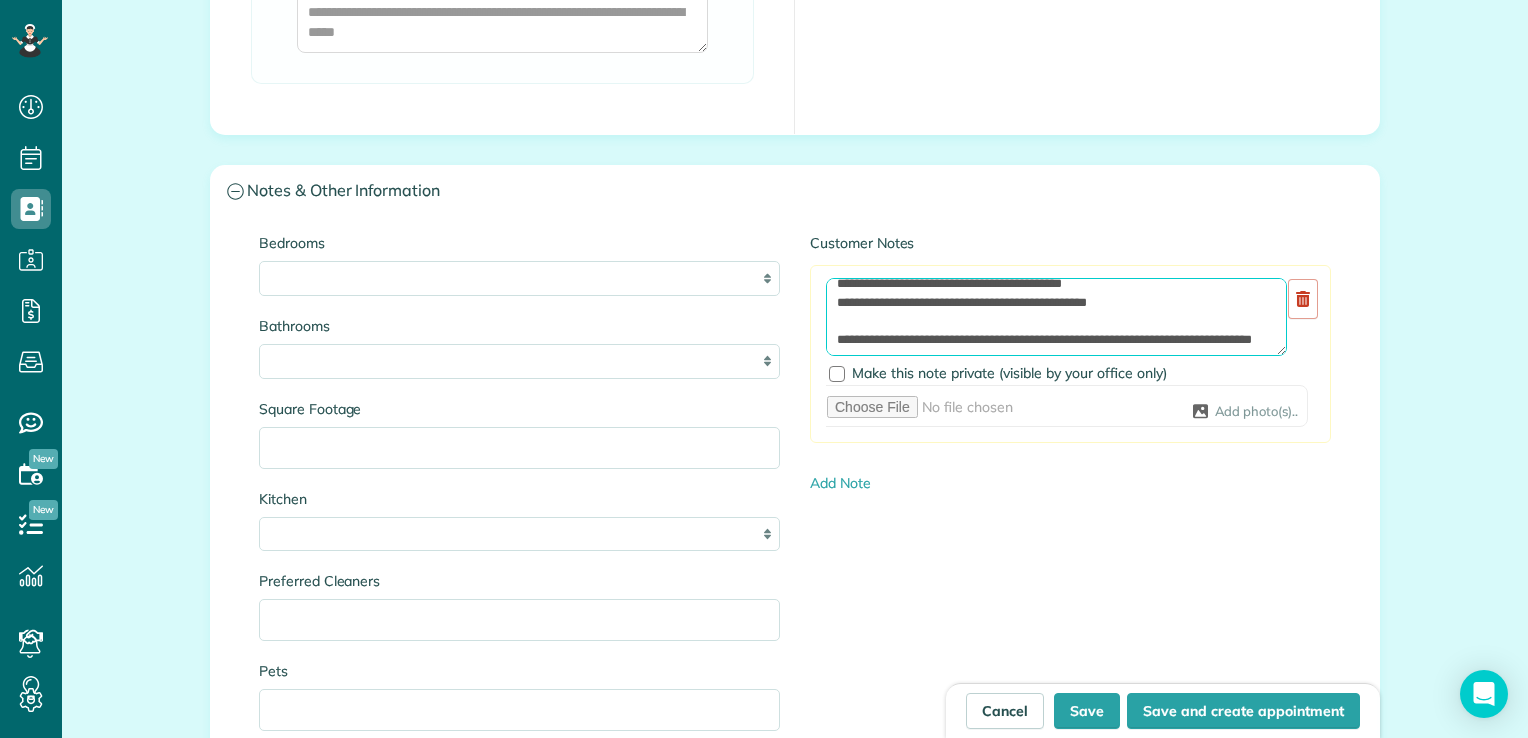 click on "**********" at bounding box center (1056, 316) 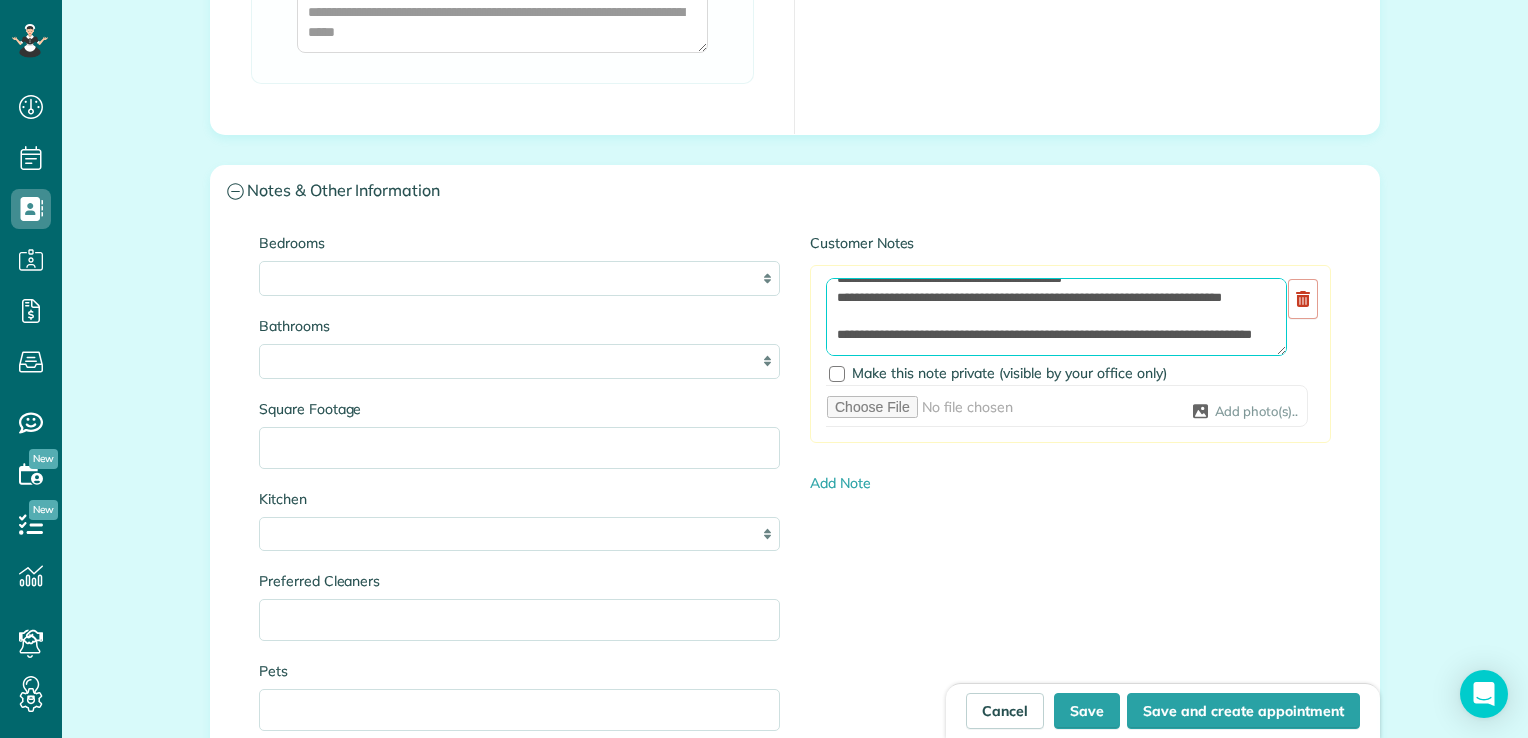 scroll, scrollTop: 89, scrollLeft: 0, axis: vertical 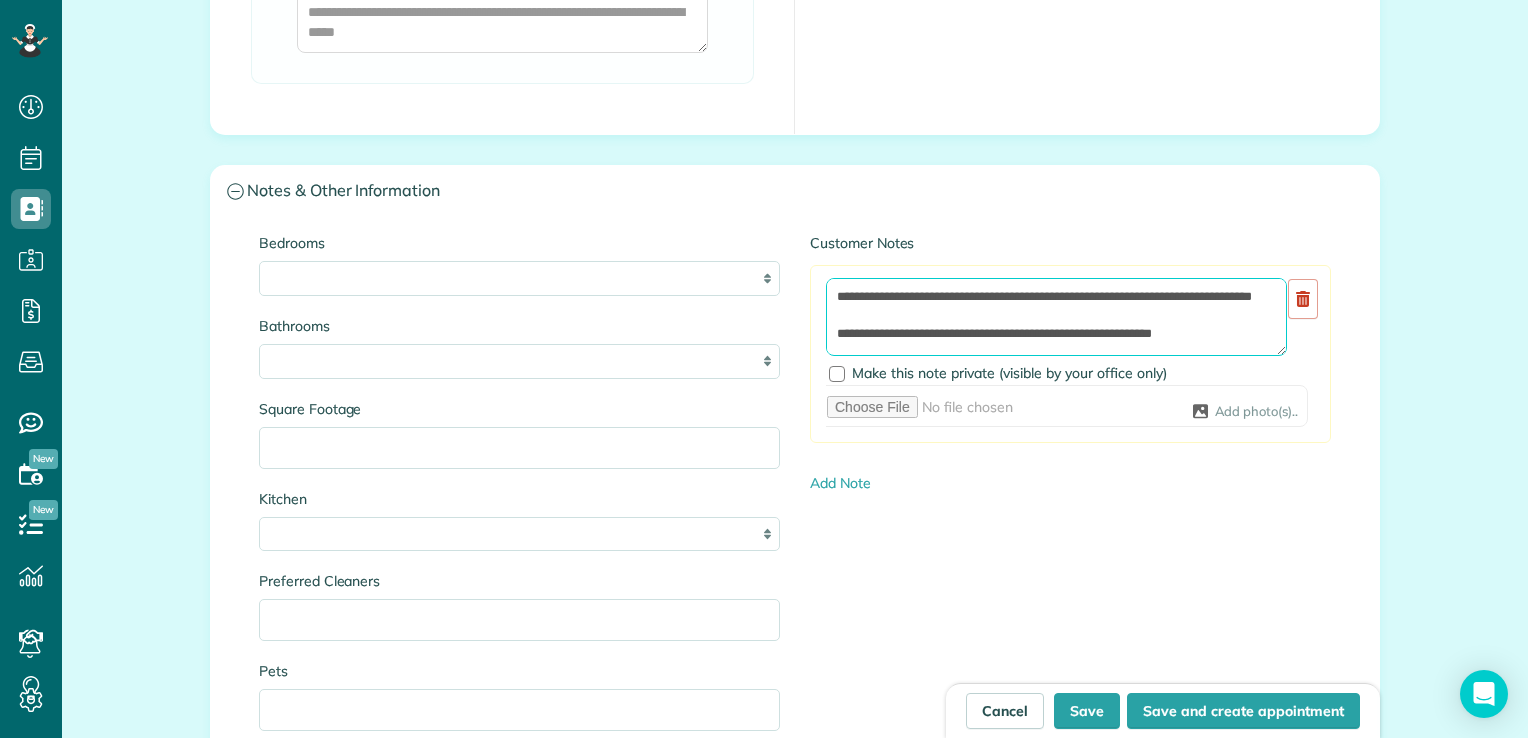 click on "**********" at bounding box center (1056, 316) 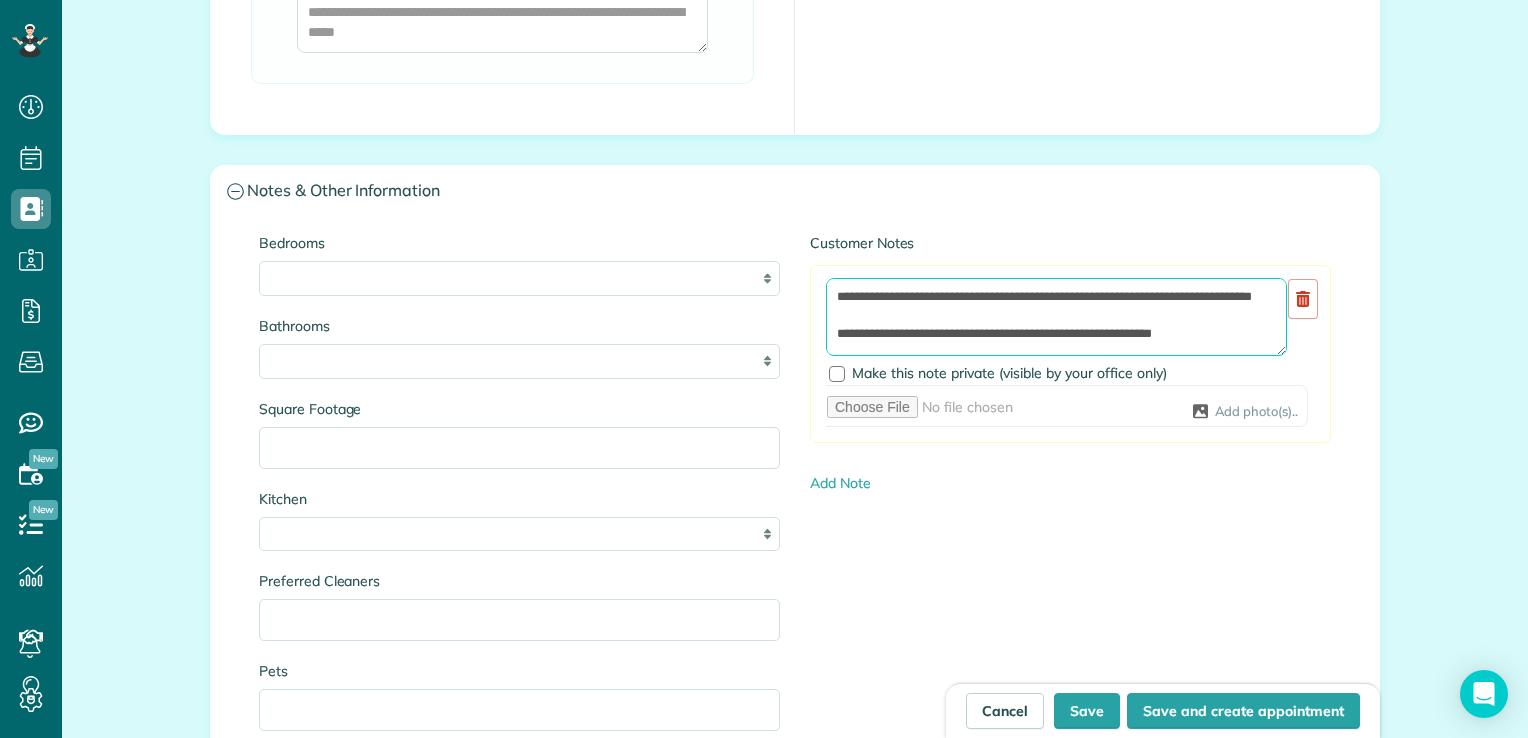 click on "**********" at bounding box center [1056, 316] 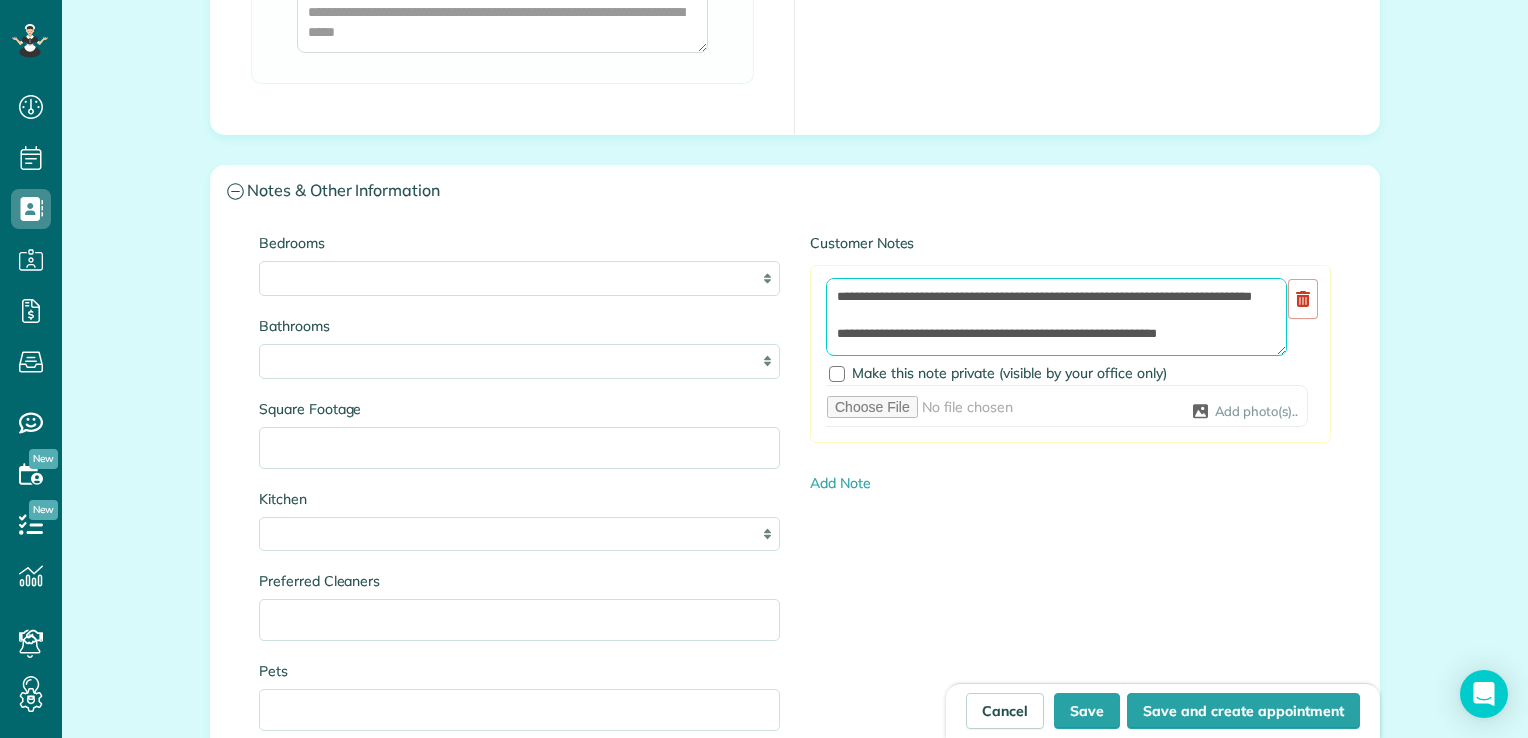 click on "**********" at bounding box center (1056, 316) 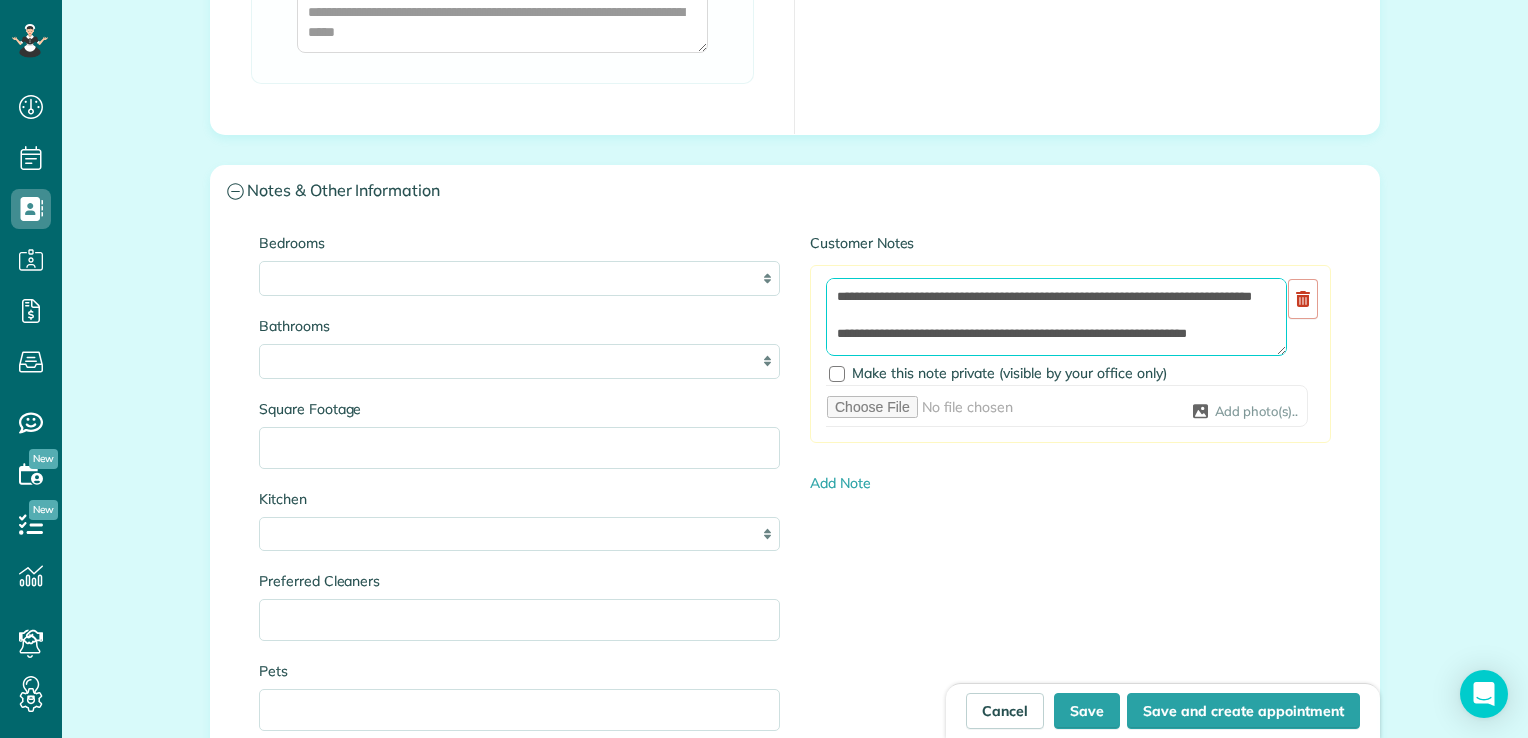 scroll, scrollTop: 137, scrollLeft: 0, axis: vertical 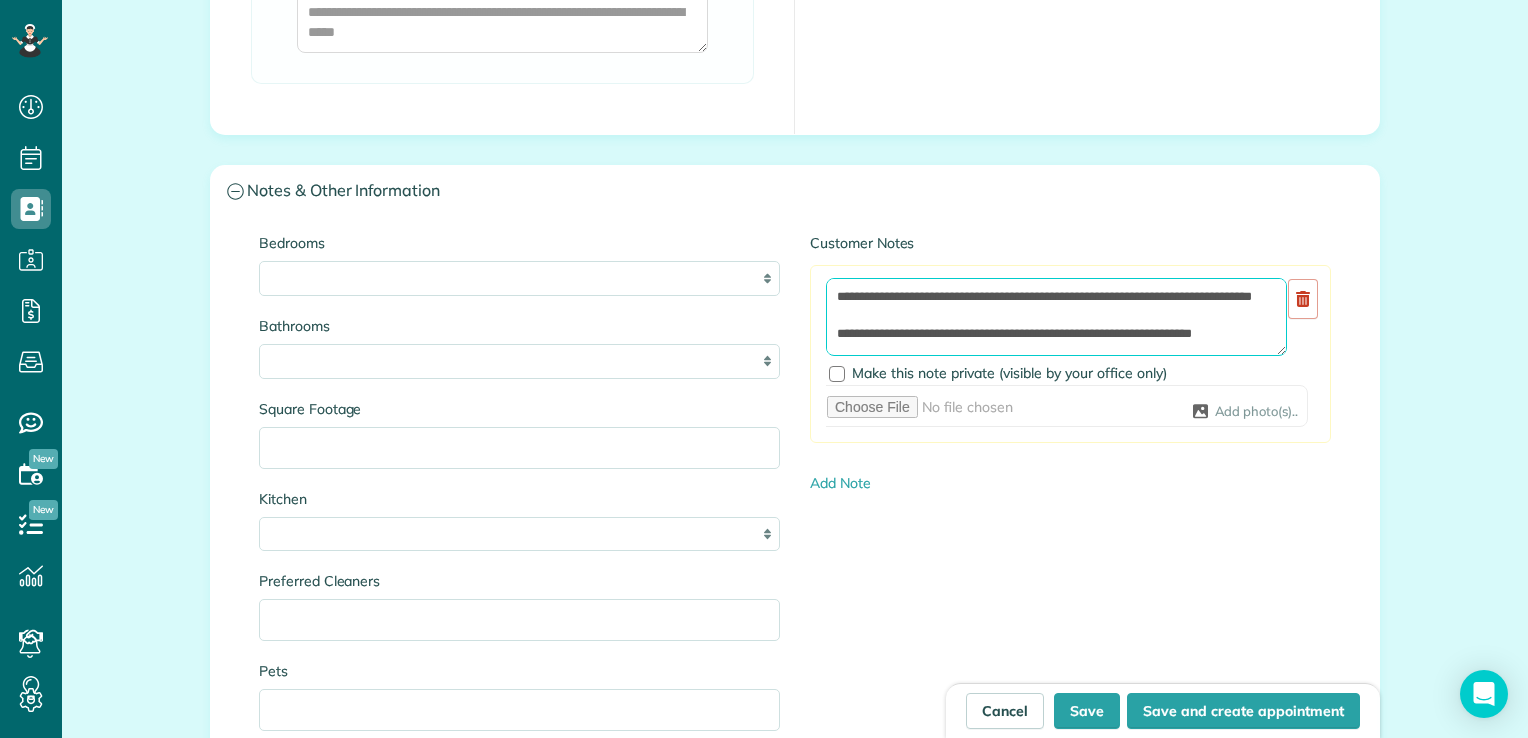 click on "**********" at bounding box center [1056, 316] 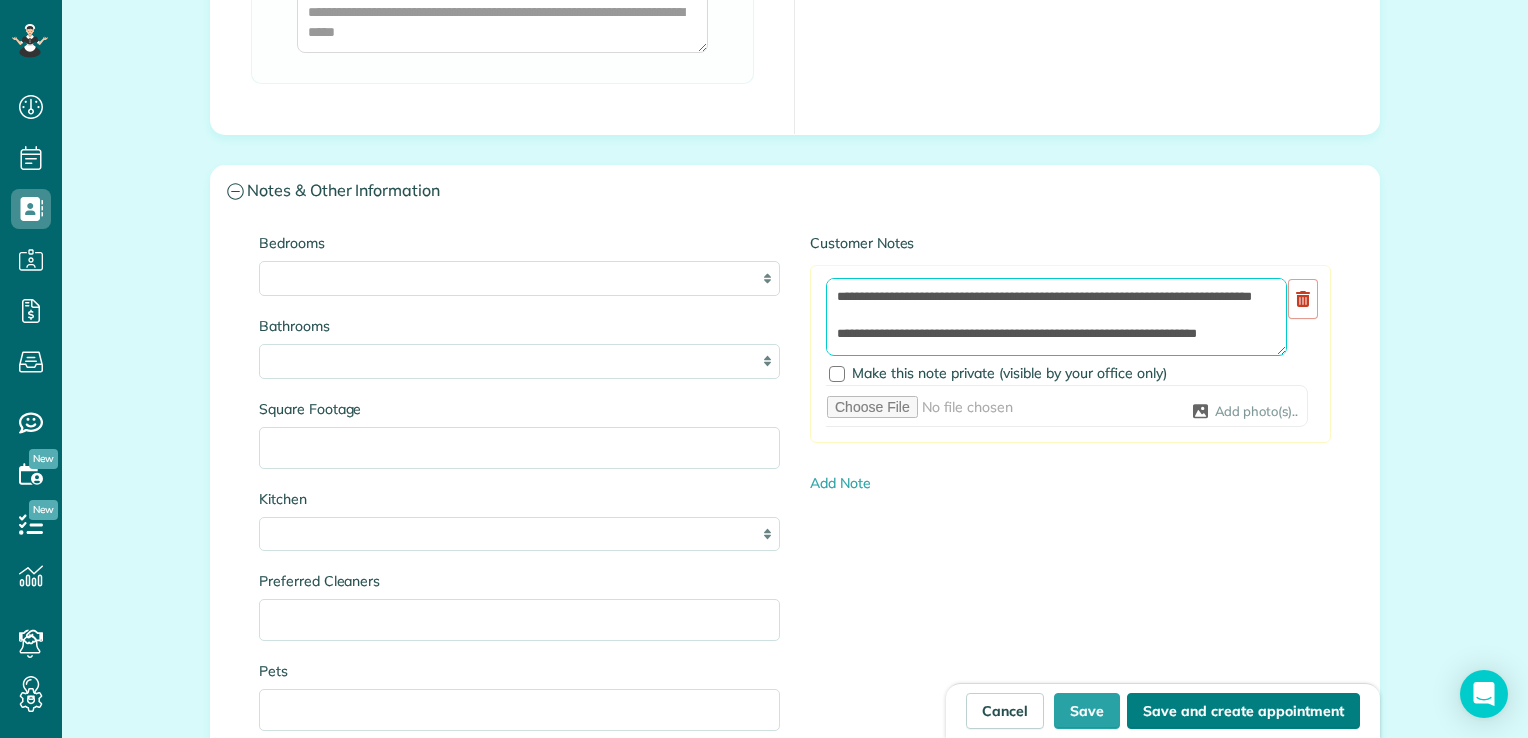 type on "**********" 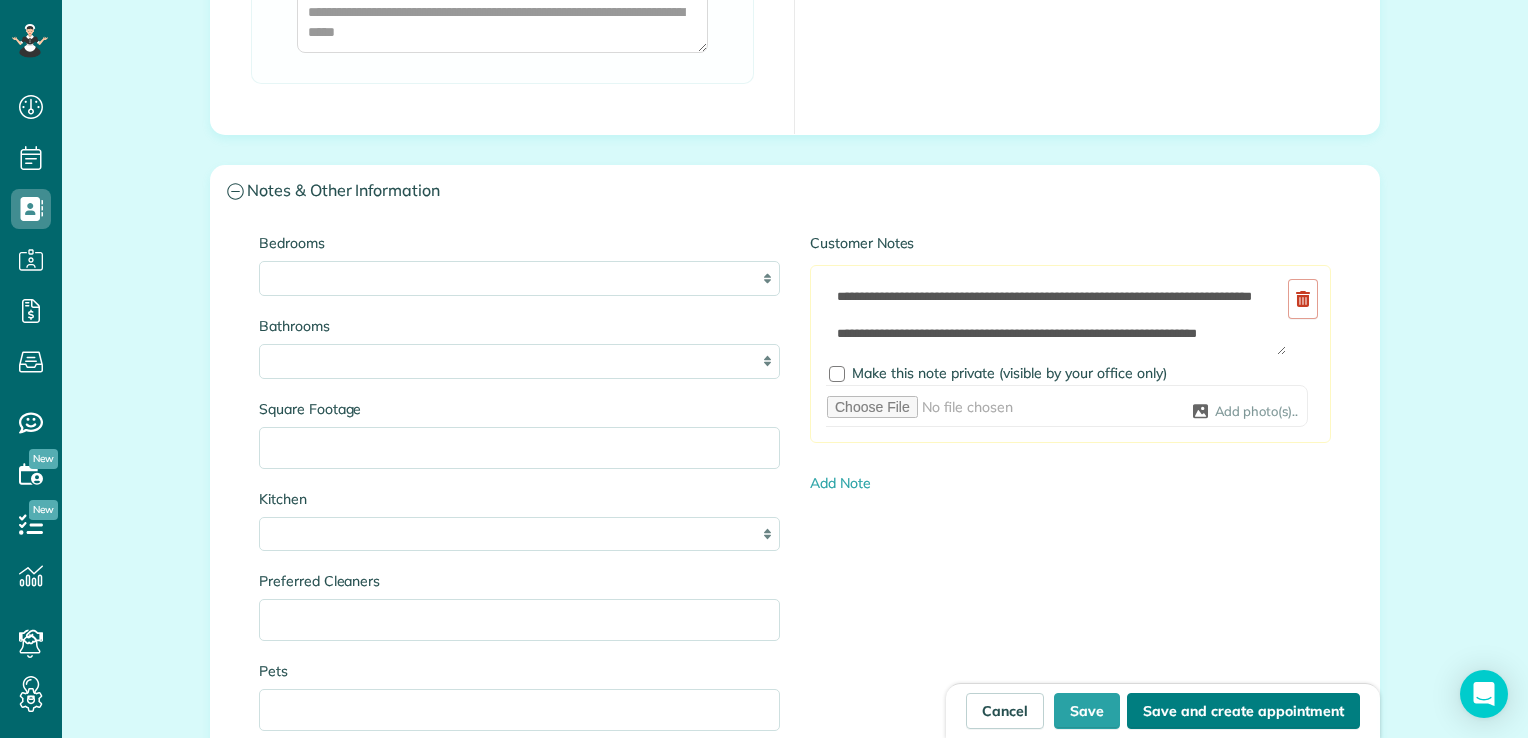 click on "Save and create appointment" at bounding box center (1243, 711) 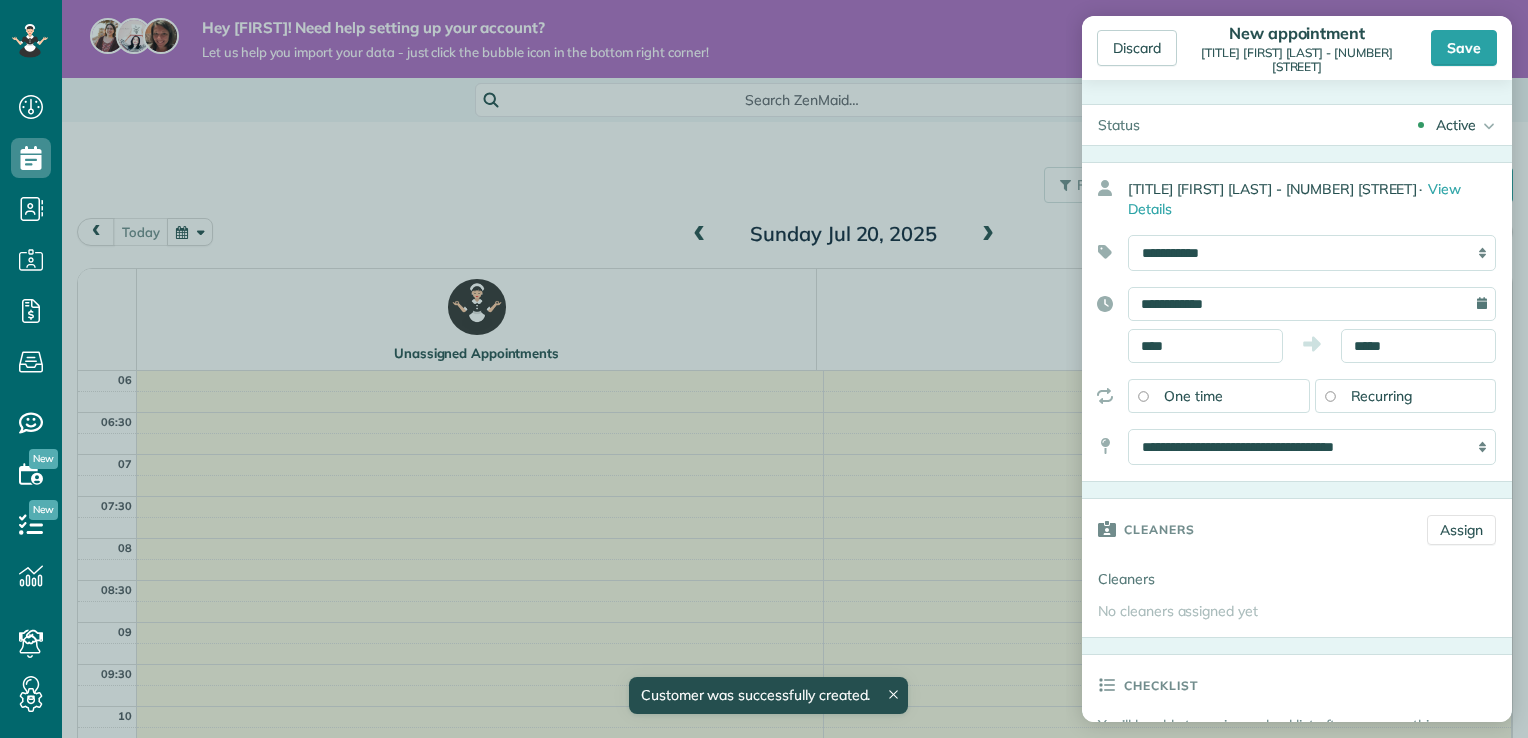 scroll, scrollTop: 0, scrollLeft: 0, axis: both 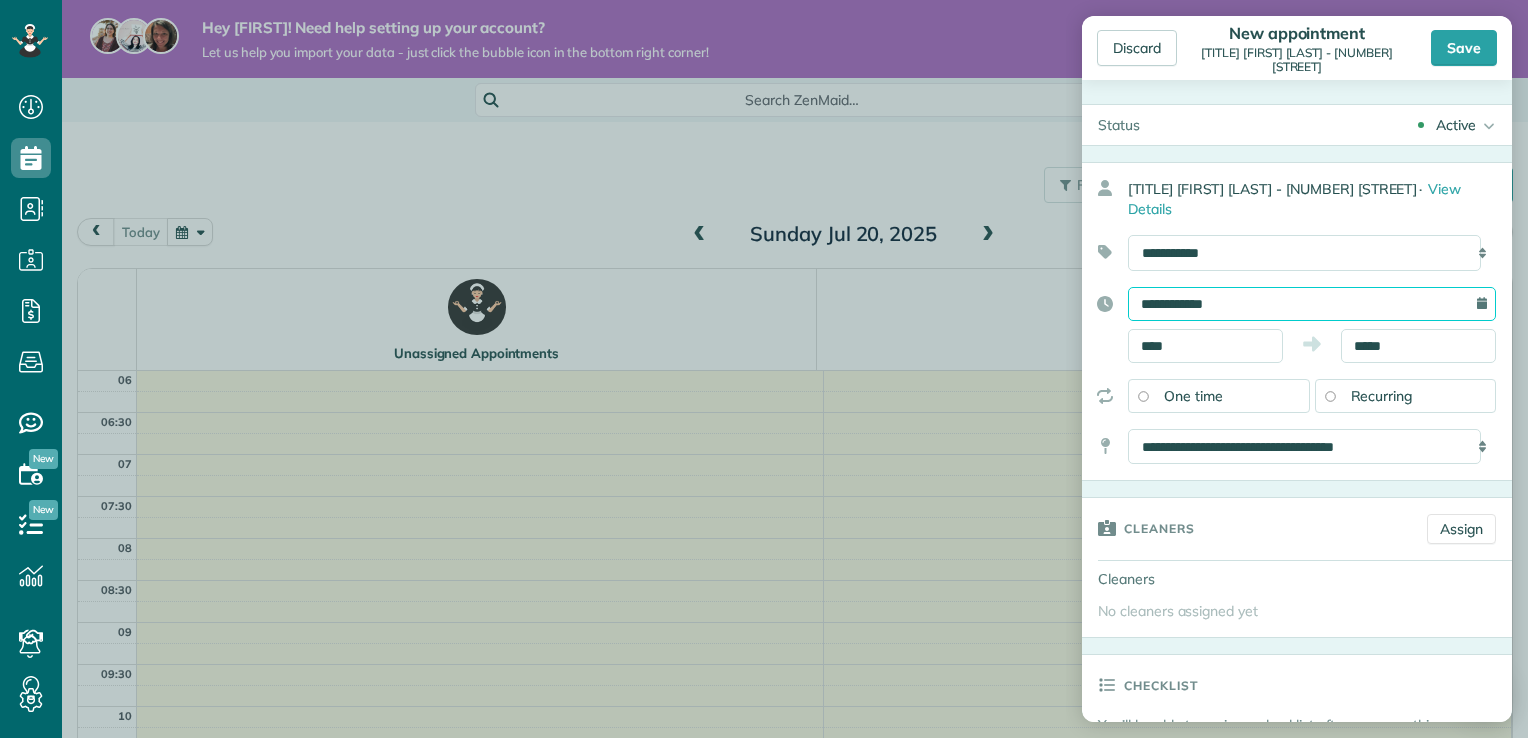 click on "**********" at bounding box center (1312, 304) 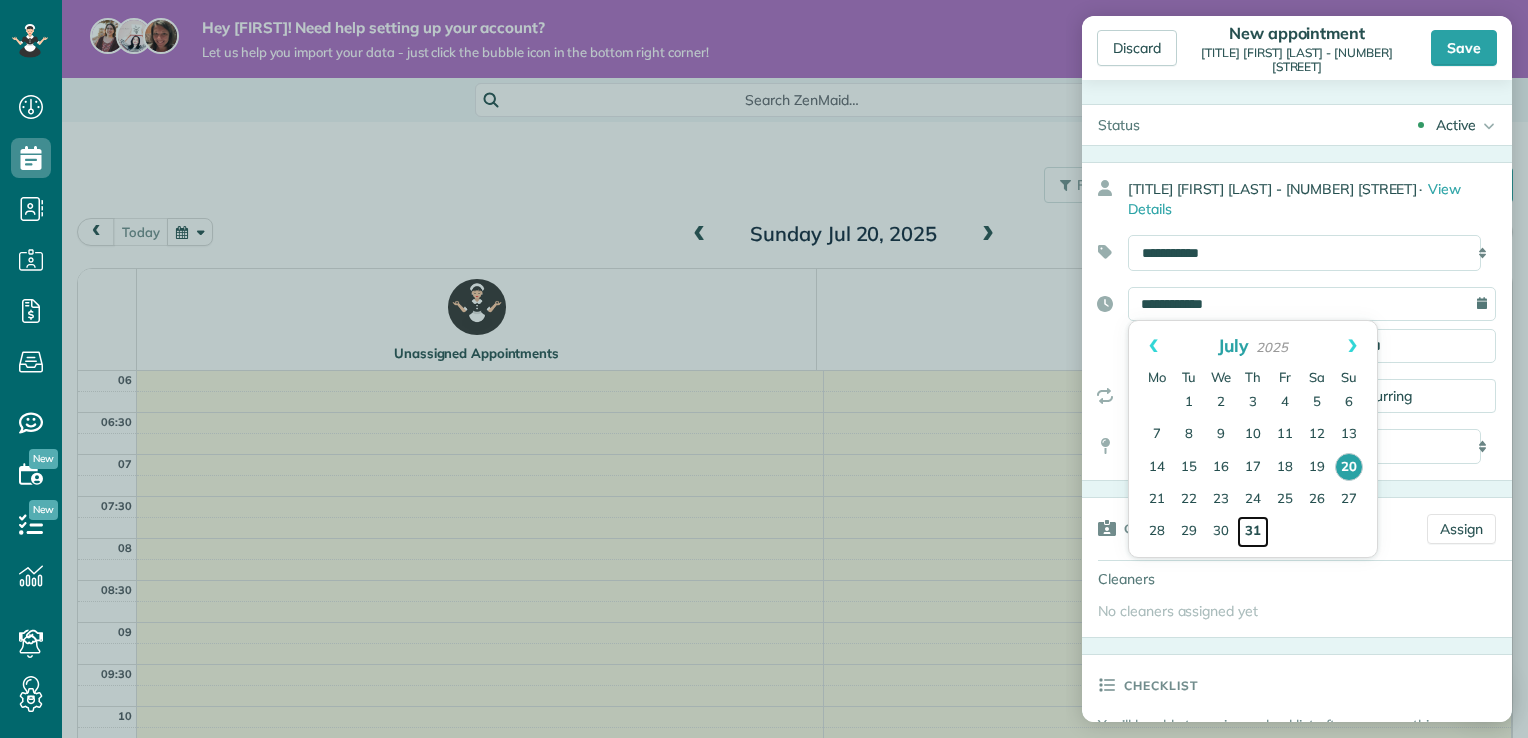 click on "31" at bounding box center [1253, 532] 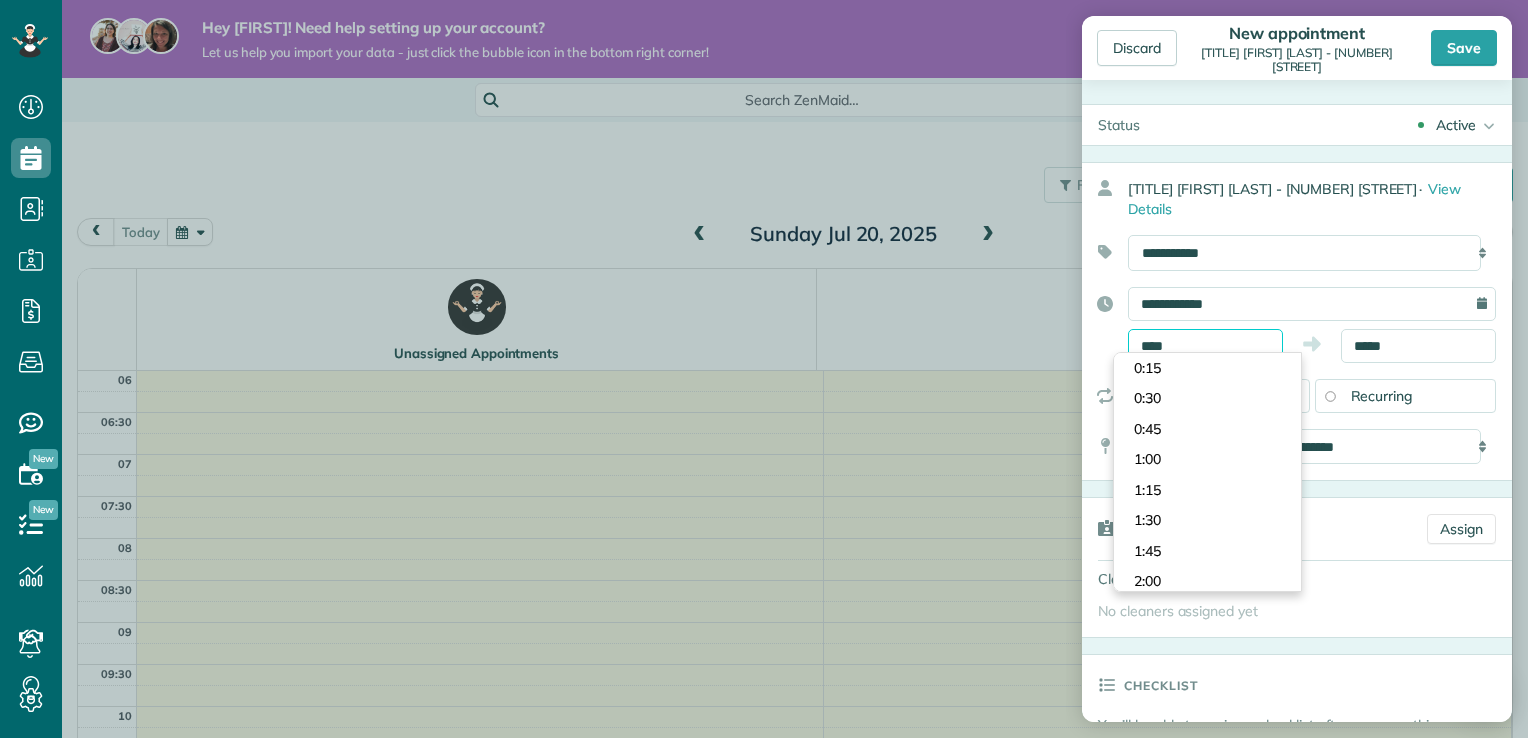 click on "****" at bounding box center [1205, 346] 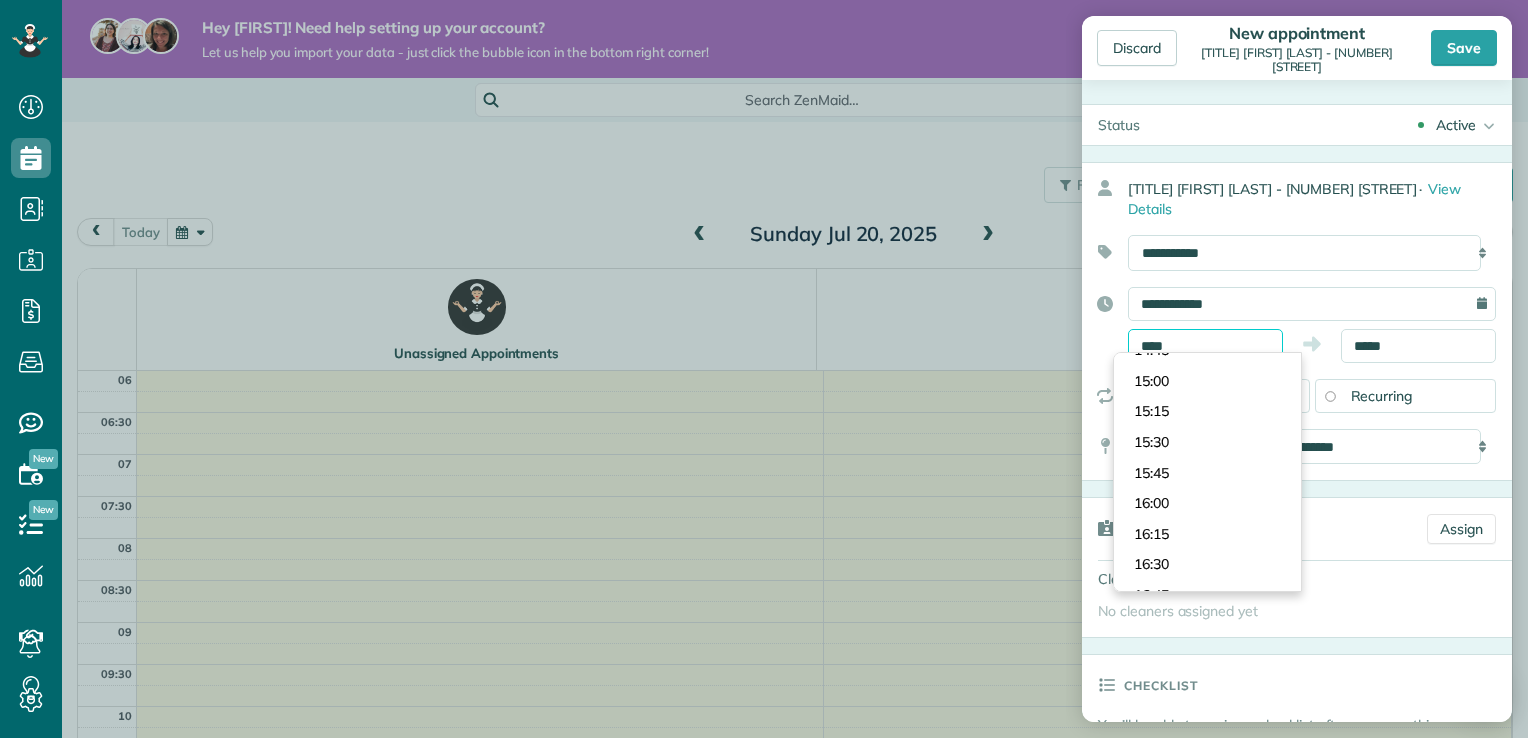 scroll, scrollTop: 1792, scrollLeft: 0, axis: vertical 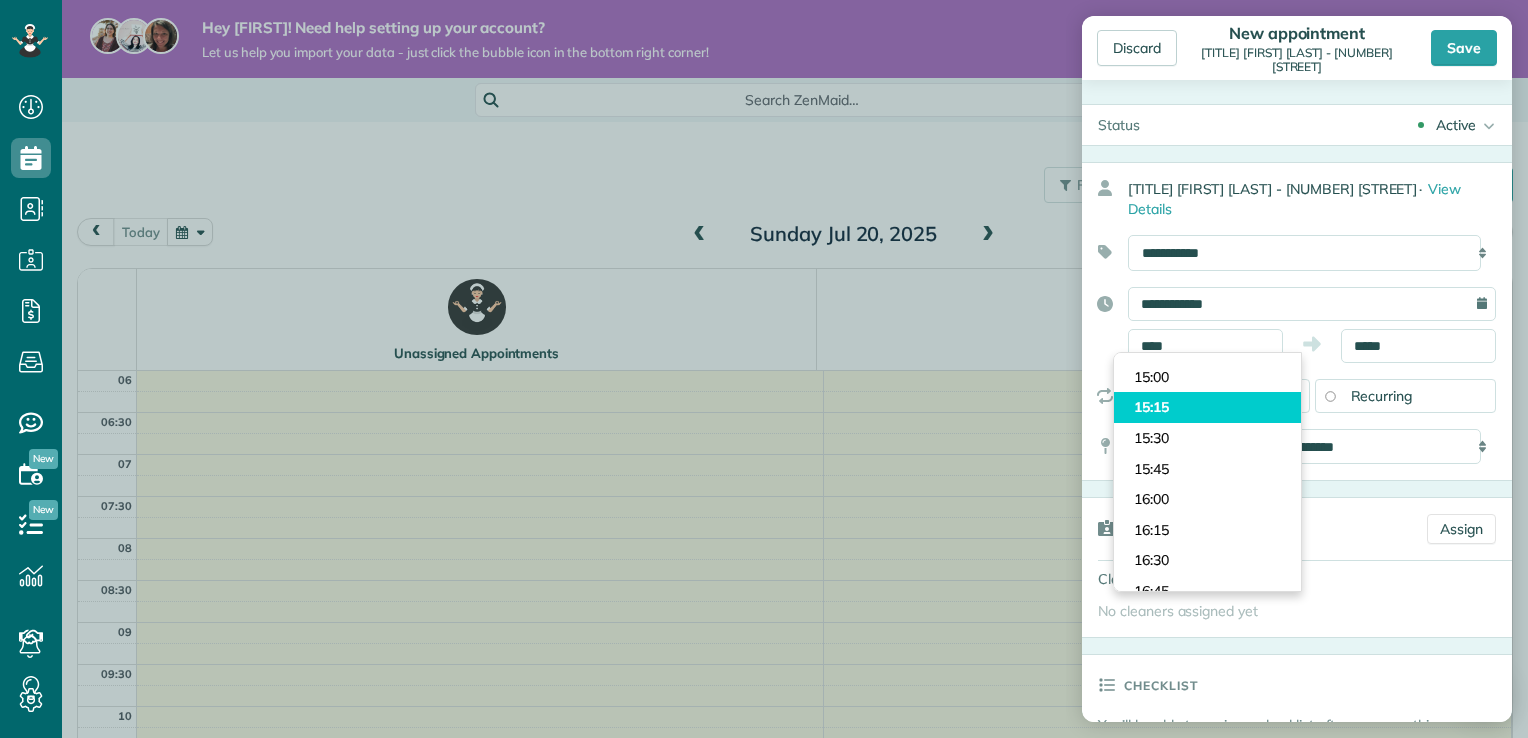 type on "*****" 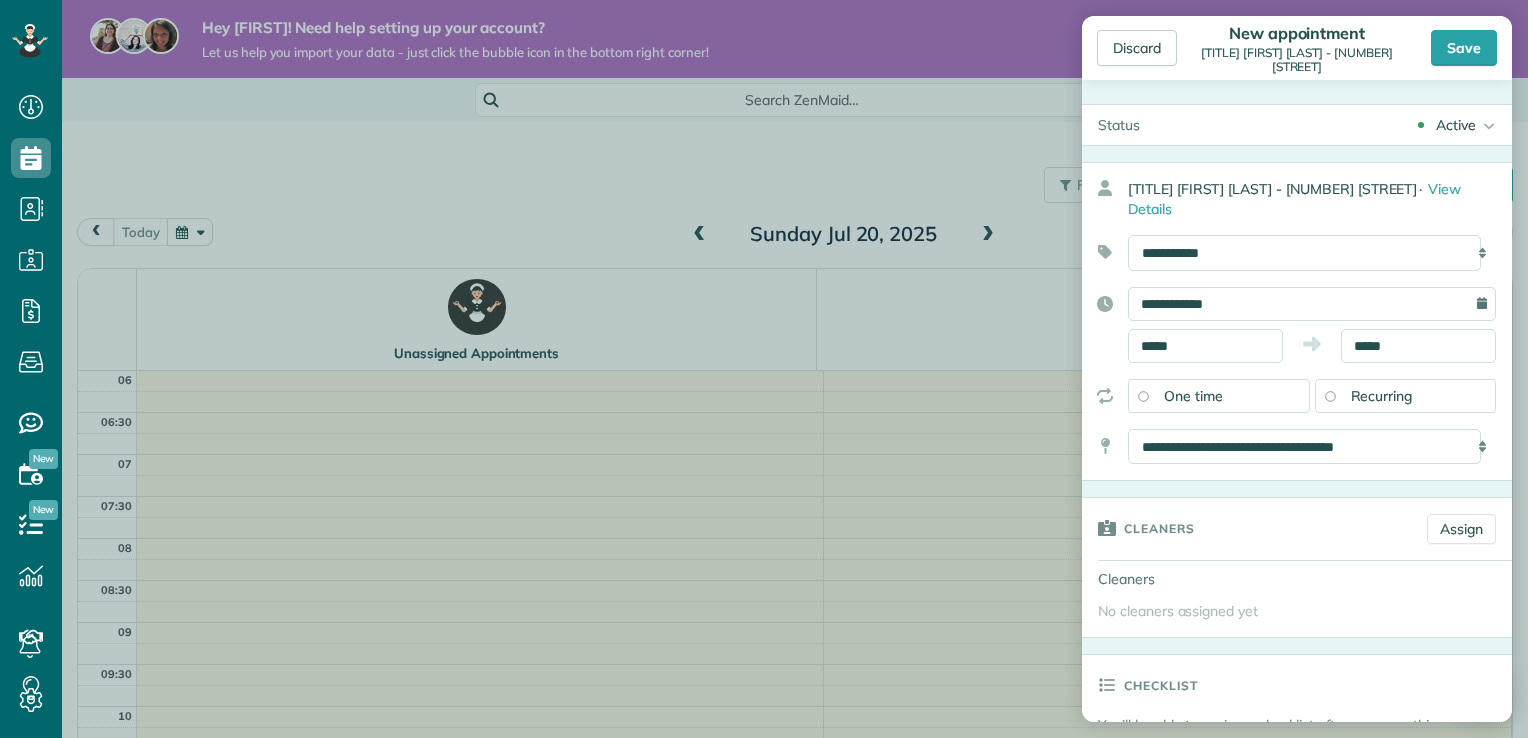 click on "Dashboard
Scheduling
Calendar View
List View
Dispatch View - Weekly scheduling (Beta)" at bounding box center (764, 369) 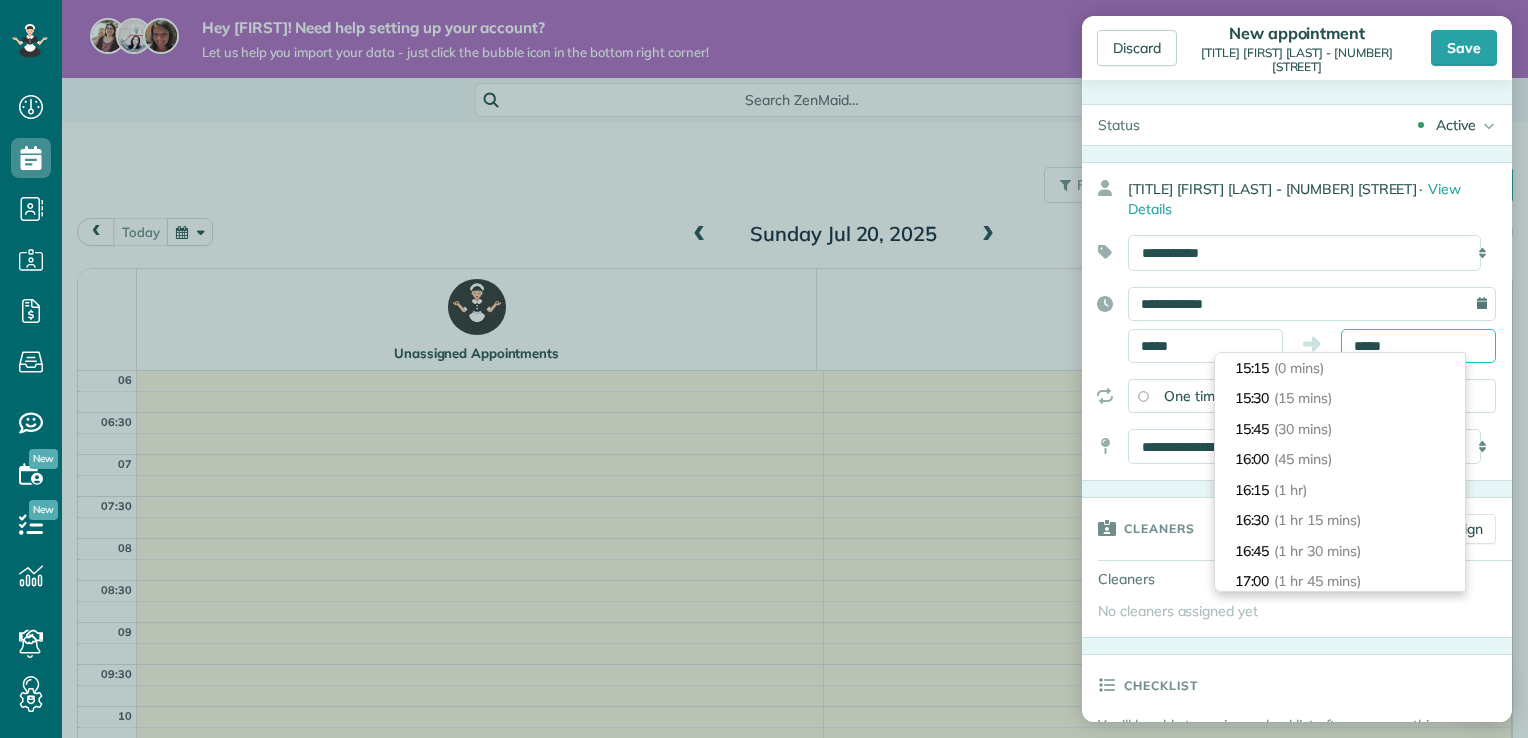 click on "*****" at bounding box center [1418, 346] 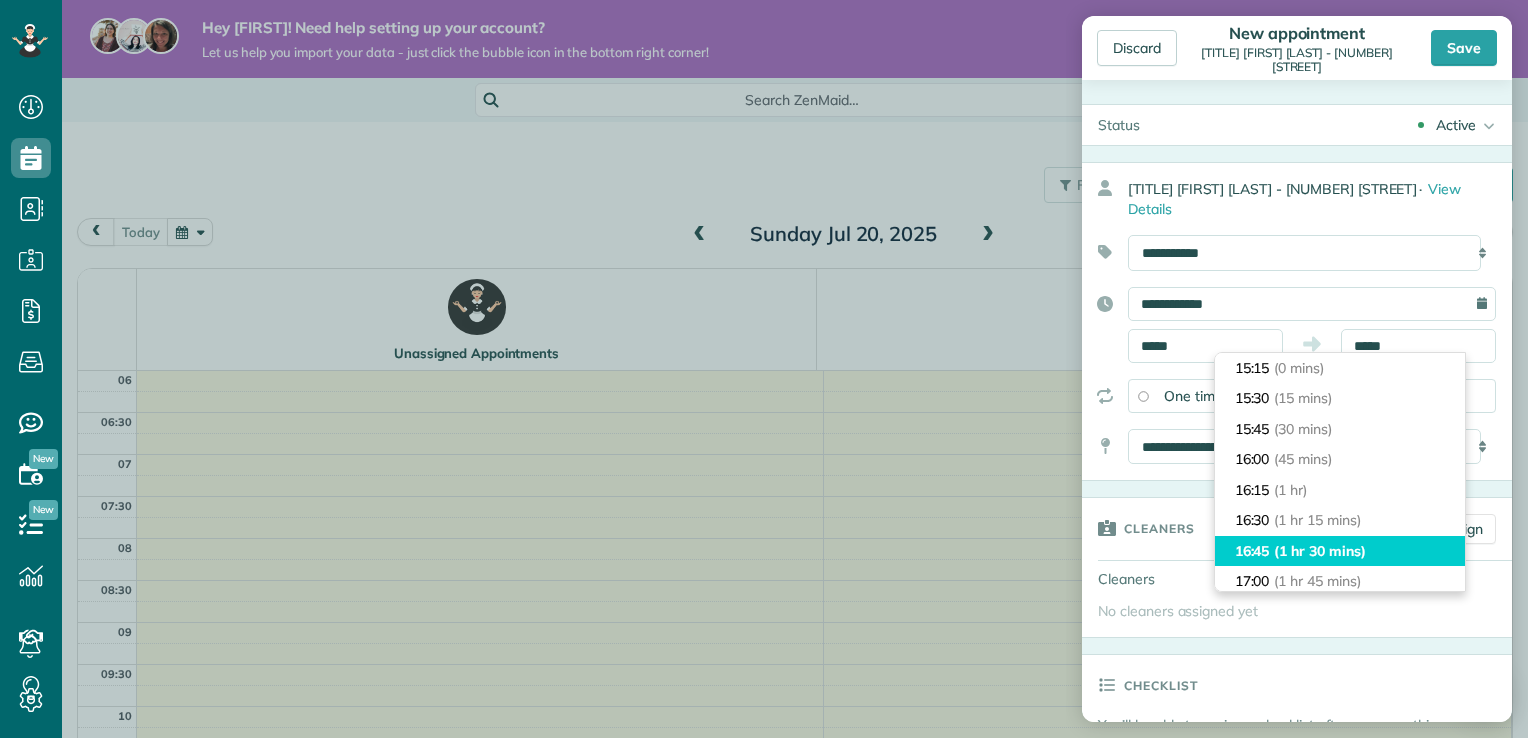 click on "(1 hr 30 mins)" at bounding box center (1319, 551) 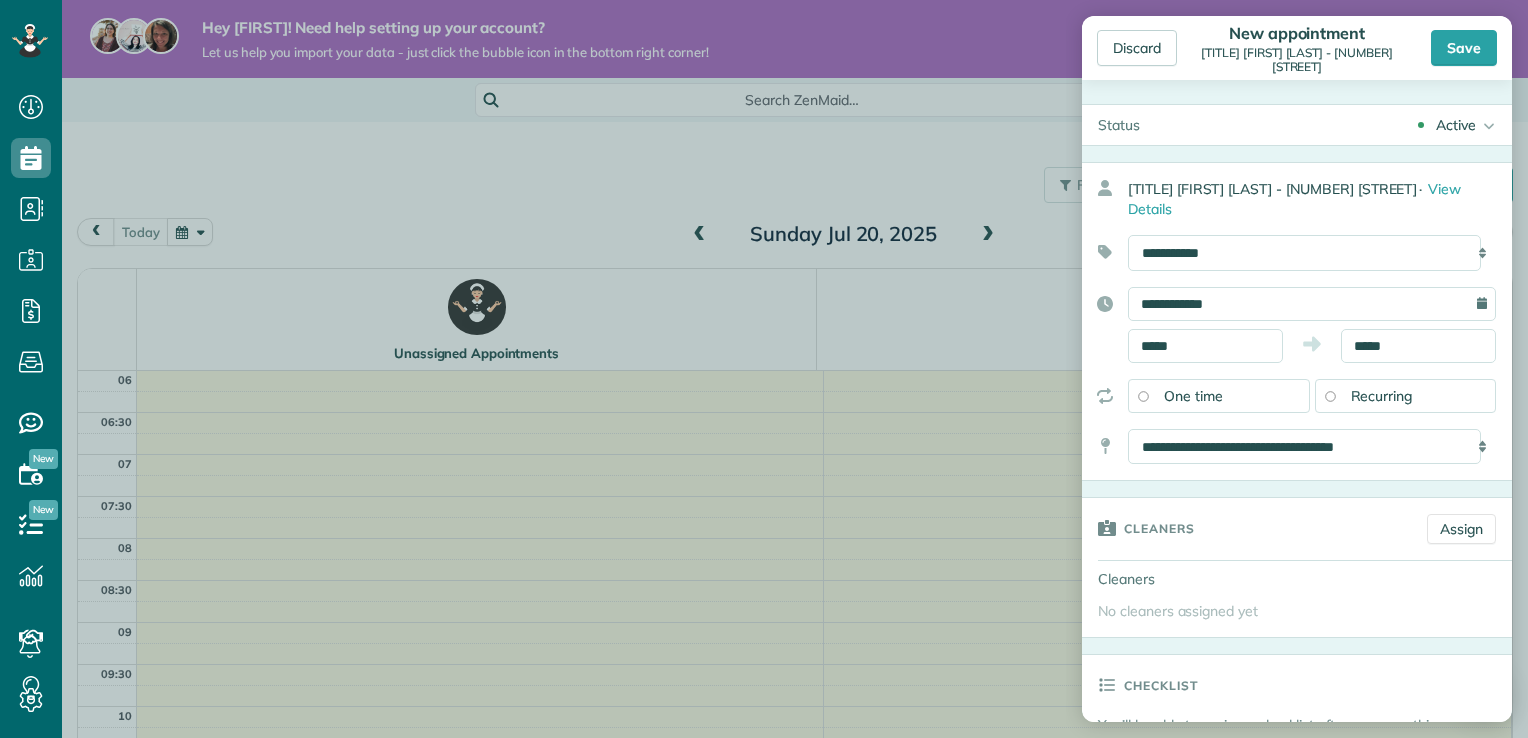 click on "Cleaners" at bounding box center (1246, 528) 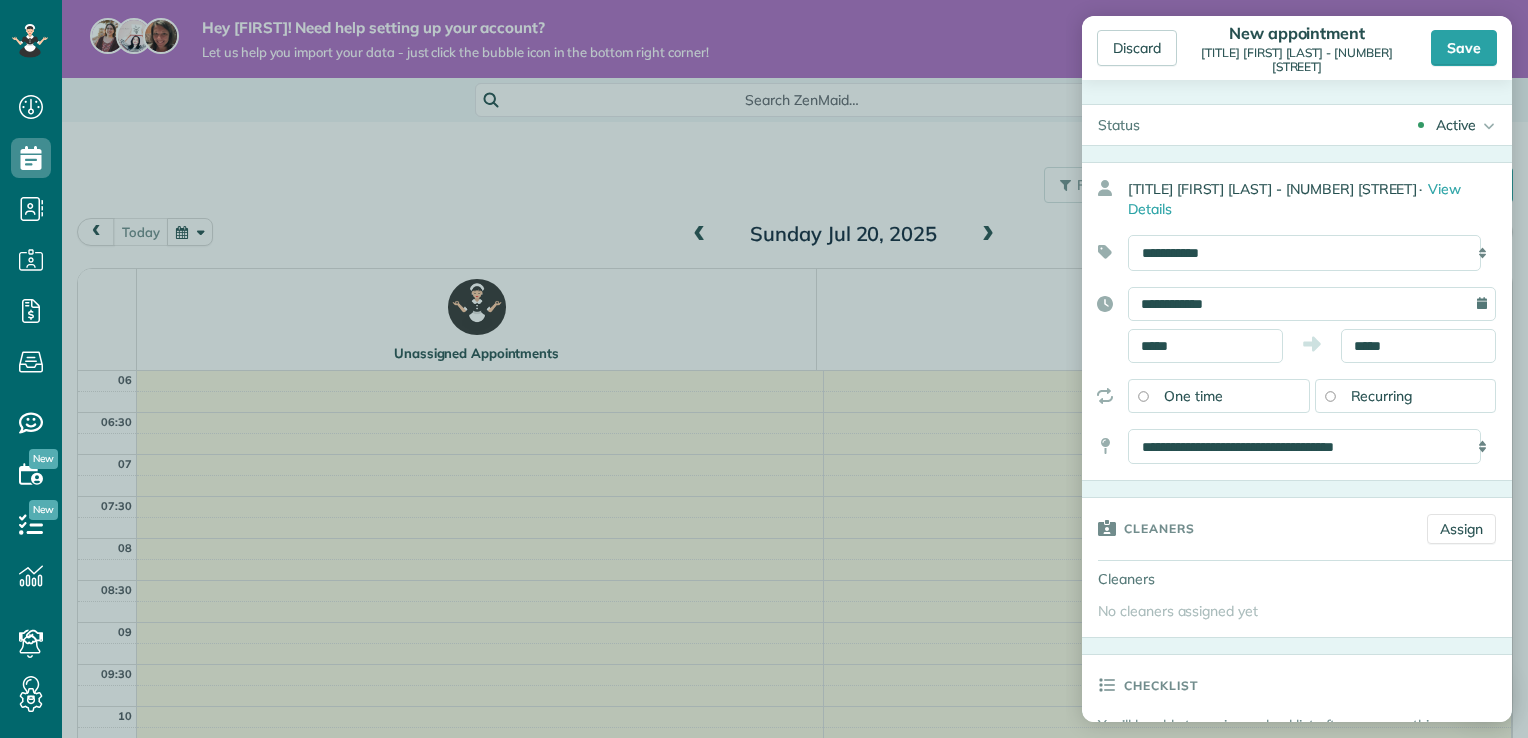 drag, startPoint x: 1320, startPoint y: 547, endPoint x: 1316, endPoint y: 602, distance: 55.145264 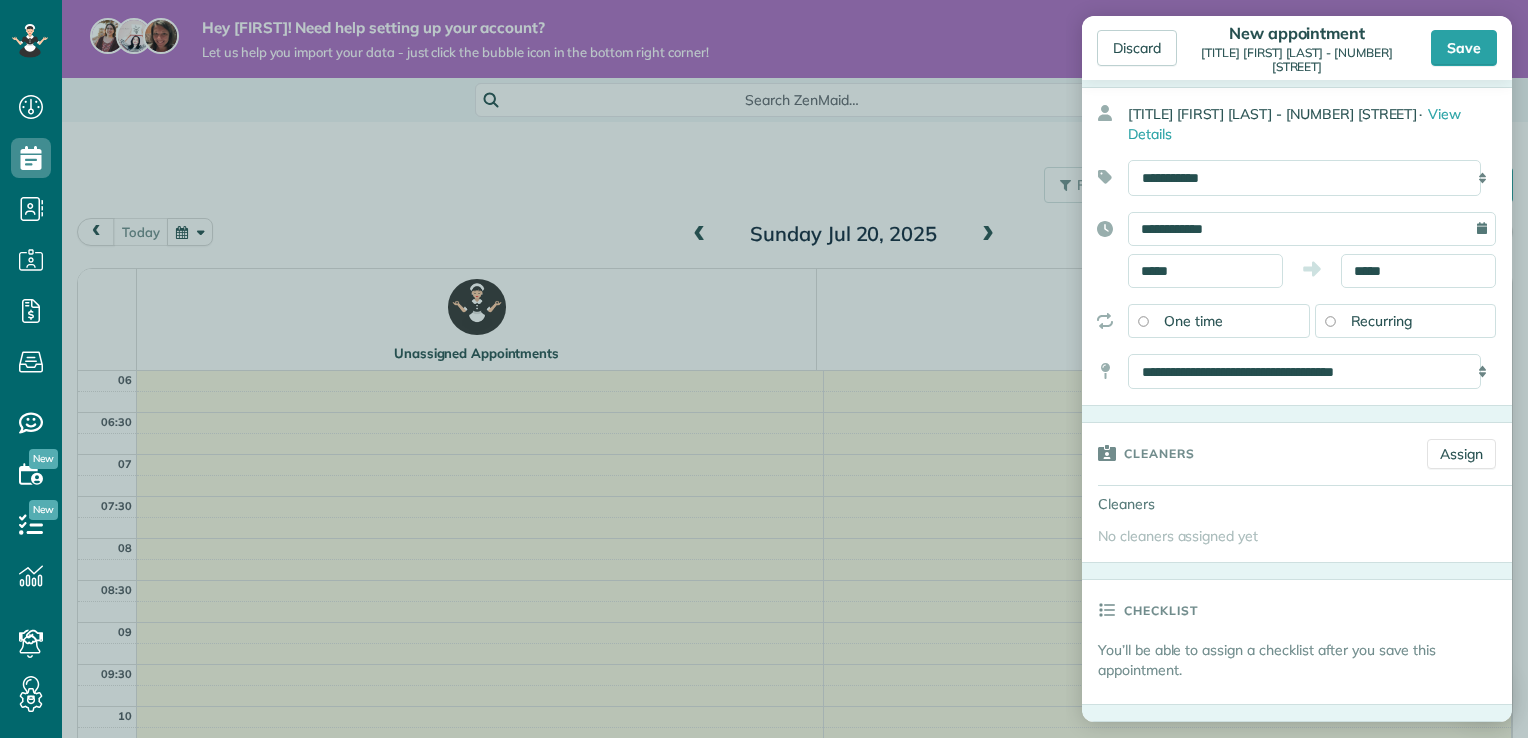 scroll, scrollTop: 78, scrollLeft: 0, axis: vertical 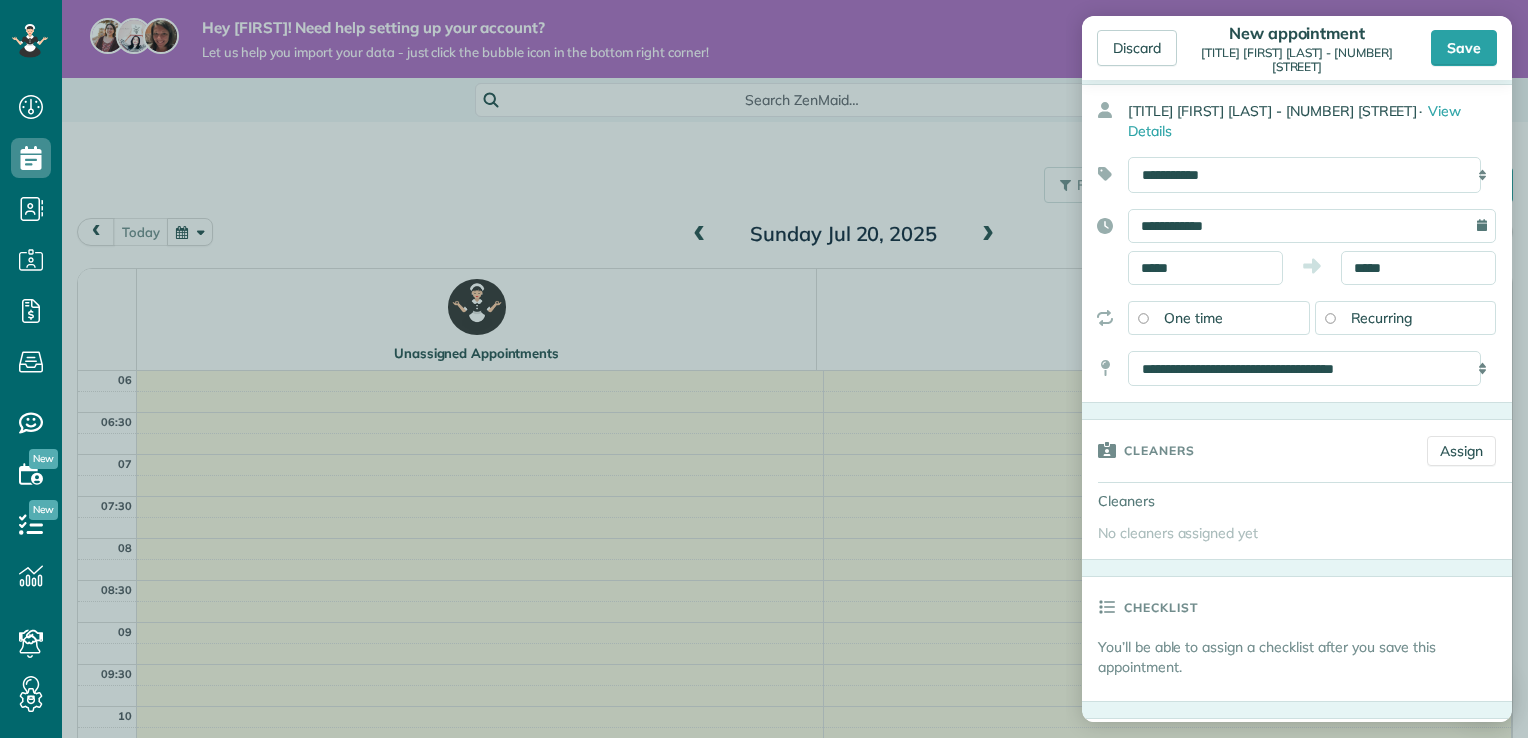 click on "Checklist" at bounding box center [1297, 607] 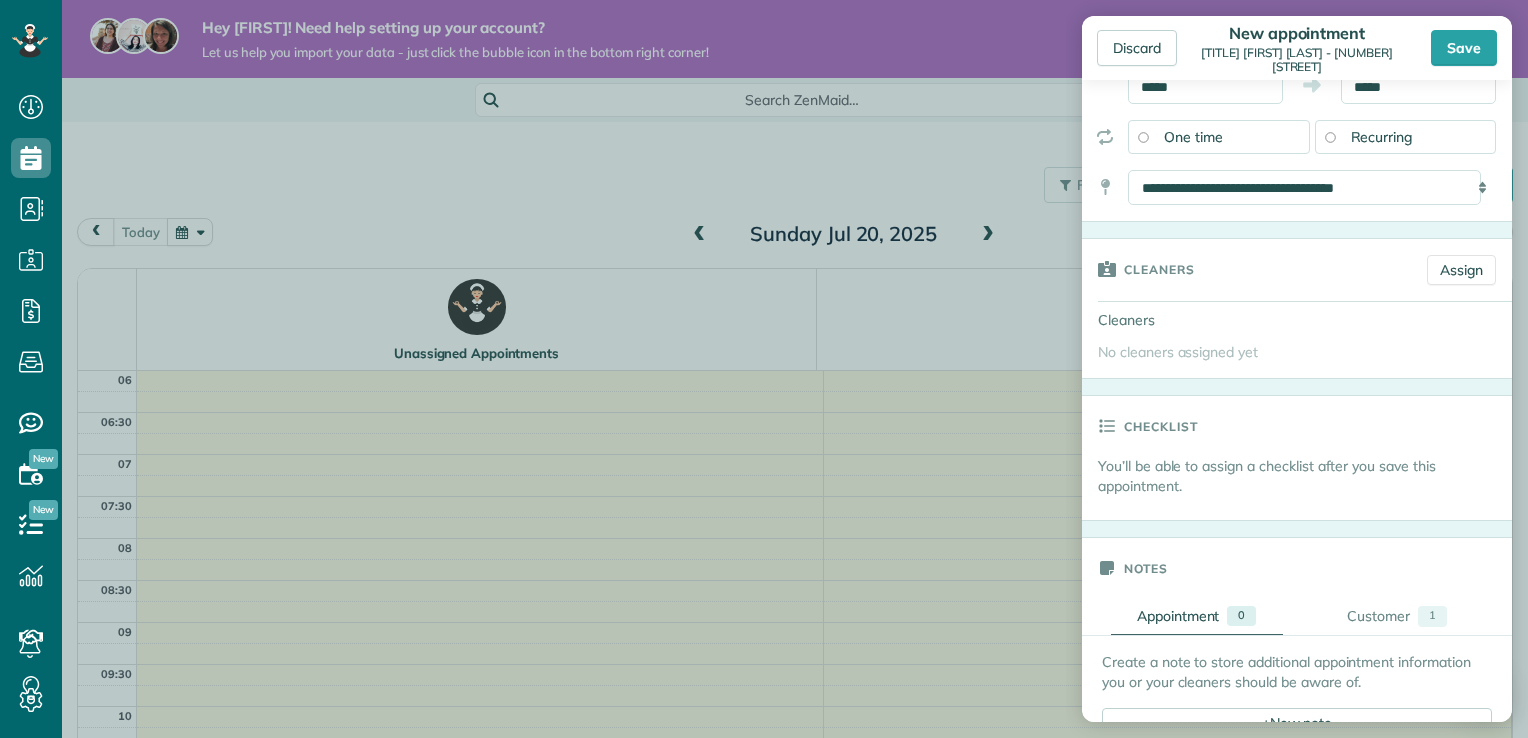 scroll, scrollTop: 258, scrollLeft: 0, axis: vertical 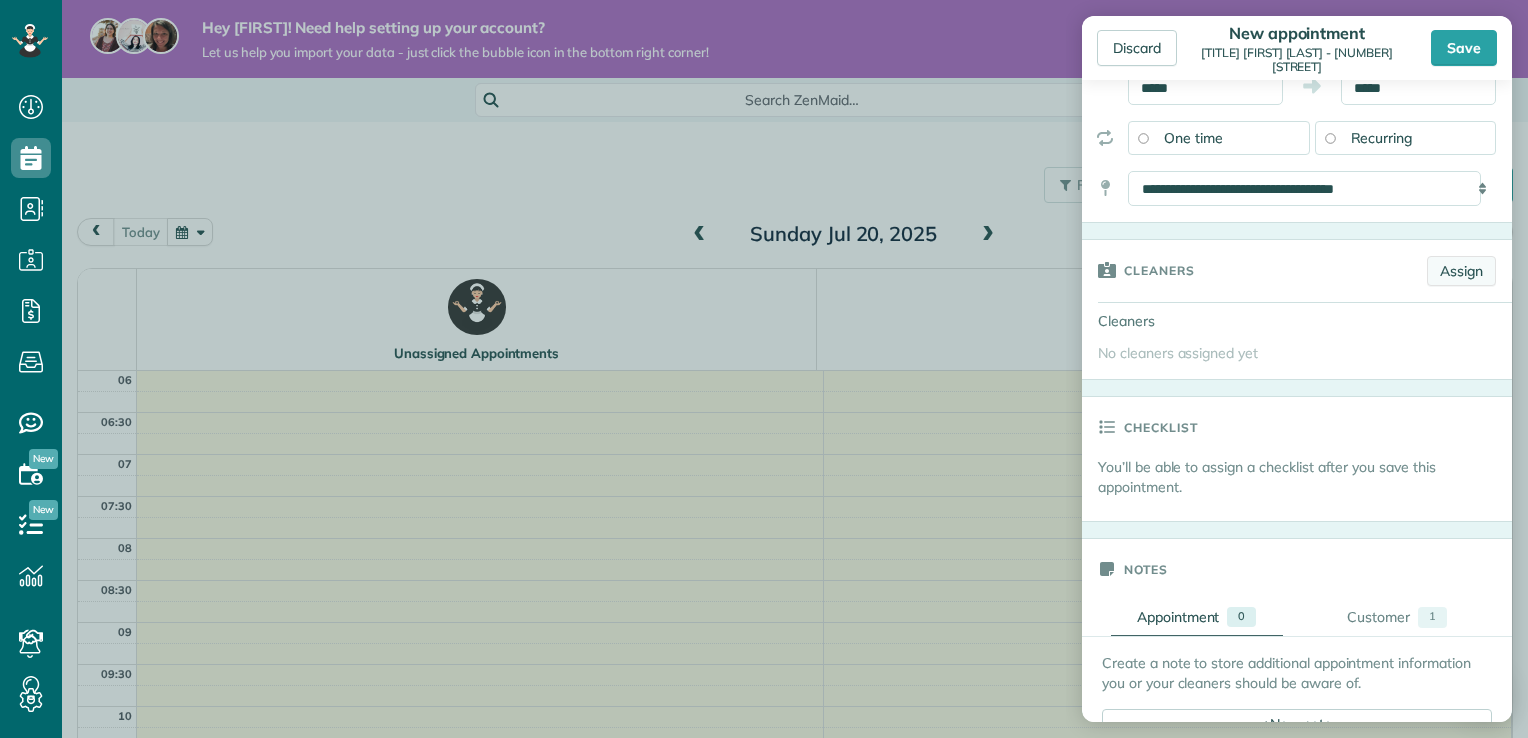 click on "Assign" at bounding box center (1461, 271) 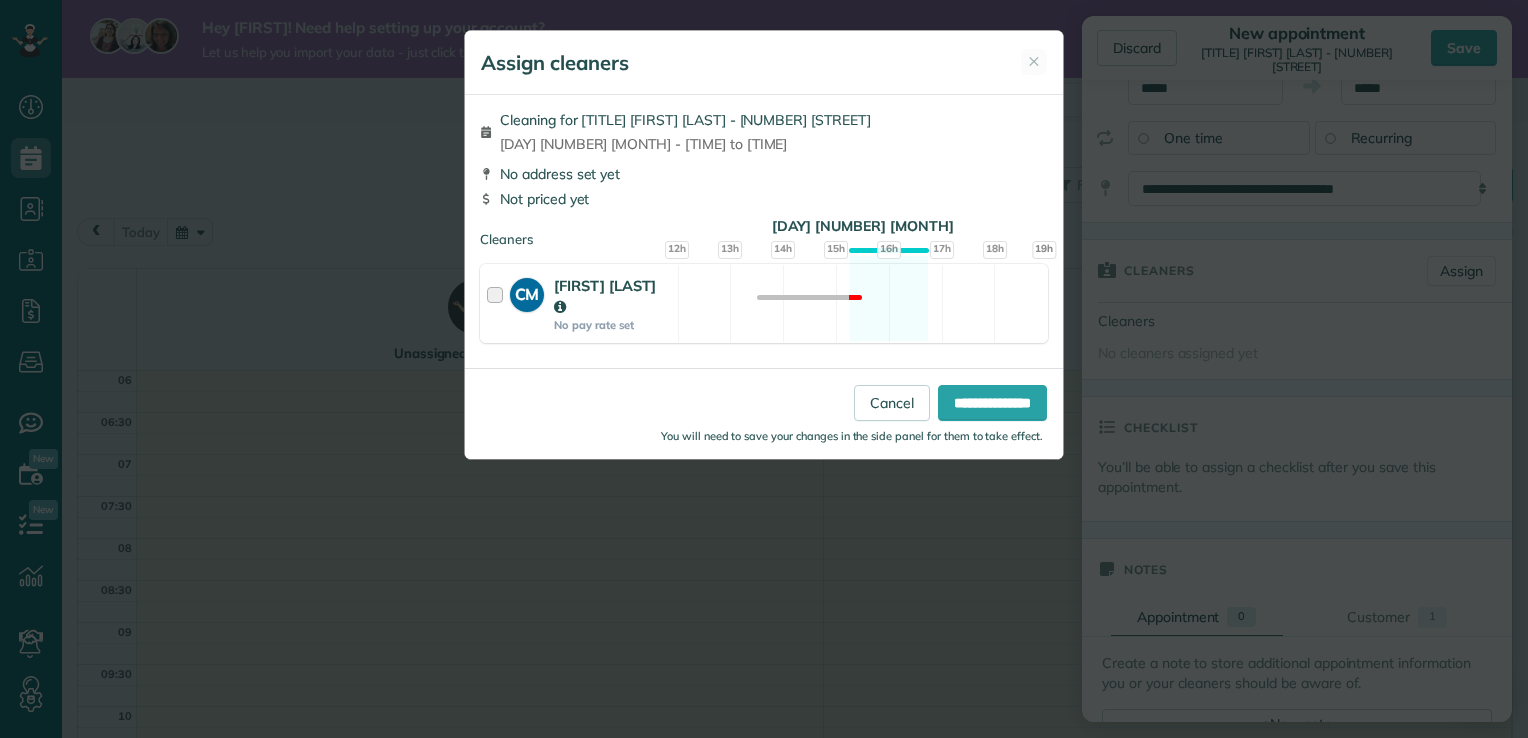 click at bounding box center [498, 303] 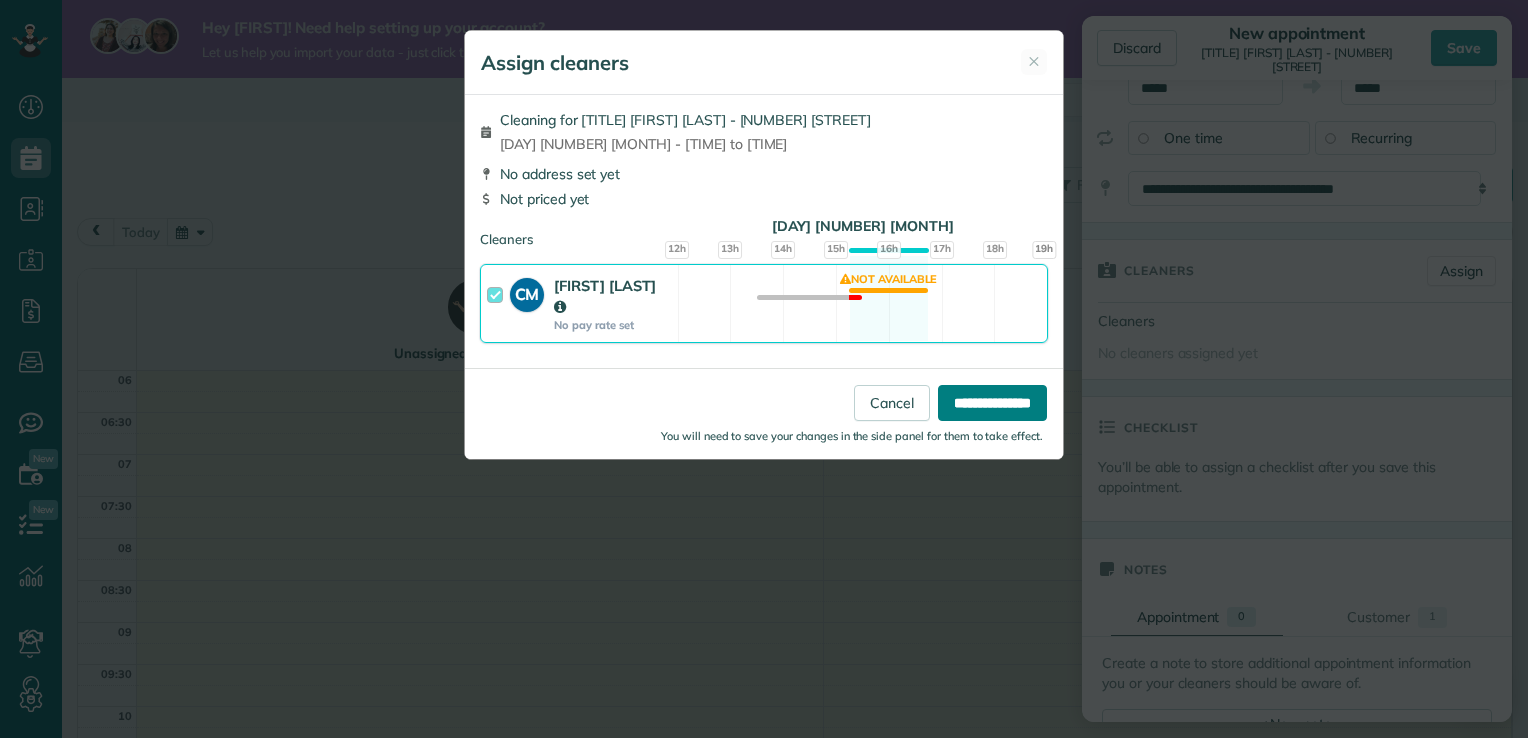click on "**********" at bounding box center (992, 403) 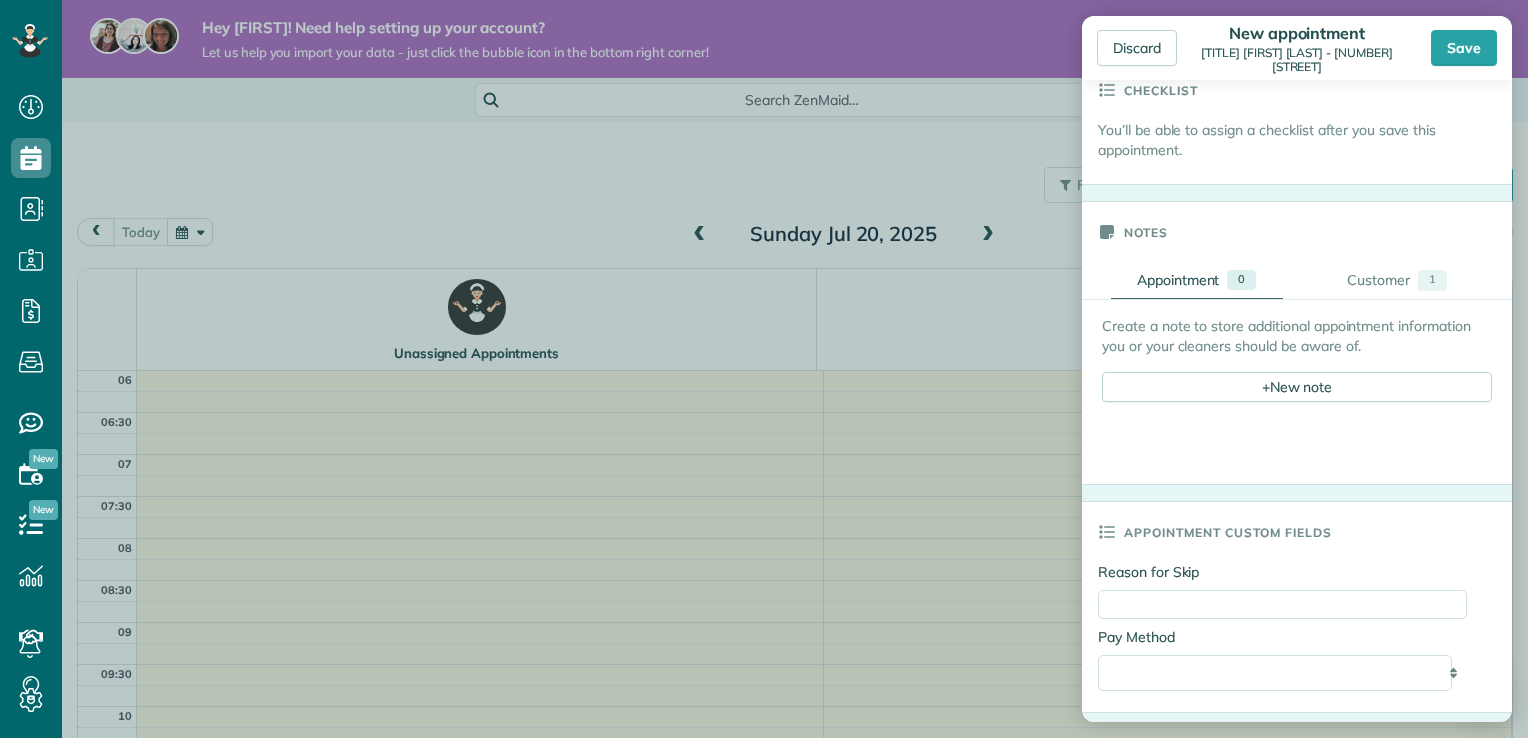 scroll, scrollTop: 627, scrollLeft: 0, axis: vertical 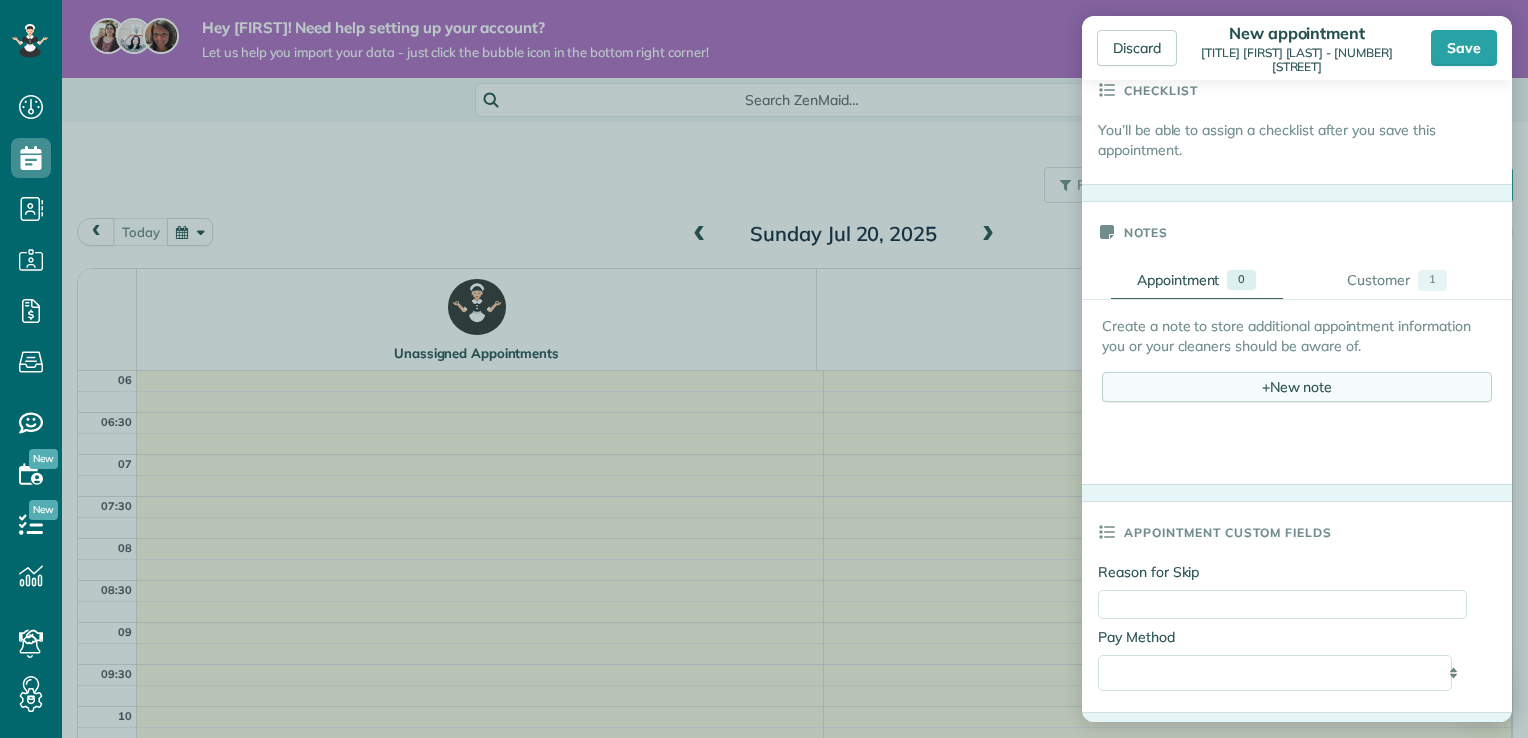 click on "+ New note" at bounding box center [1297, 387] 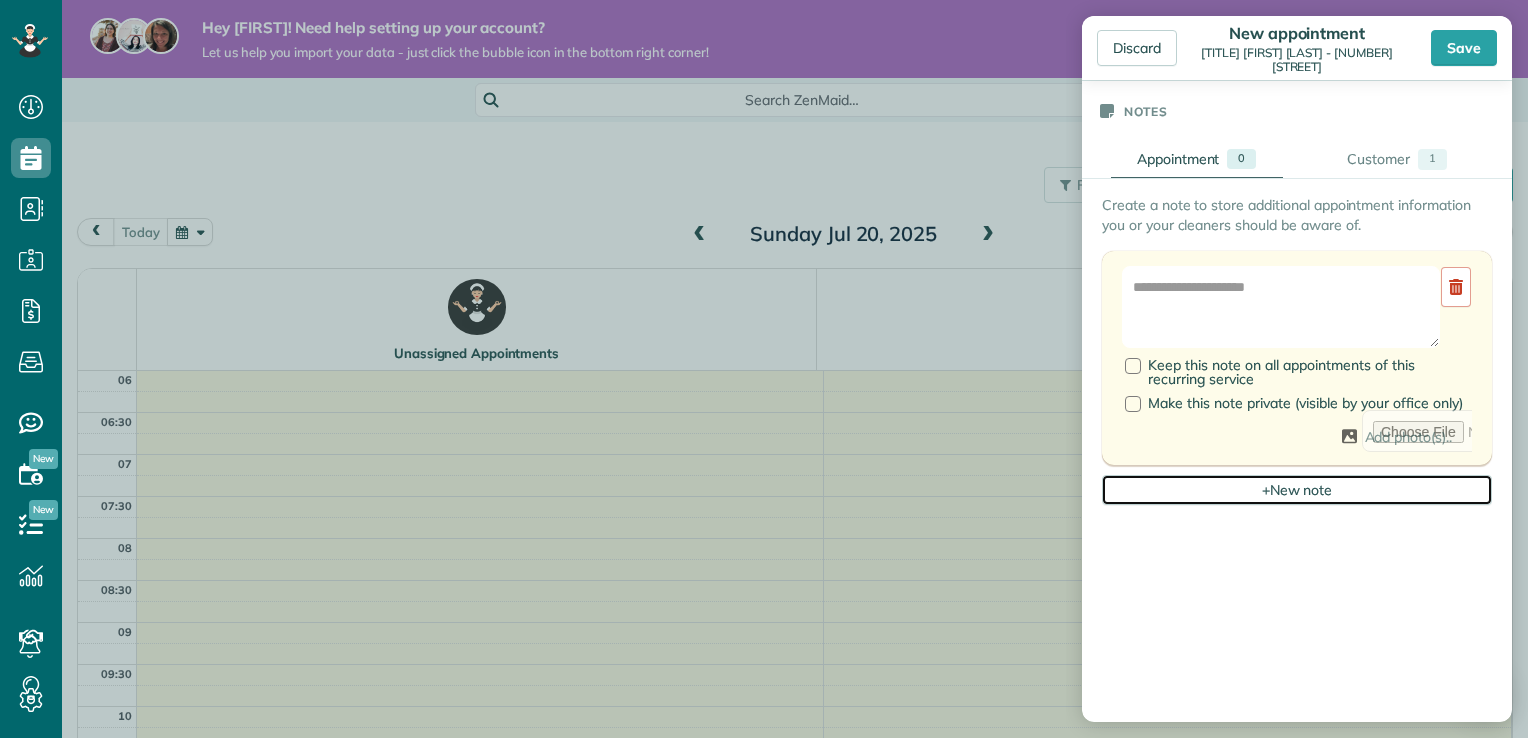 scroll, scrollTop: 748, scrollLeft: 0, axis: vertical 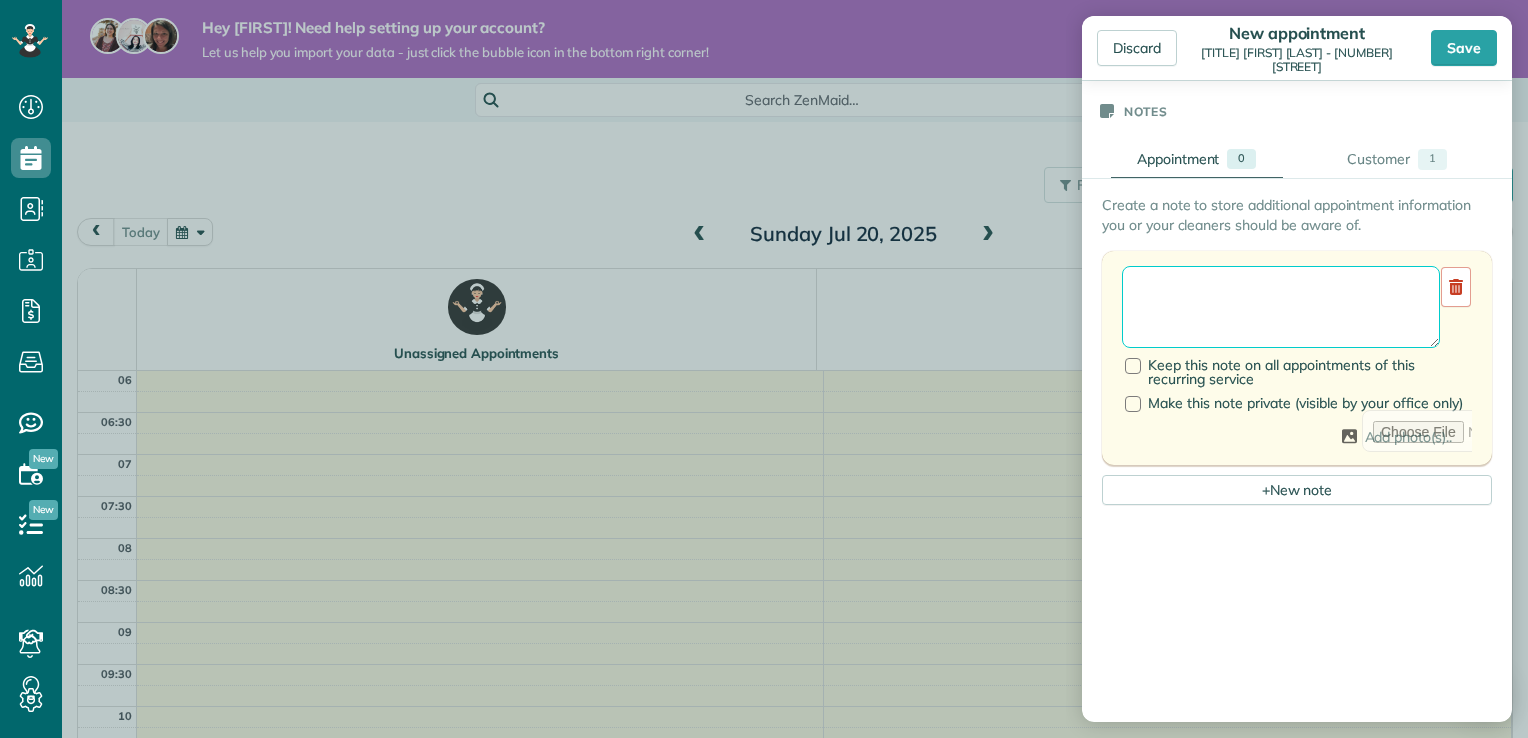 click at bounding box center (1281, 307) 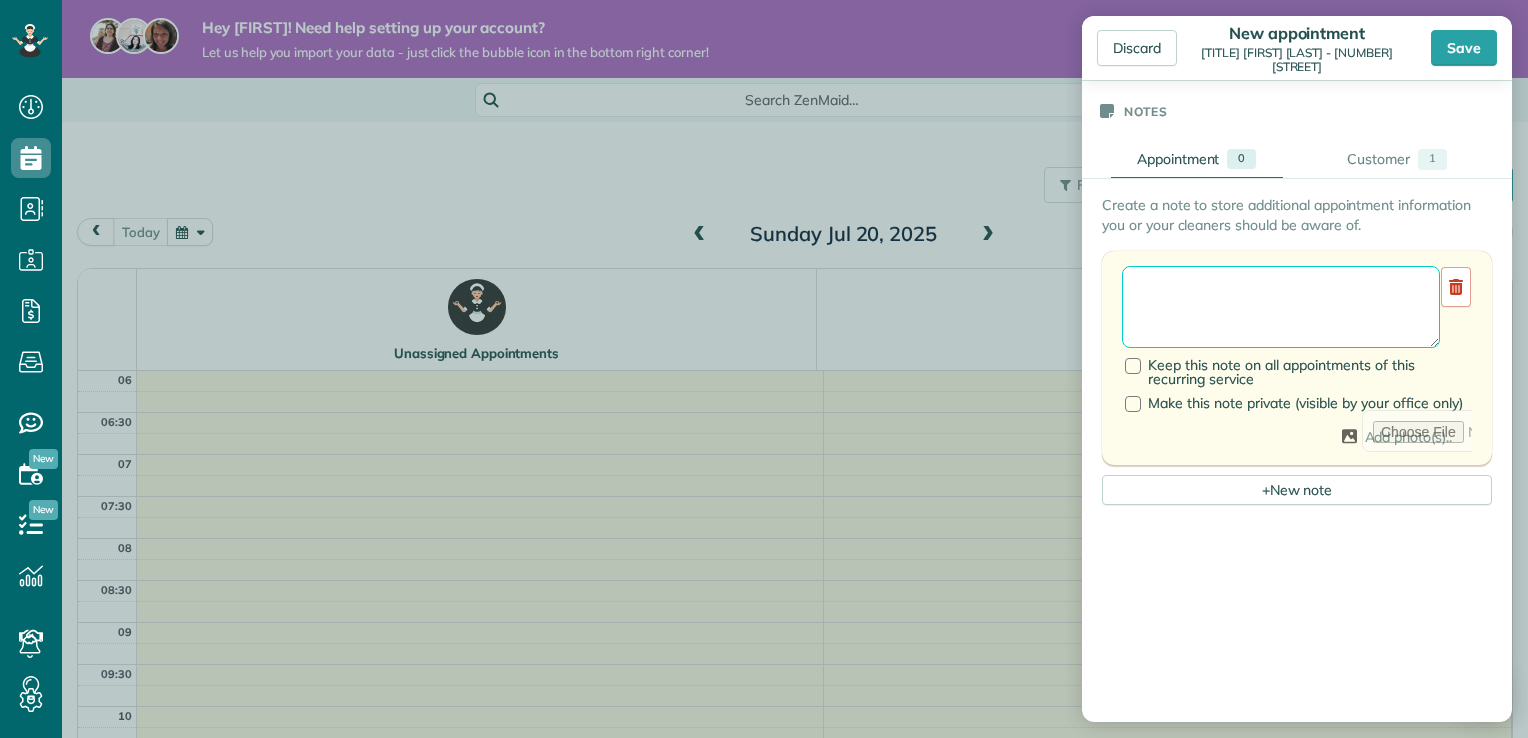 type on "*" 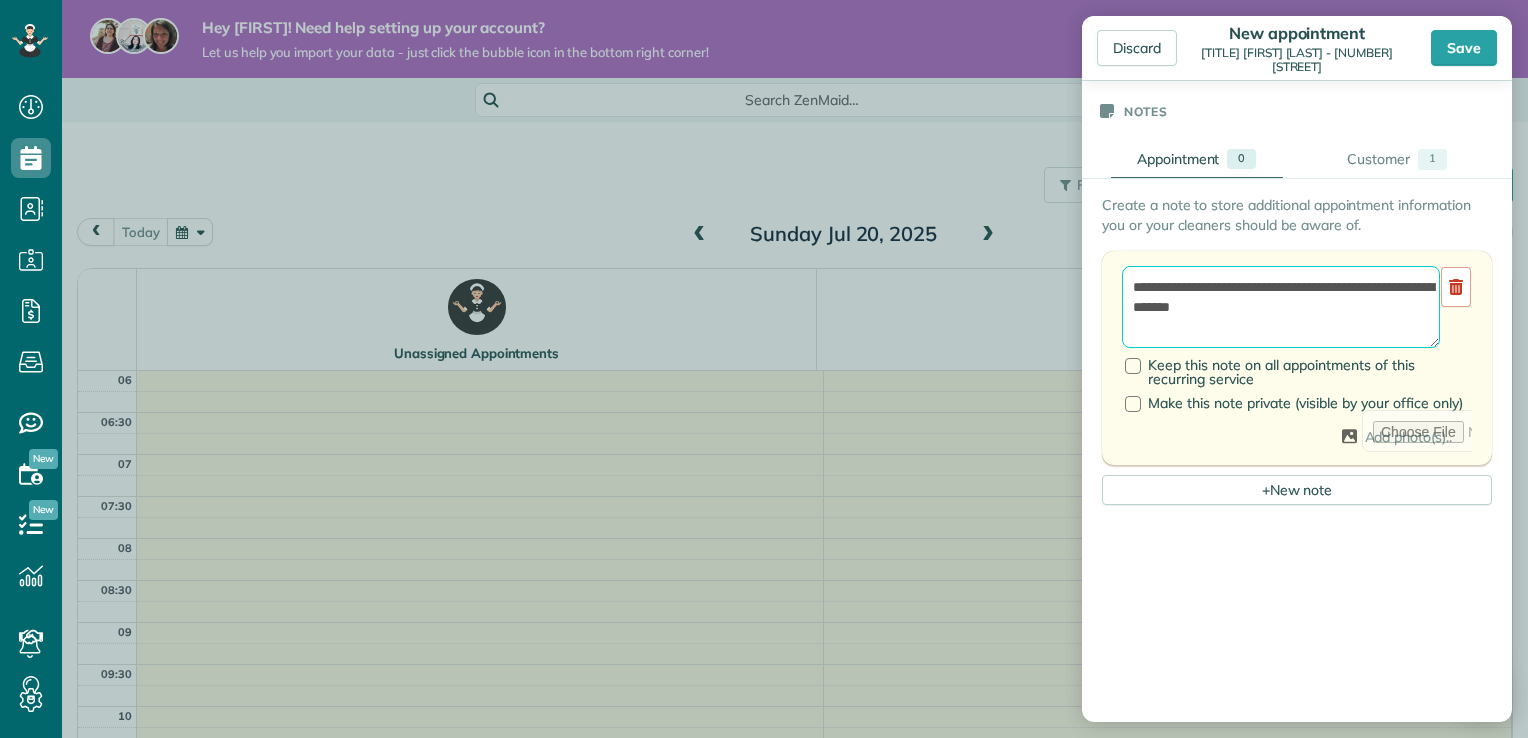 click on "**********" at bounding box center (1281, 307) 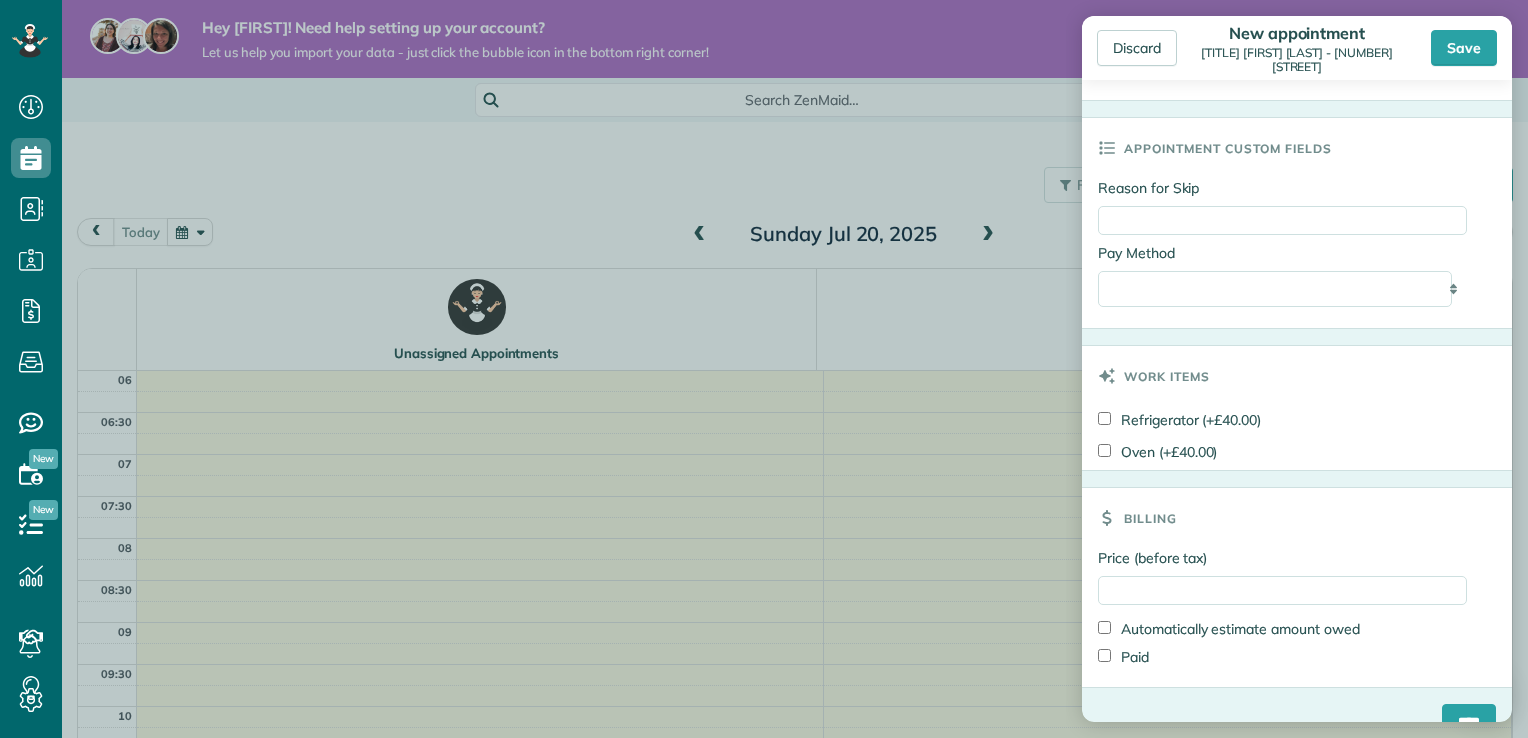scroll, scrollTop: 1579, scrollLeft: 0, axis: vertical 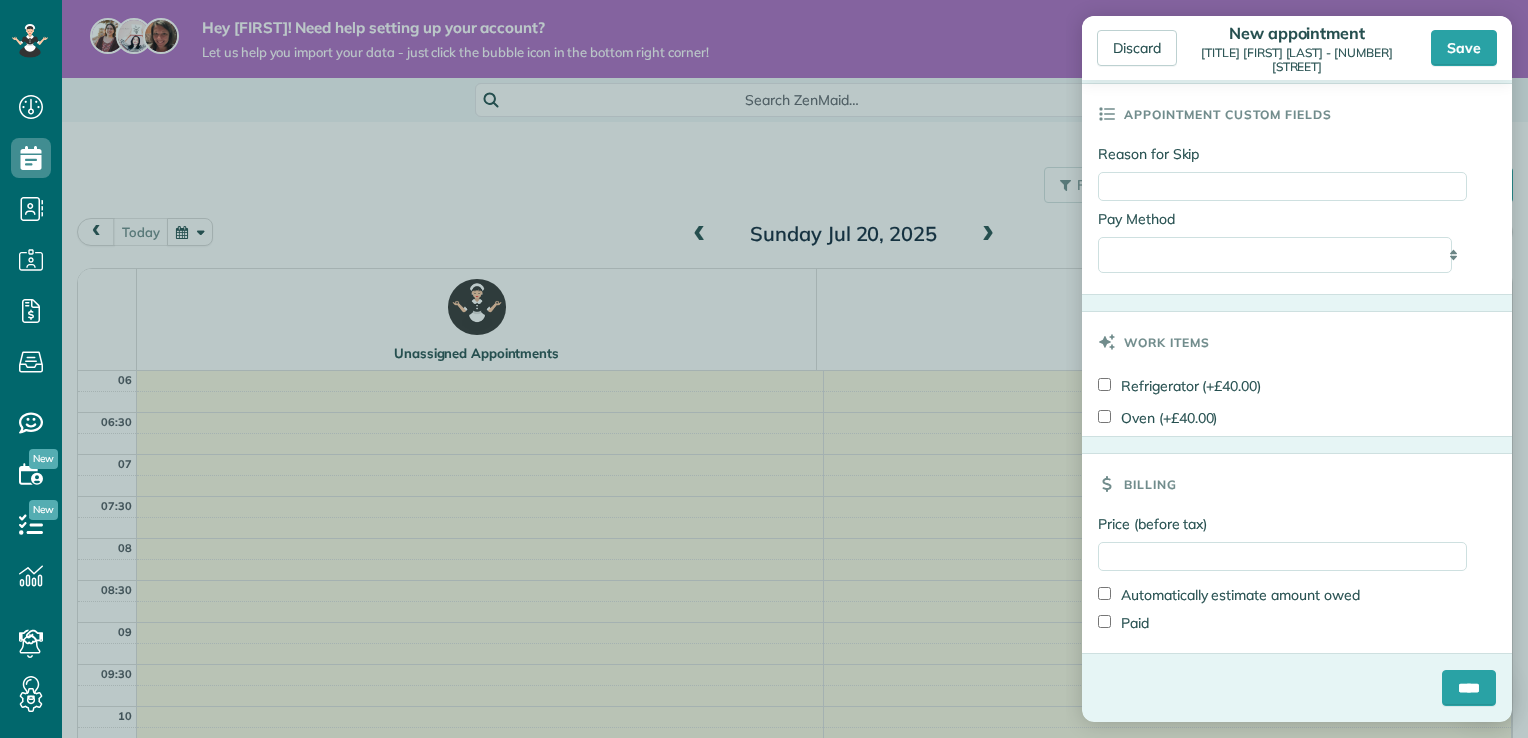 type on "**********" 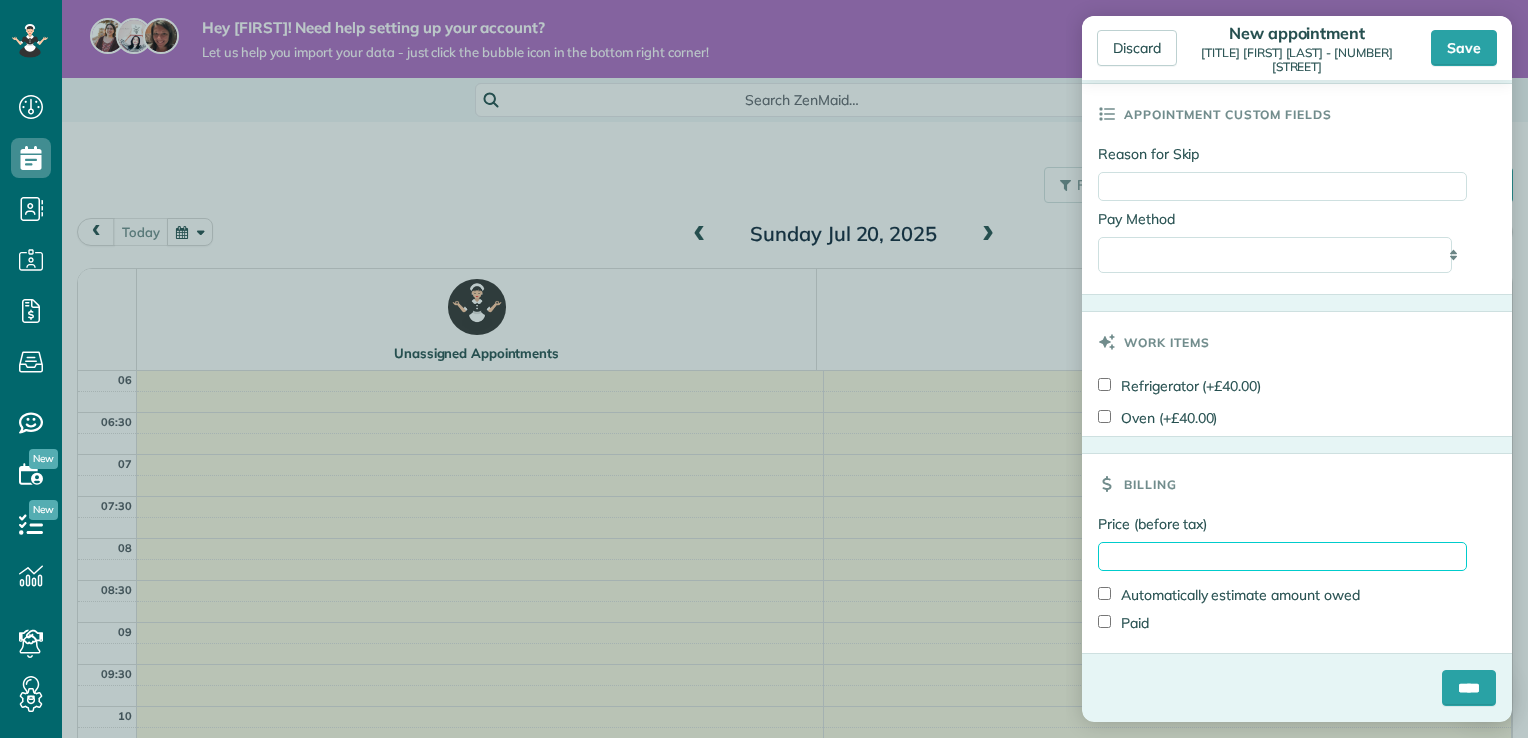 click on "Price (before tax)" at bounding box center [1282, 556] 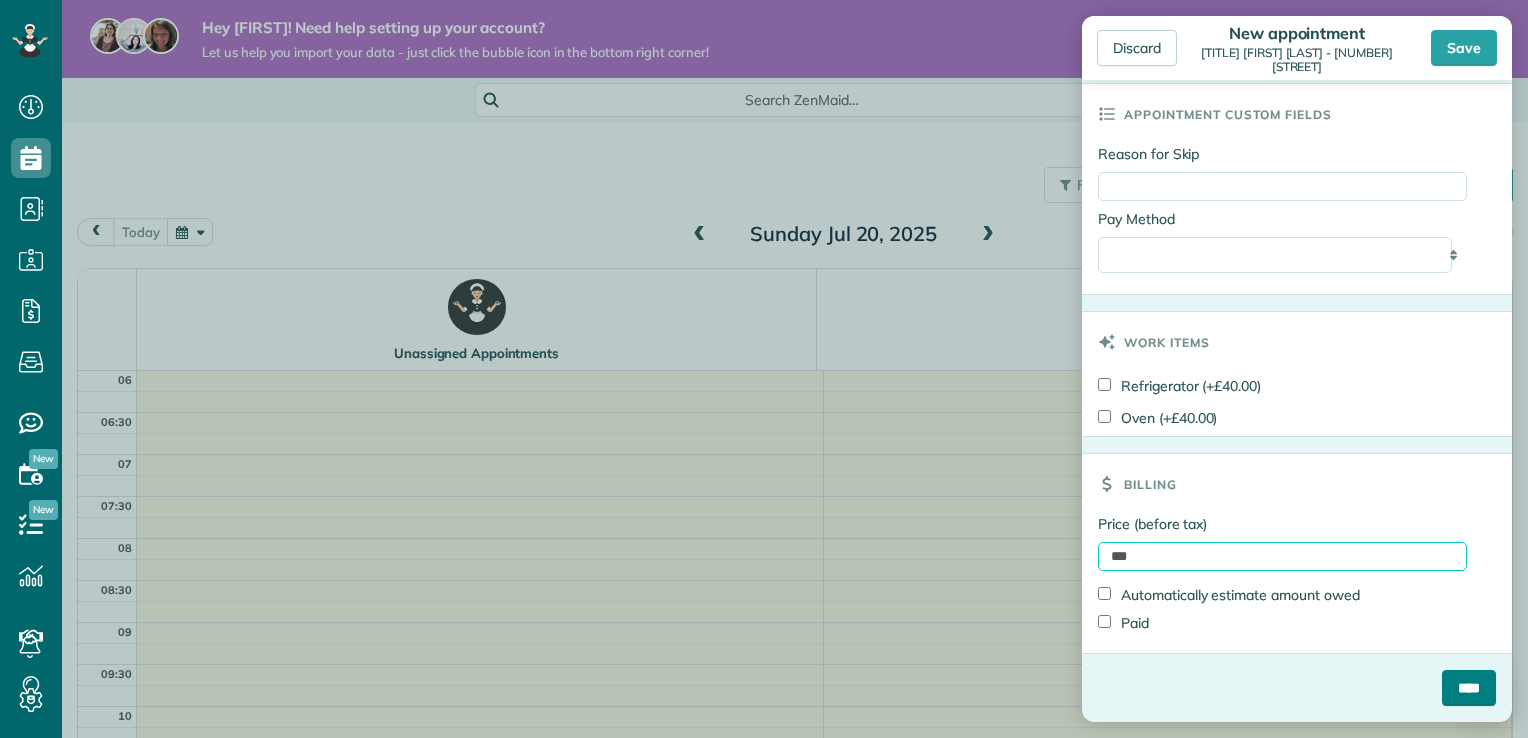 type on "***" 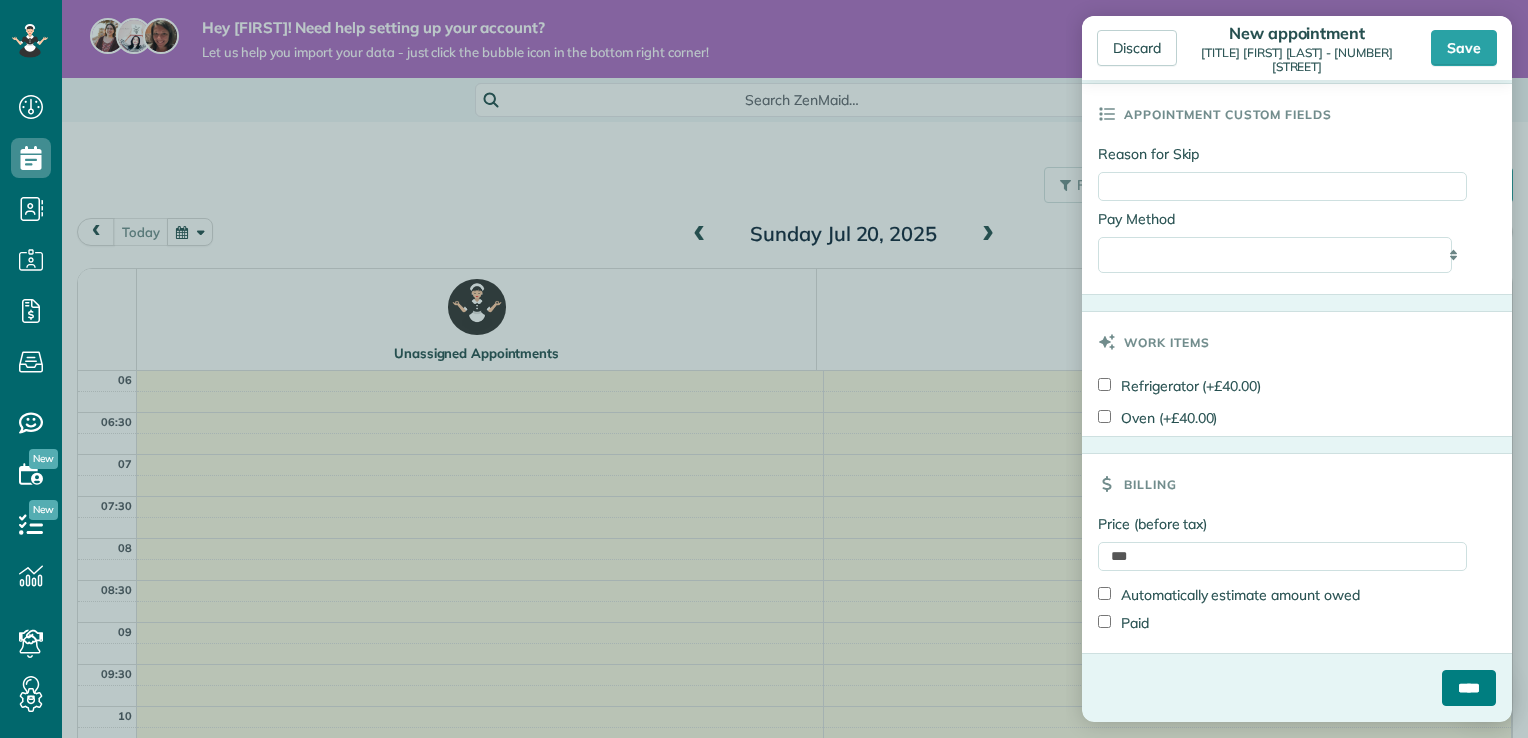 click on "****" at bounding box center (1469, 688) 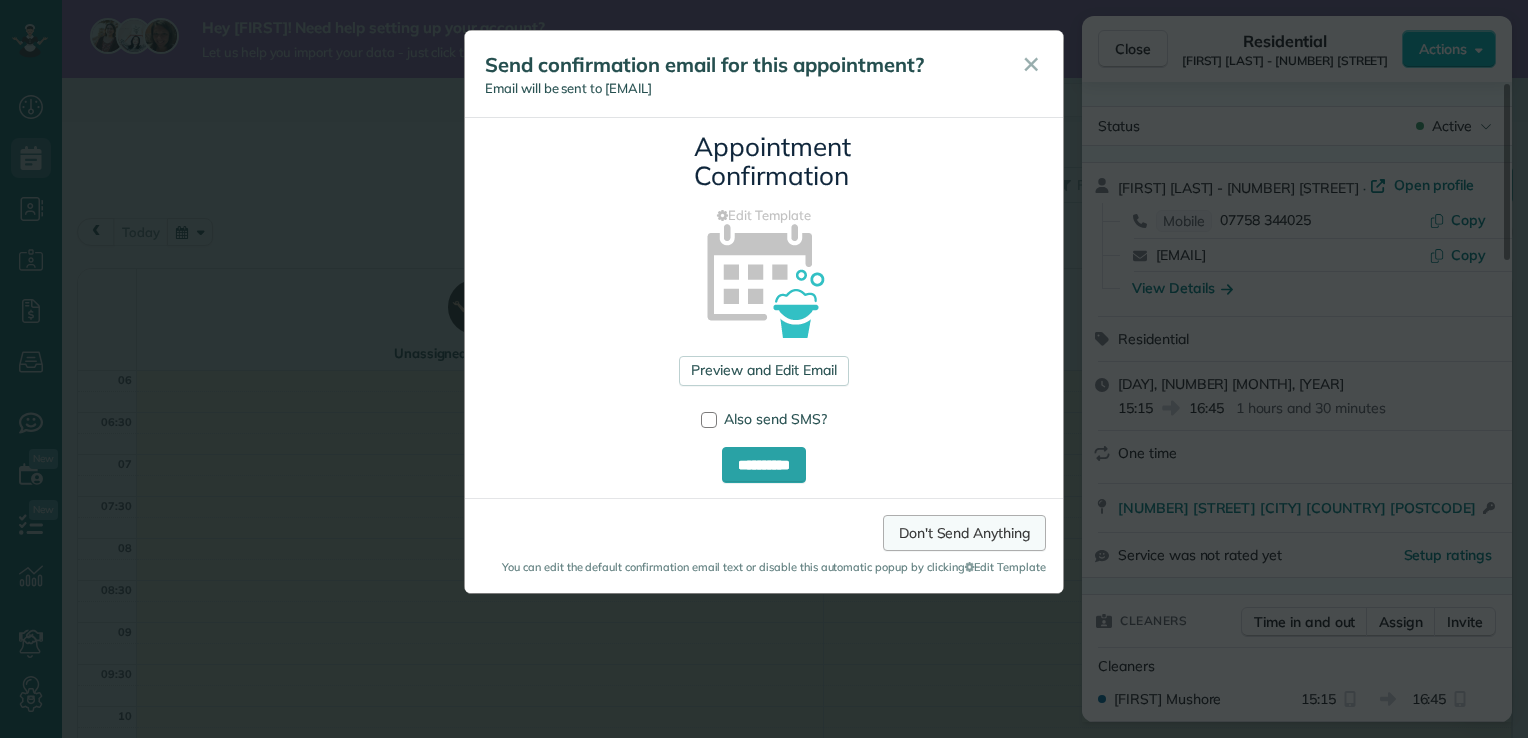 click on "Don't Send Anything" at bounding box center (964, 533) 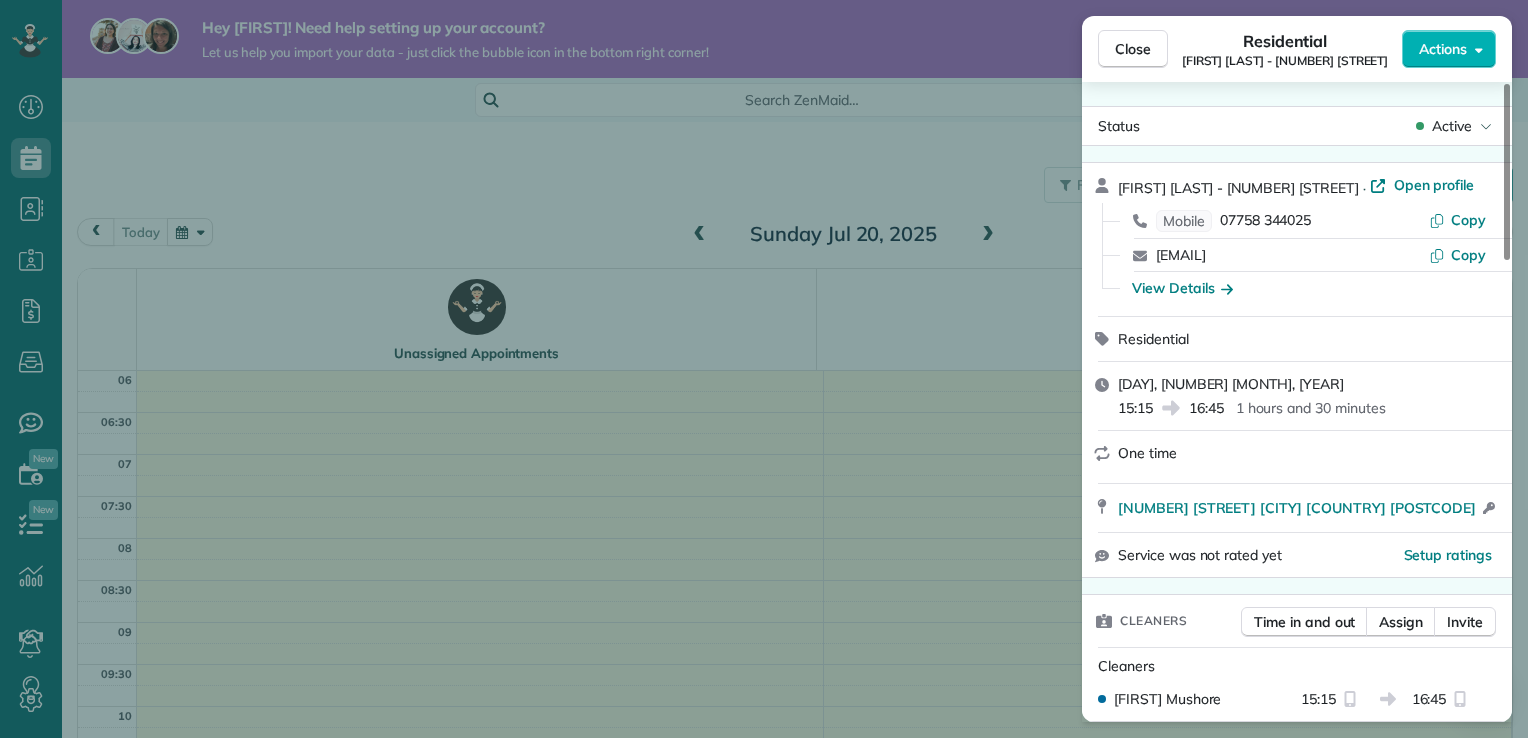 scroll, scrollTop: 196, scrollLeft: 0, axis: vertical 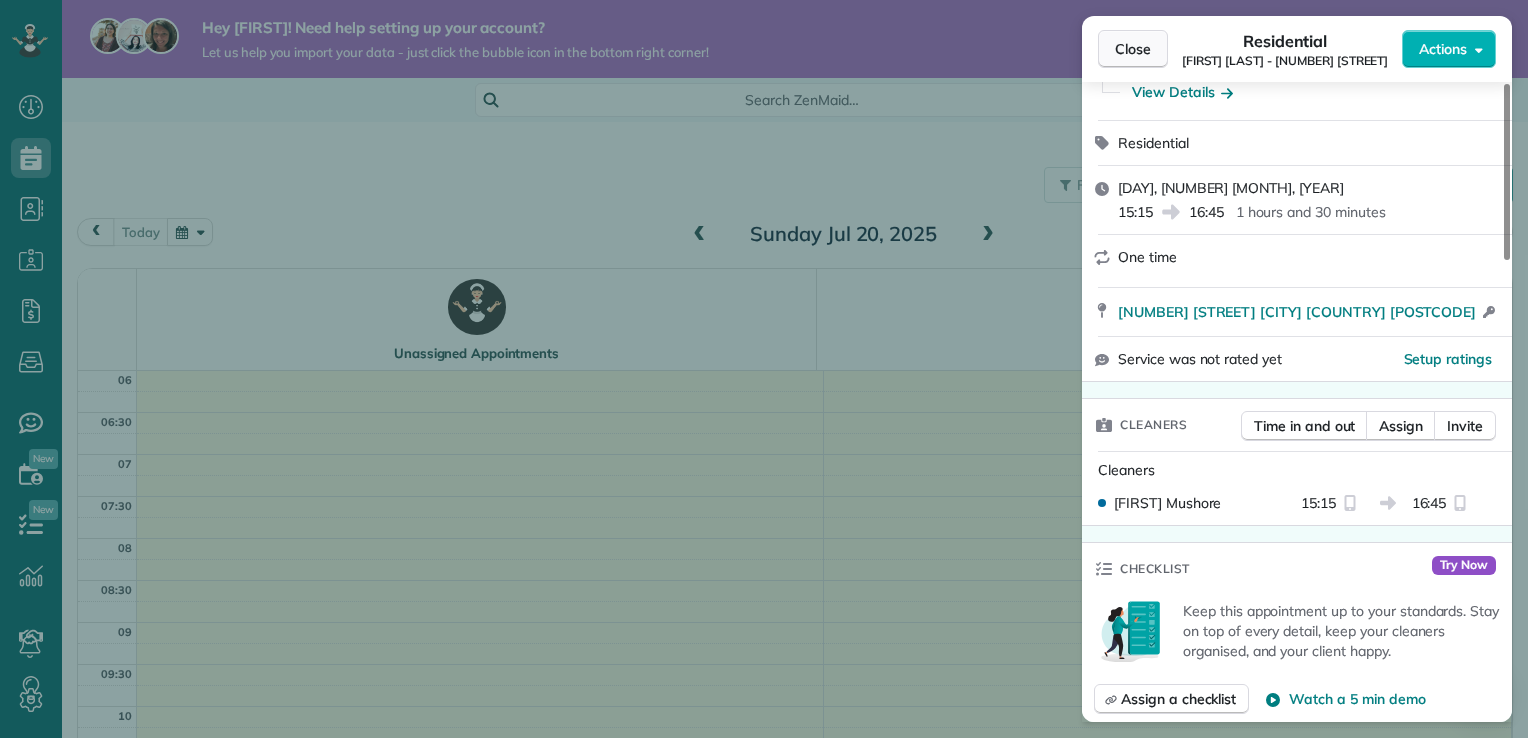 click on "Close" at bounding box center [1133, 49] 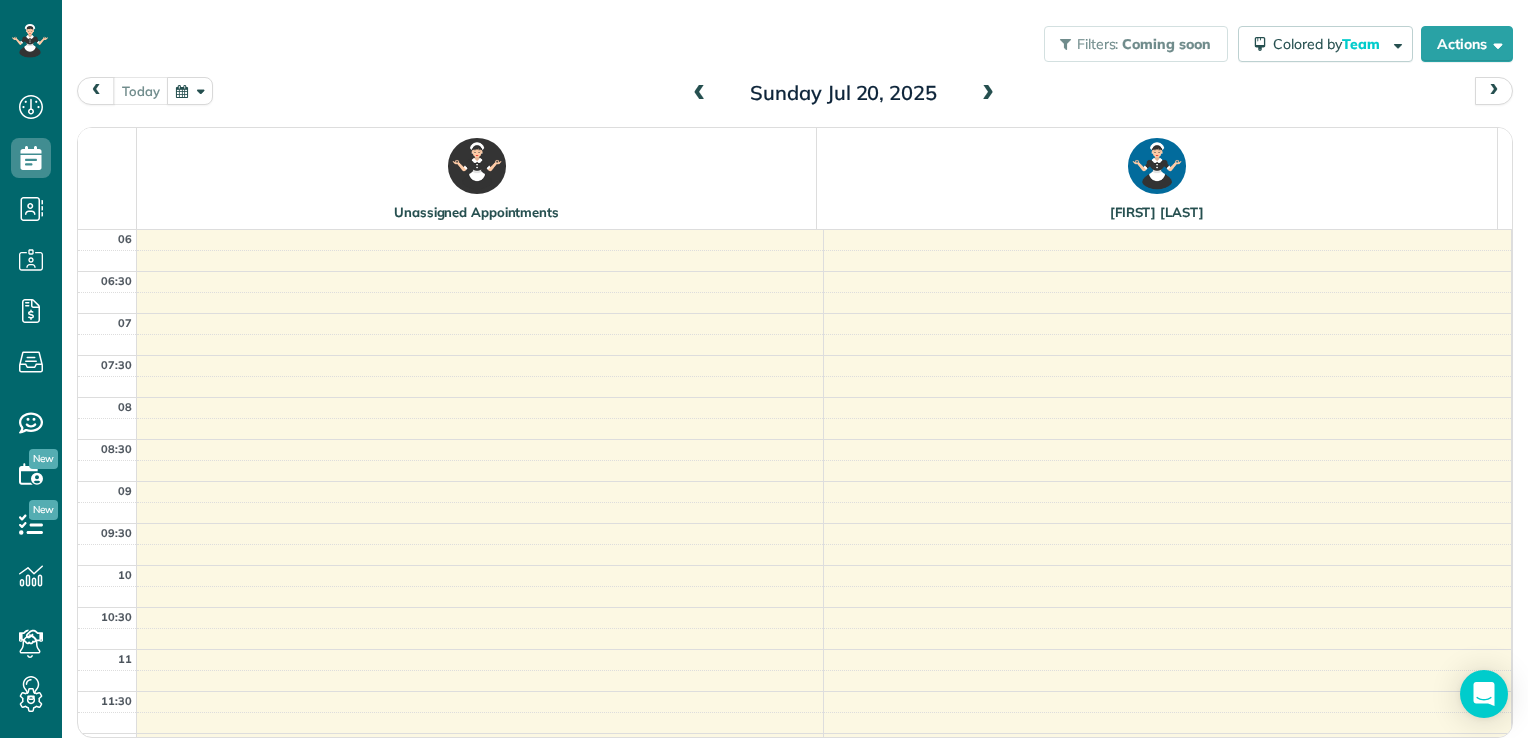 scroll, scrollTop: 0, scrollLeft: 0, axis: both 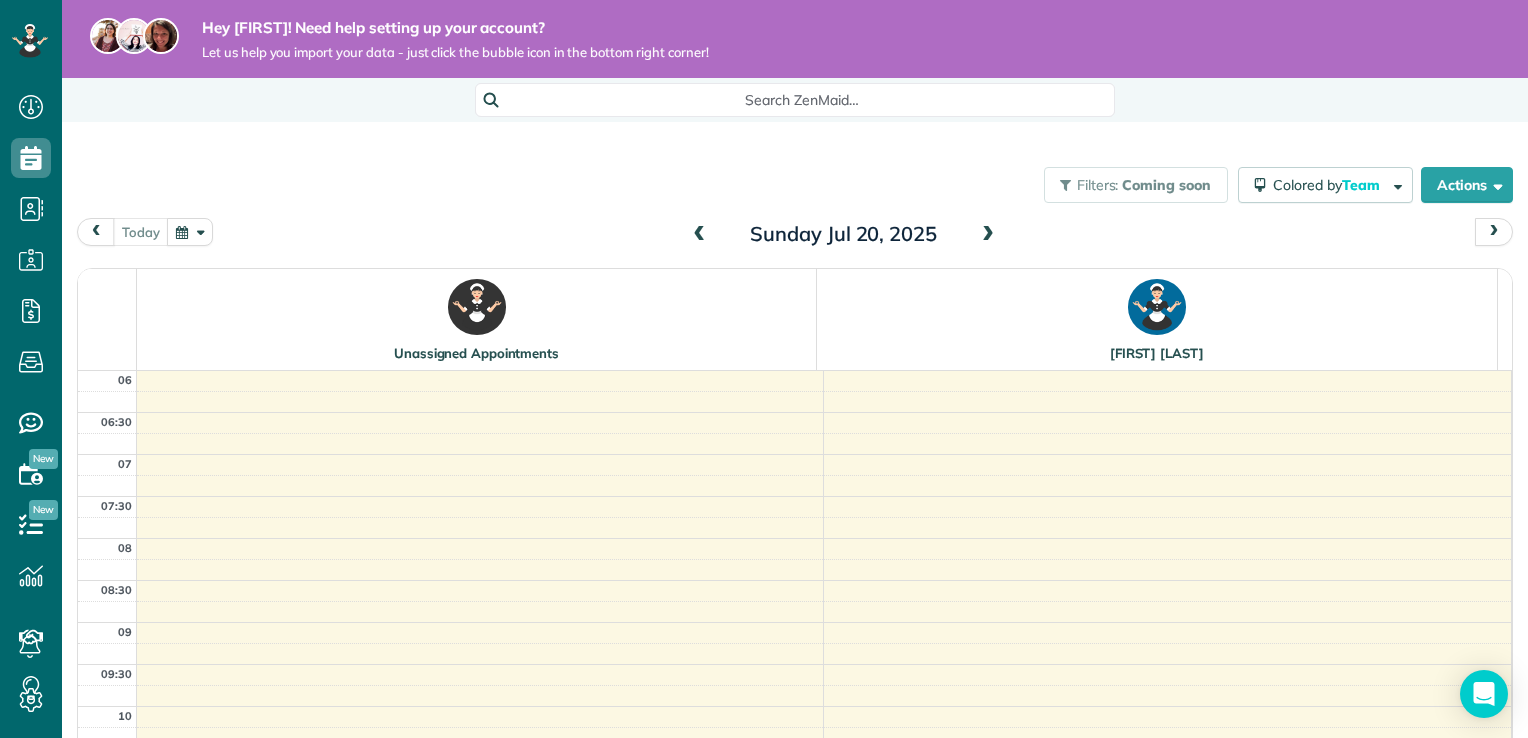 click at bounding box center [988, 235] 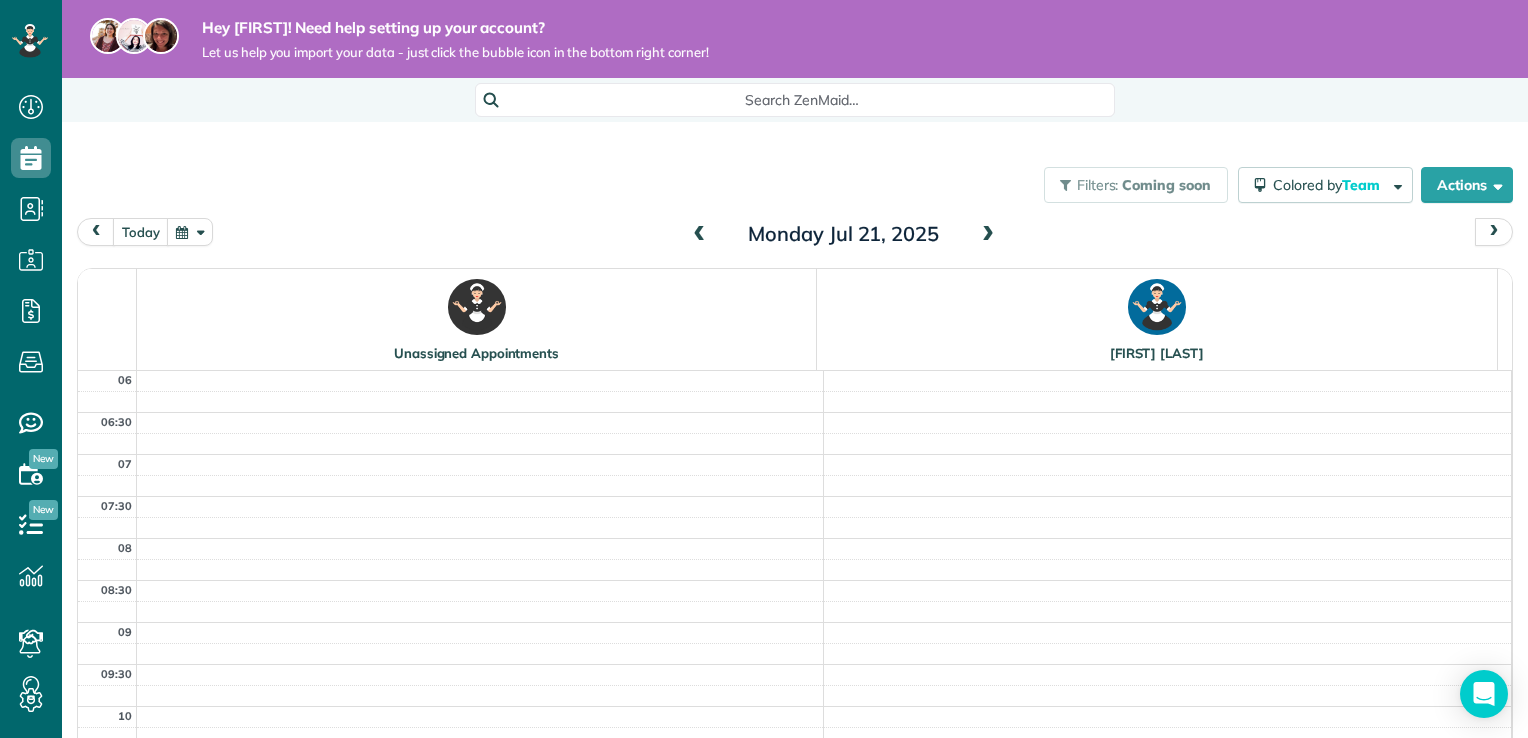 click at bounding box center (988, 235) 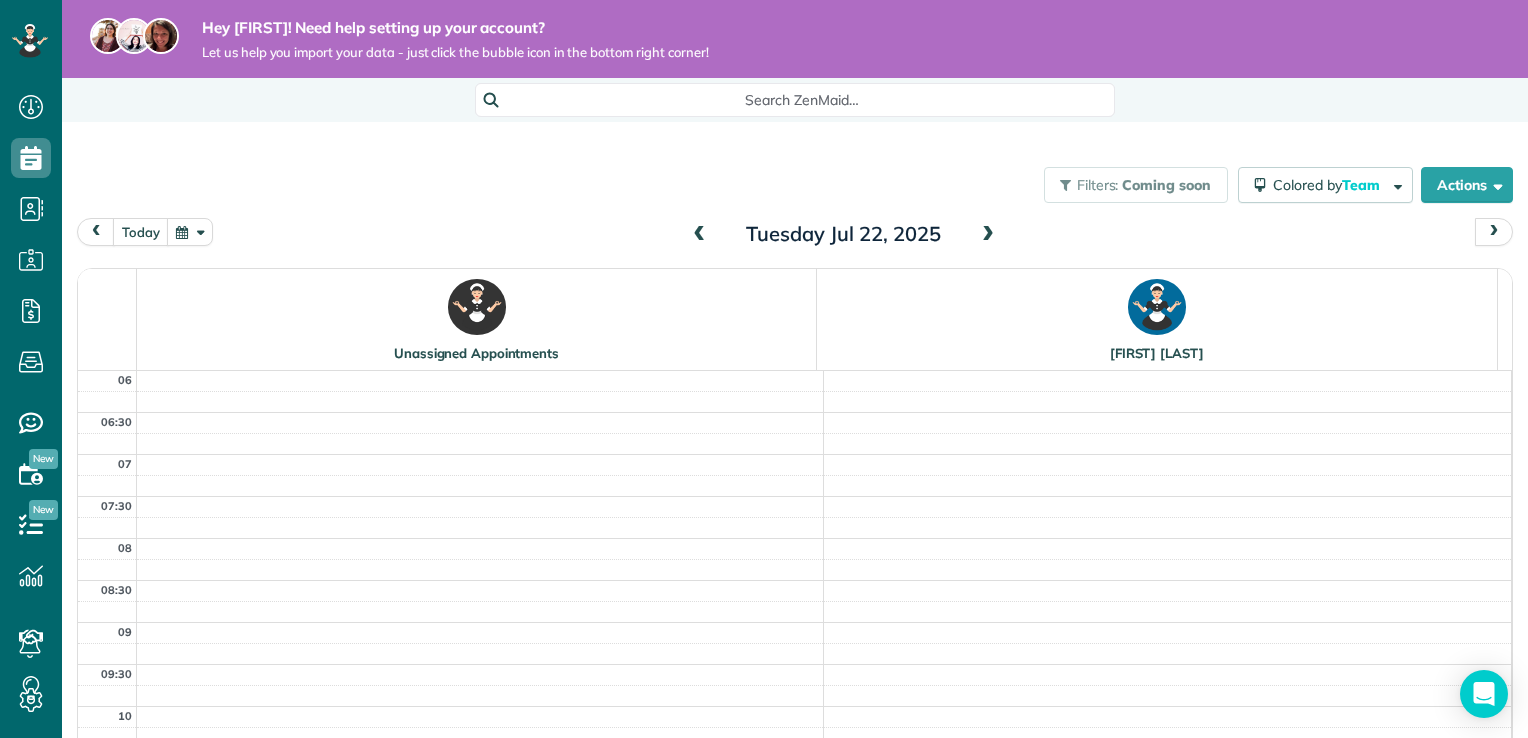 click at bounding box center (988, 235) 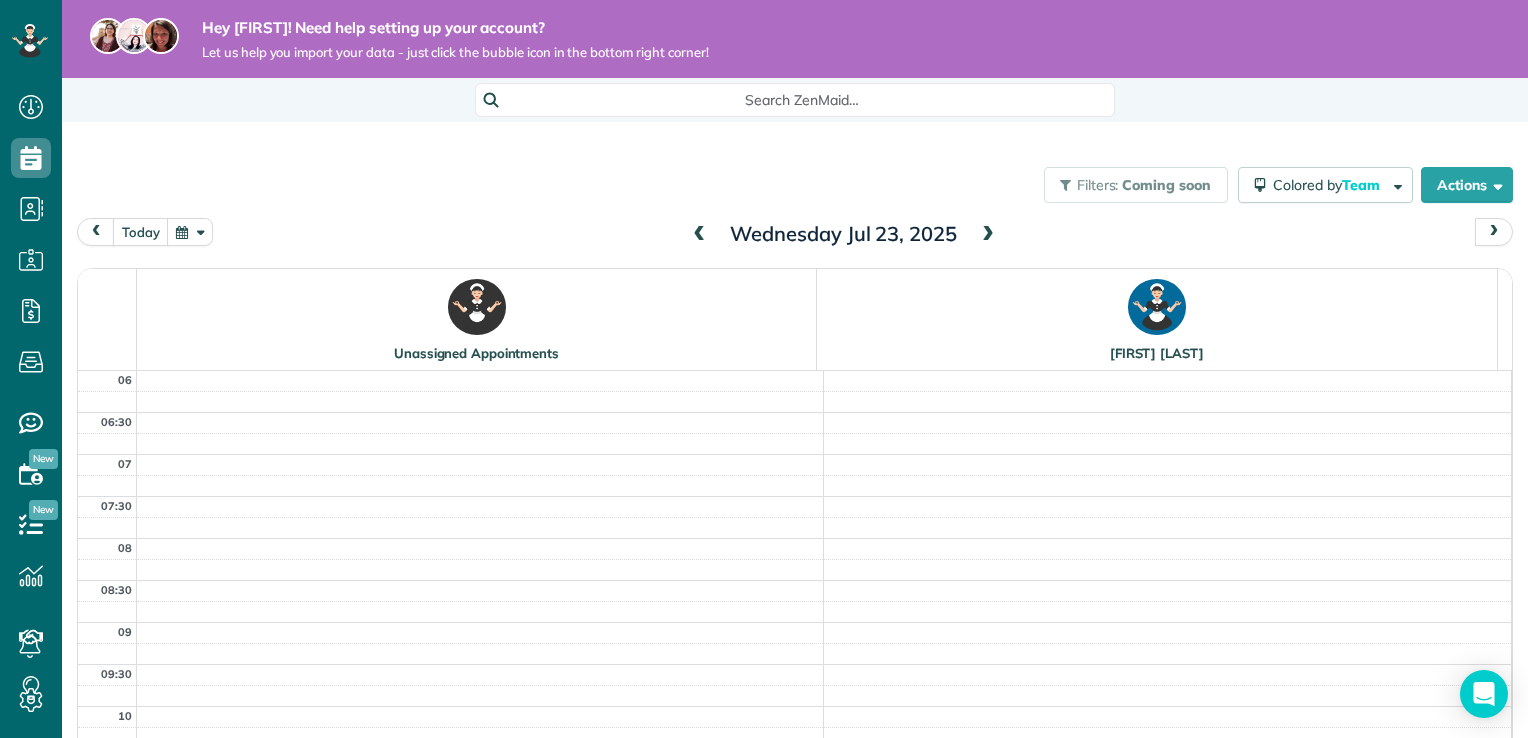 click at bounding box center [988, 235] 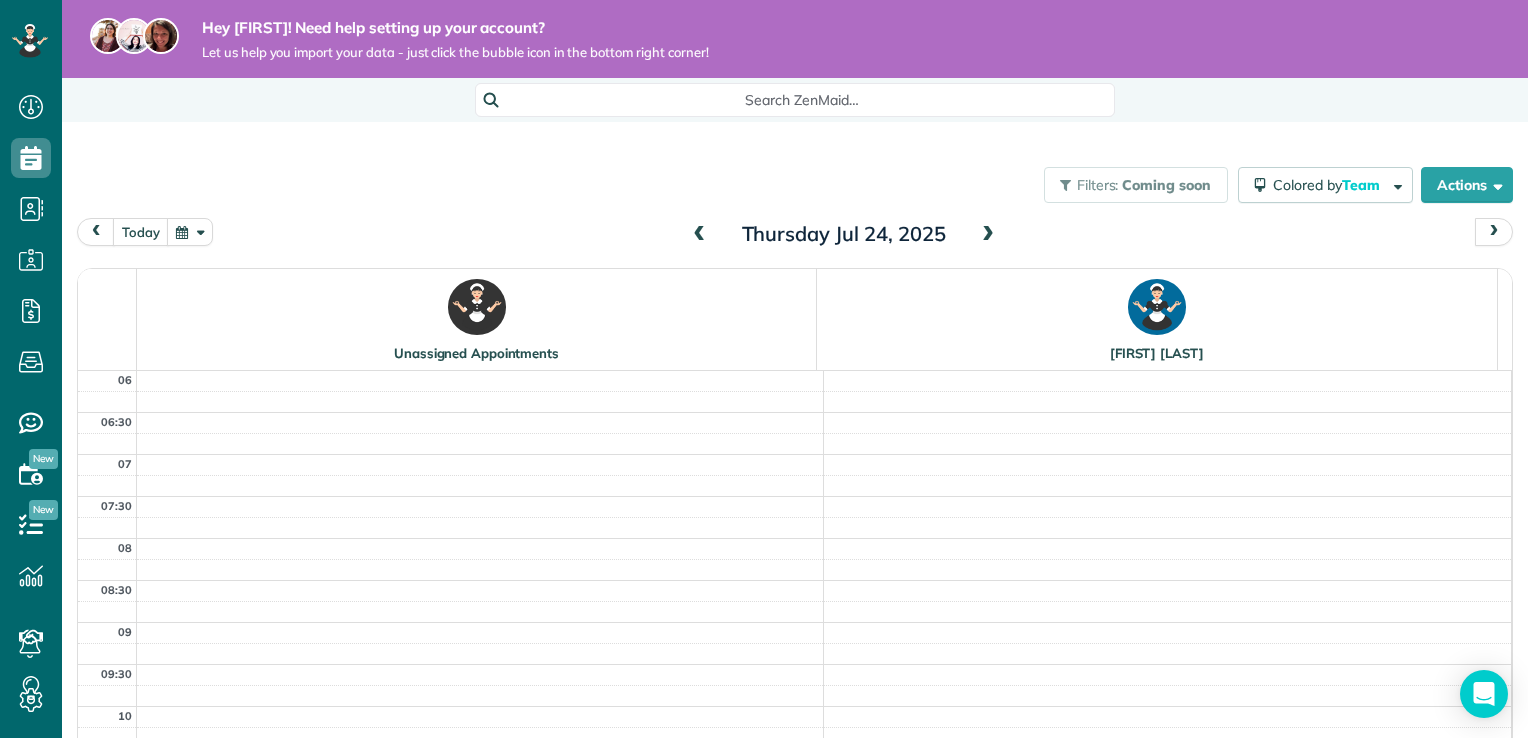 click at bounding box center (988, 235) 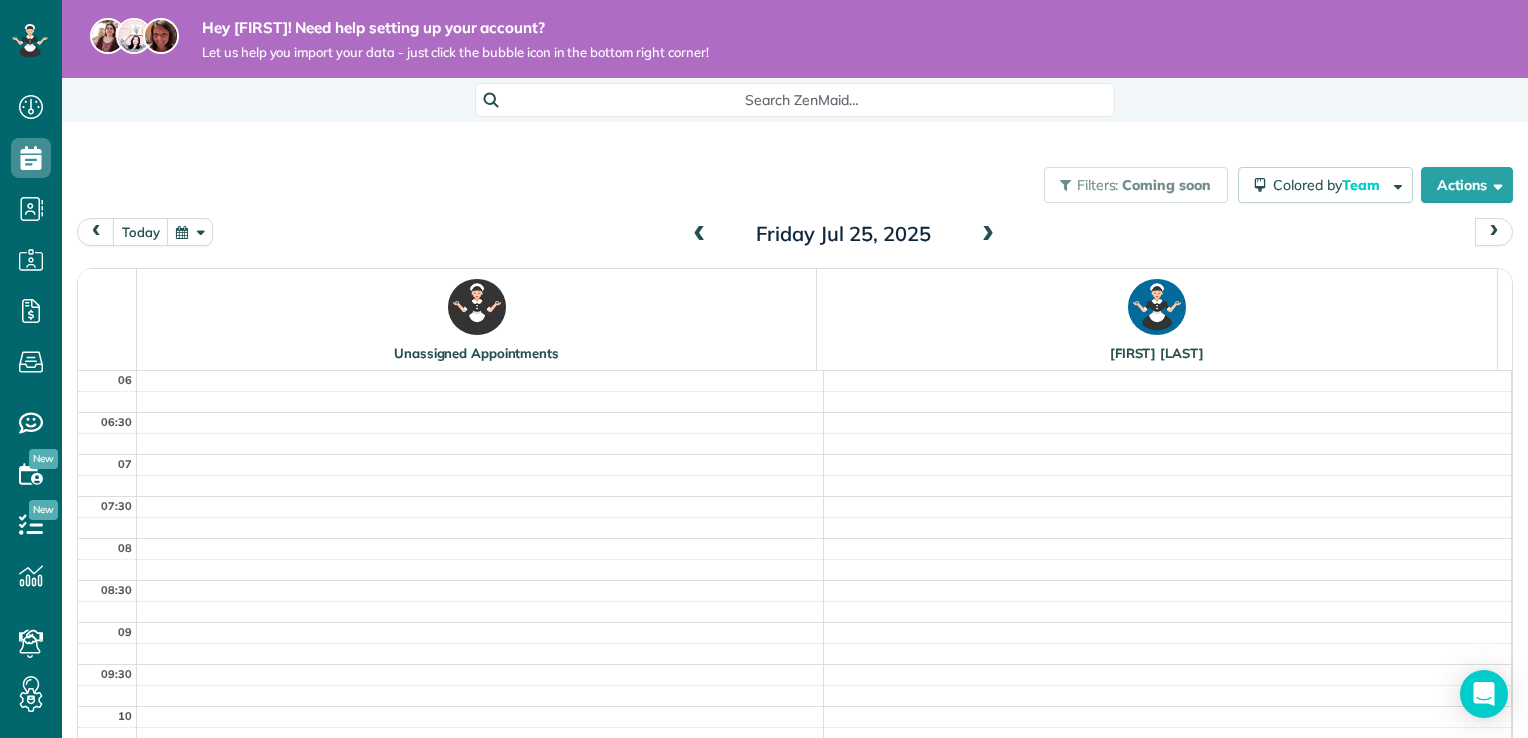 click at bounding box center [988, 235] 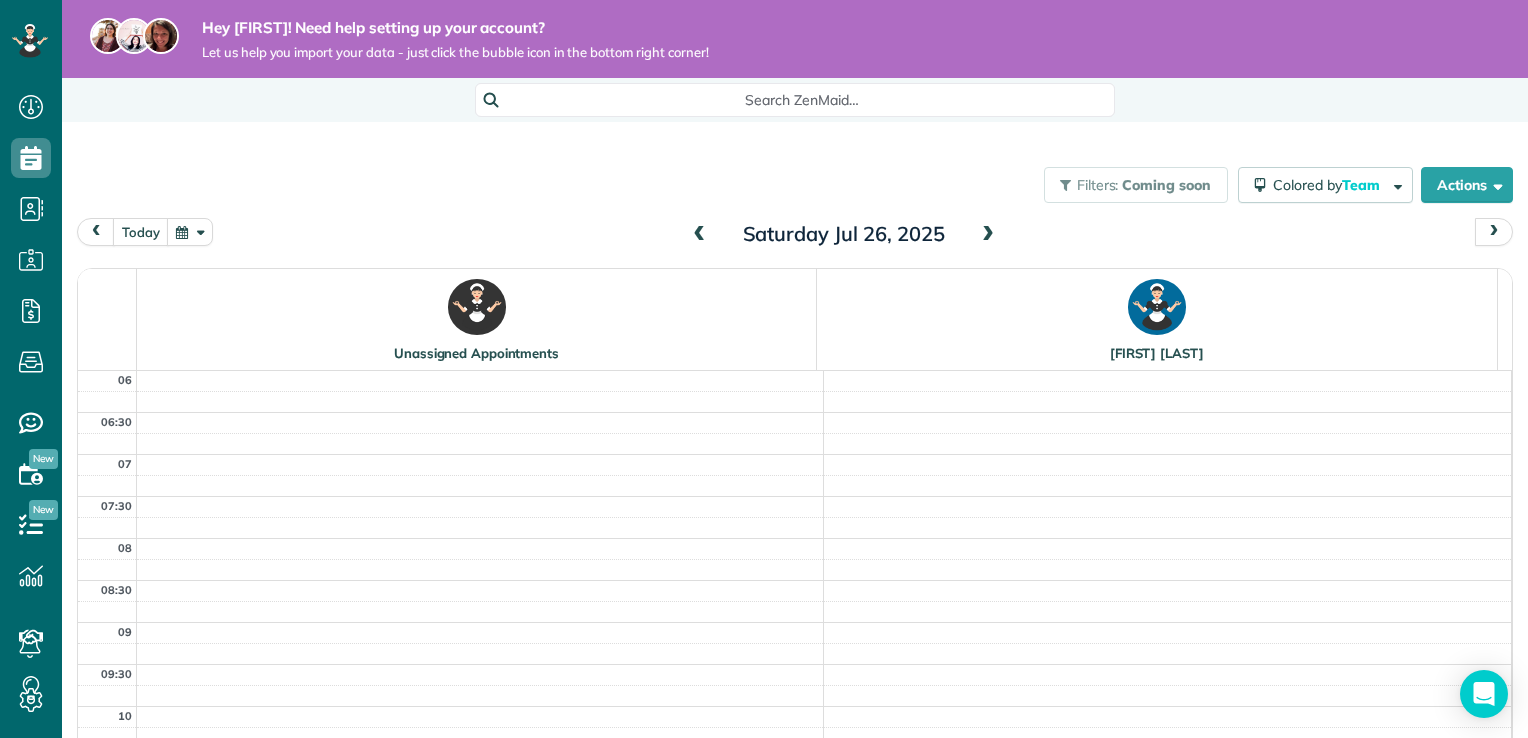 click at bounding box center [988, 235] 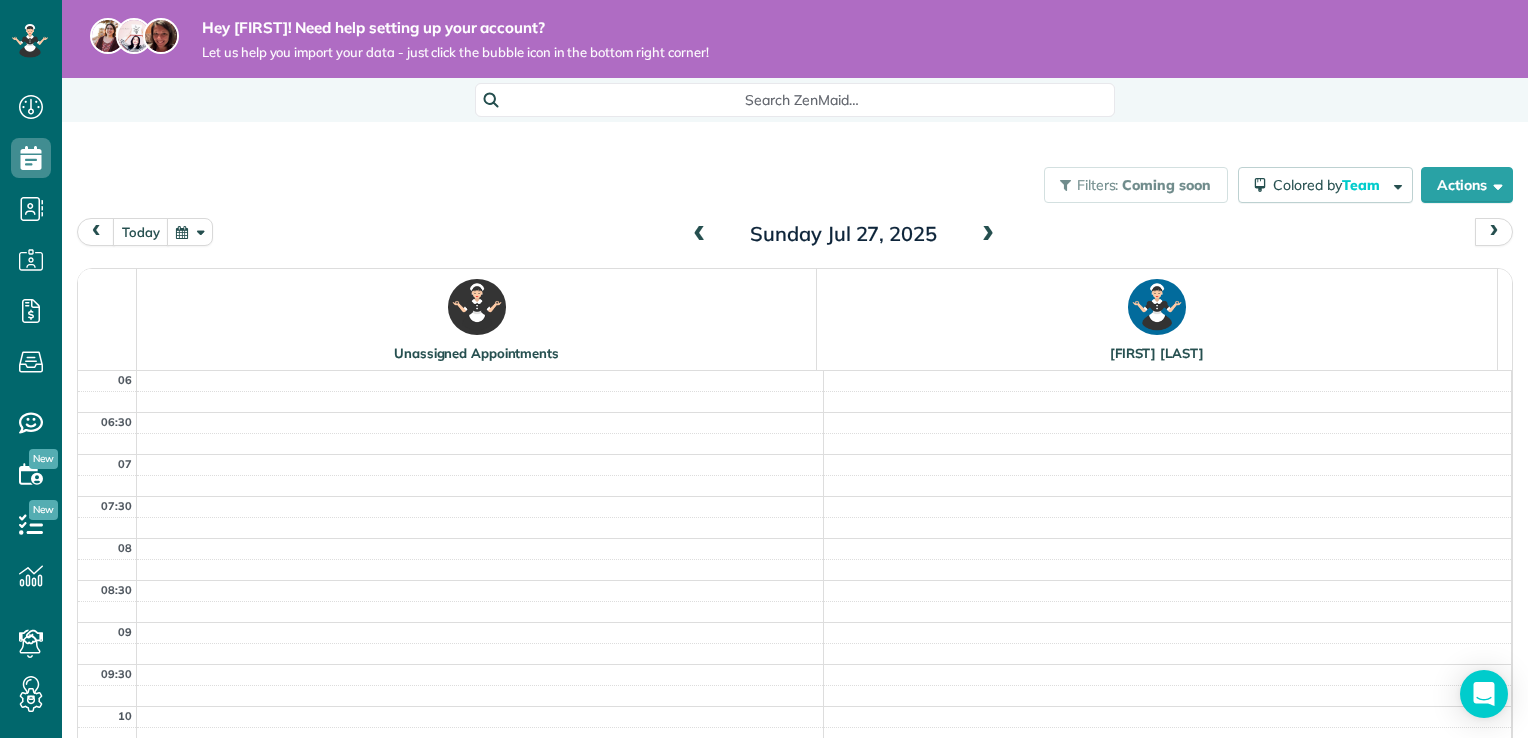 click at bounding box center (988, 235) 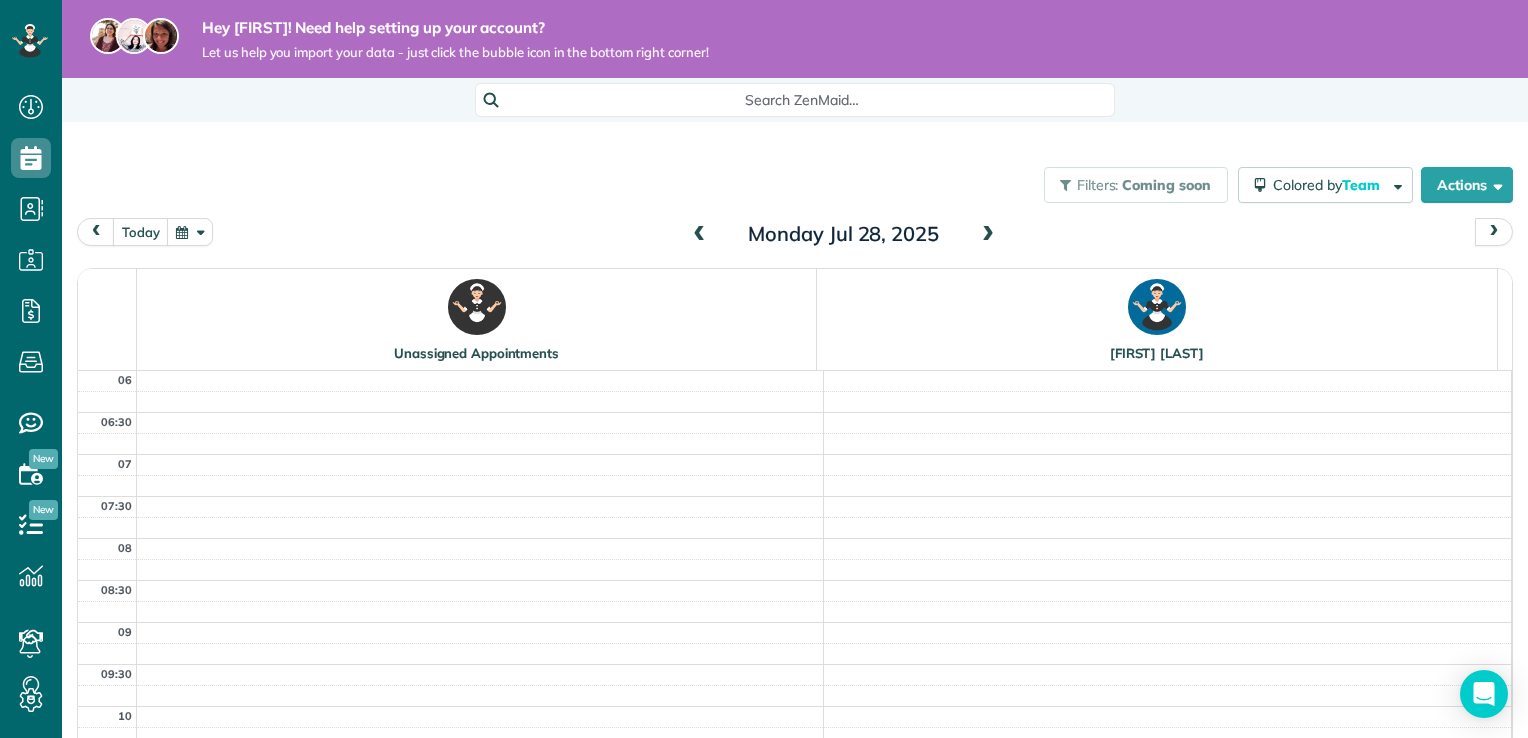 click at bounding box center (988, 235) 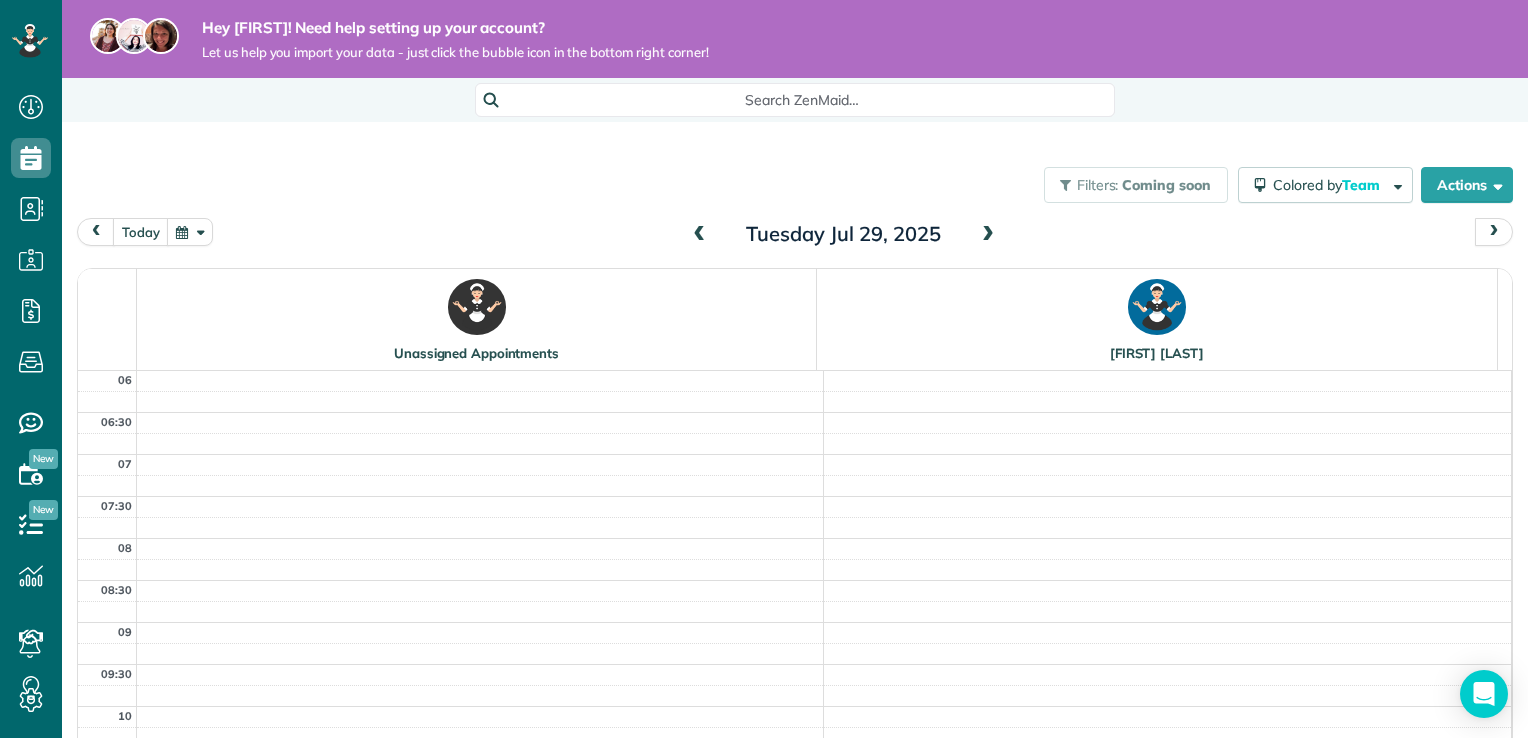 click at bounding box center (988, 235) 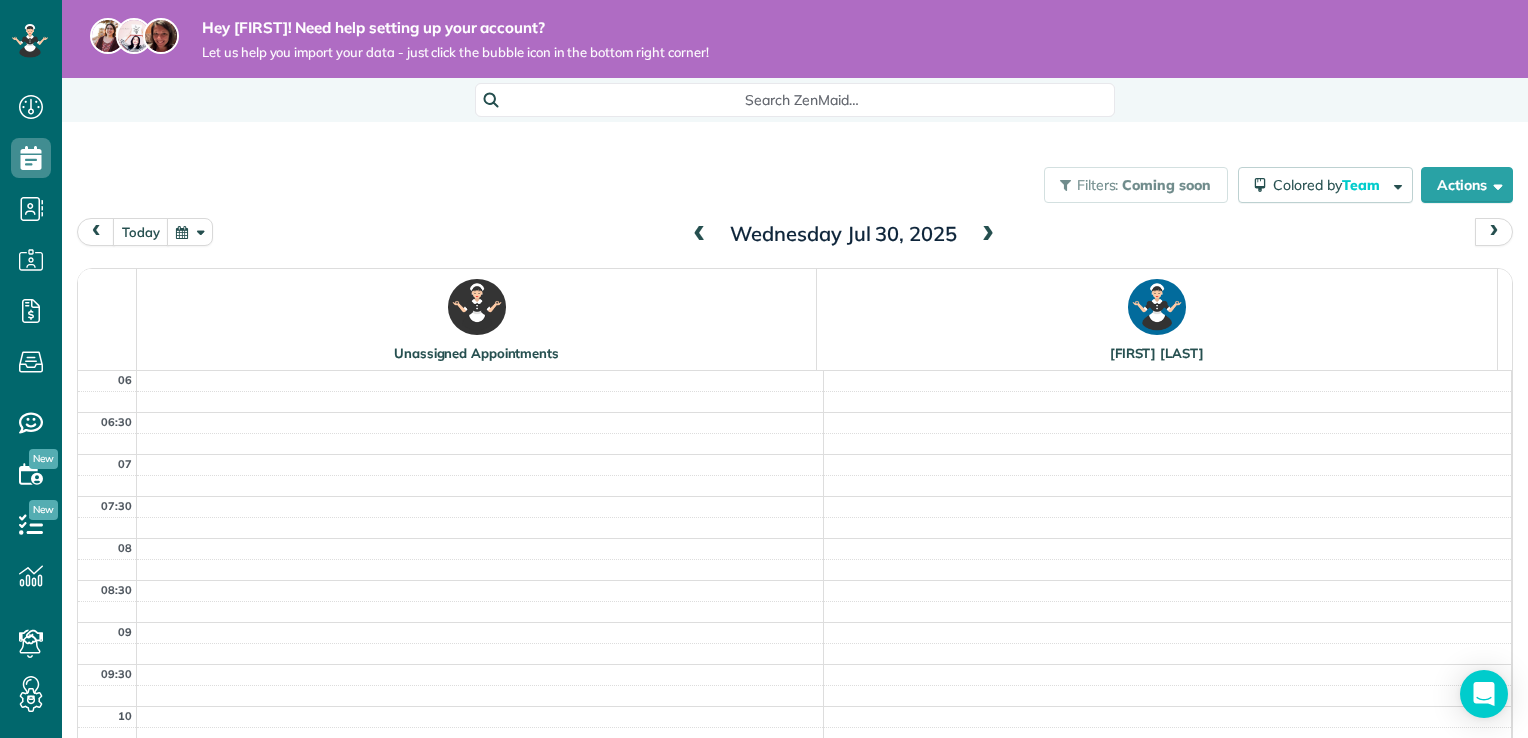 click at bounding box center (988, 235) 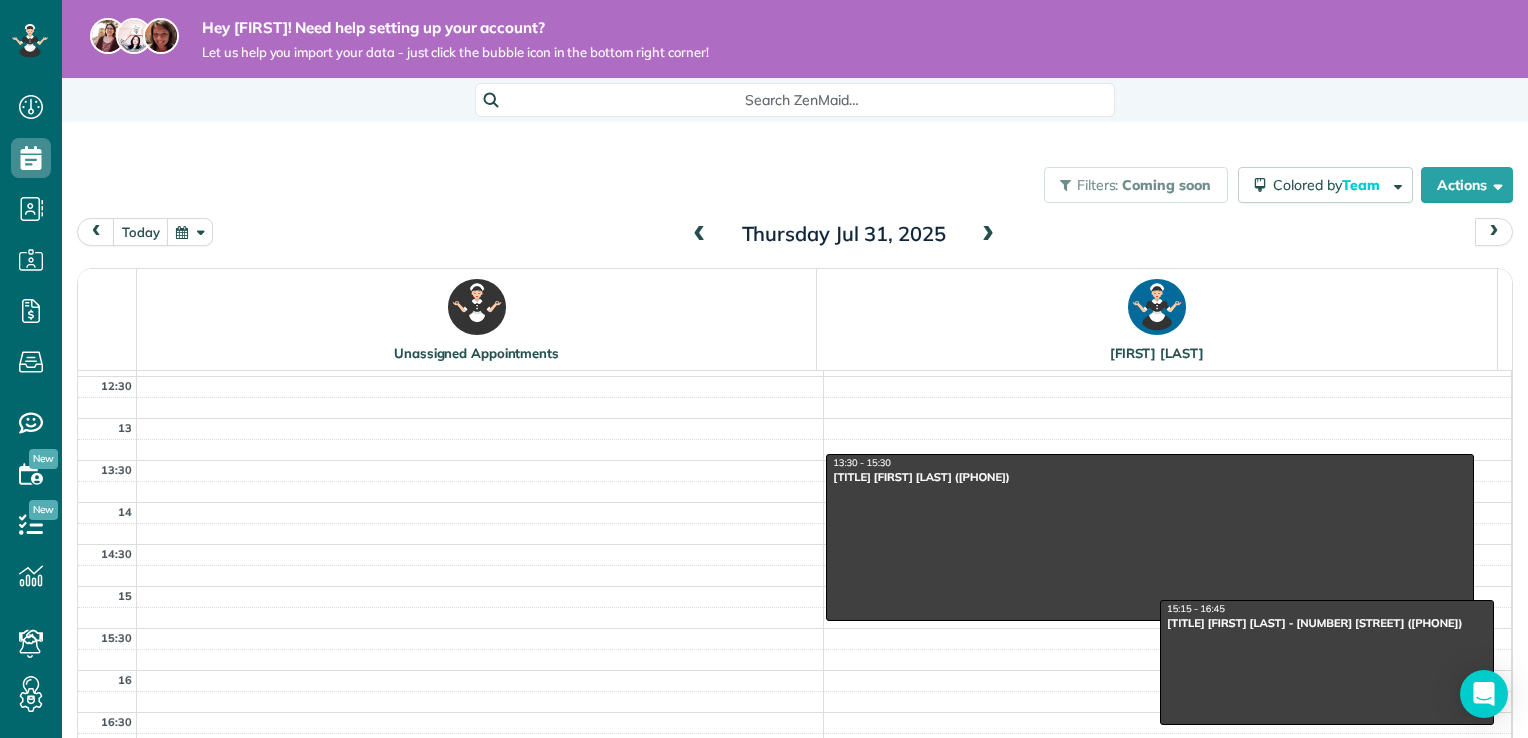 scroll, scrollTop: 541, scrollLeft: 0, axis: vertical 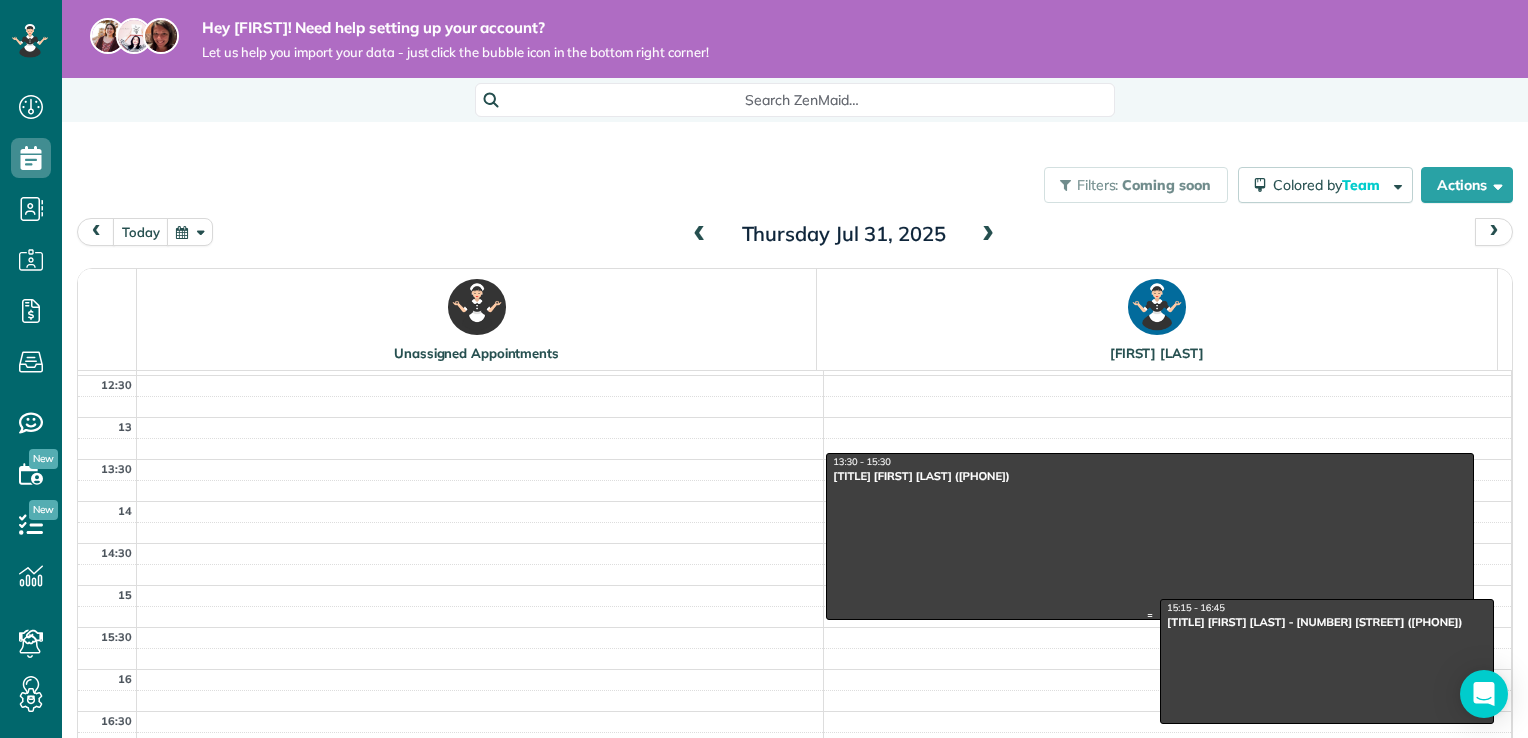 click at bounding box center (1150, 536) 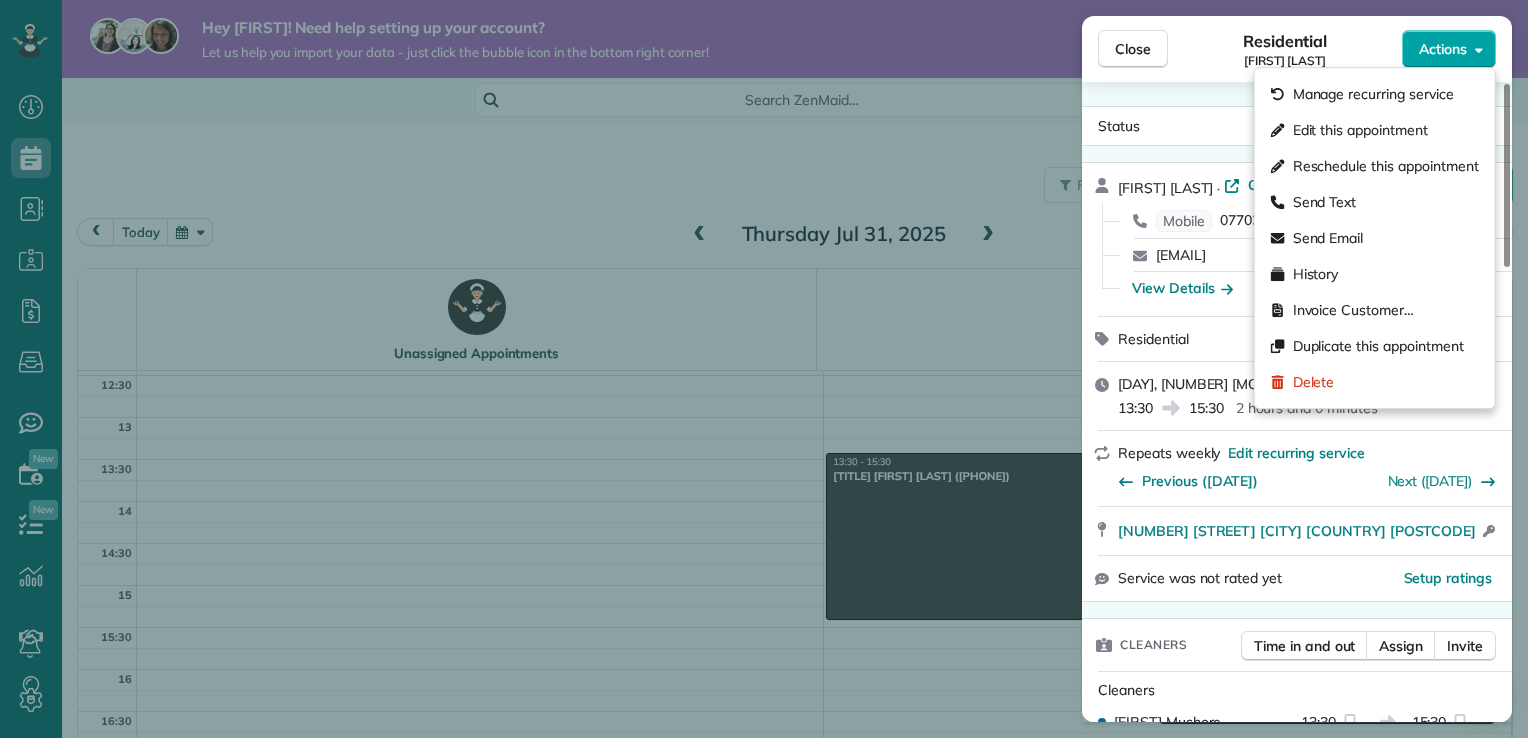 click 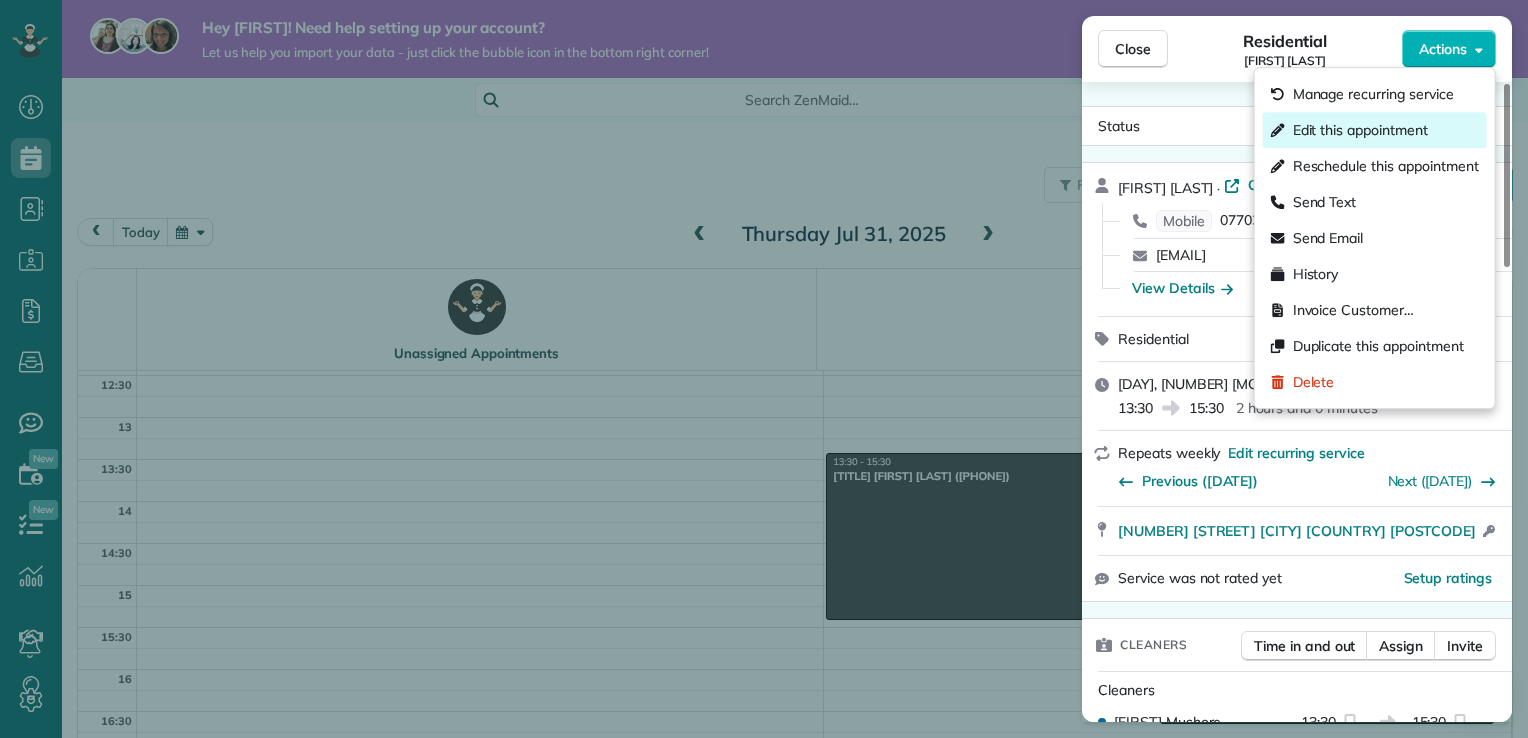 click on "Edit this appointment" at bounding box center [1360, 130] 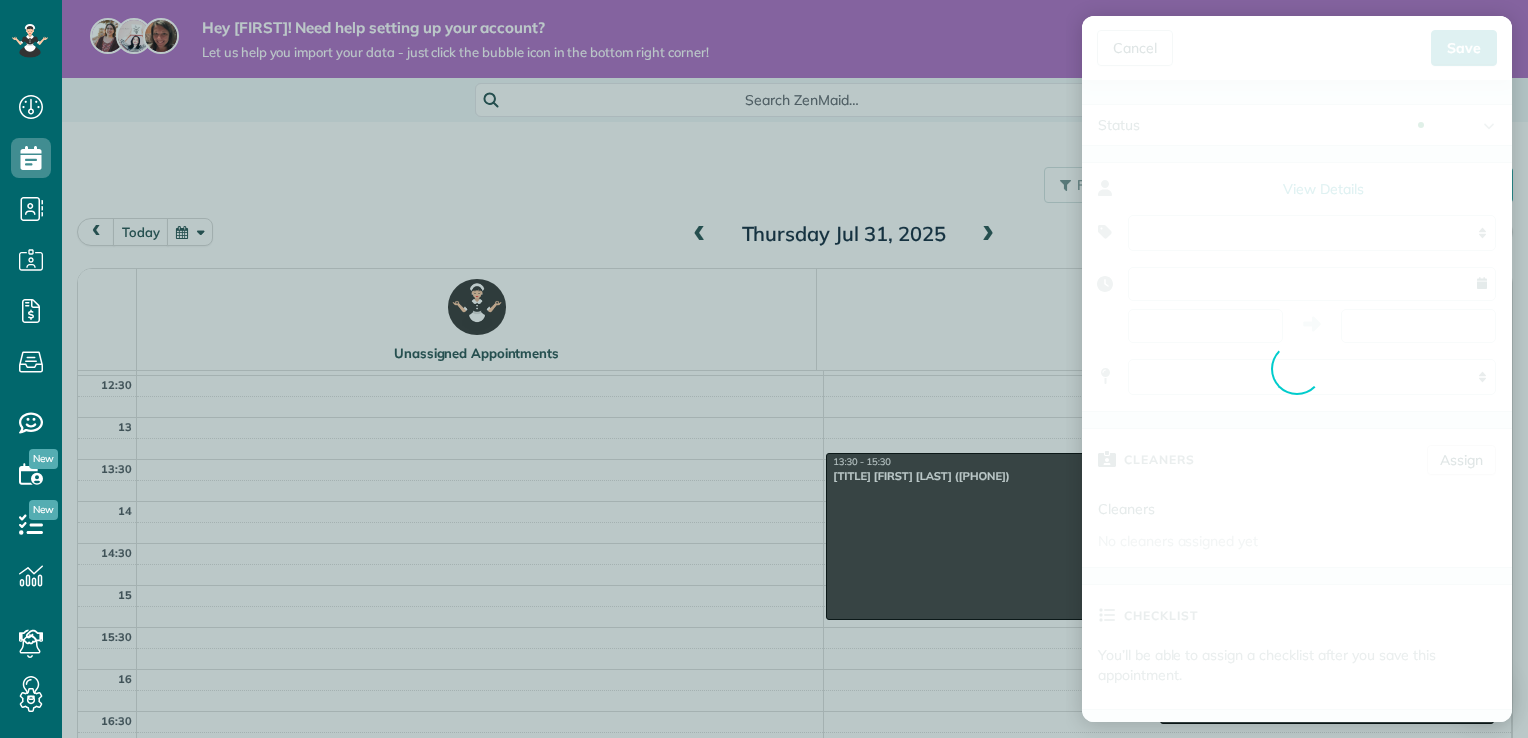 type on "**********" 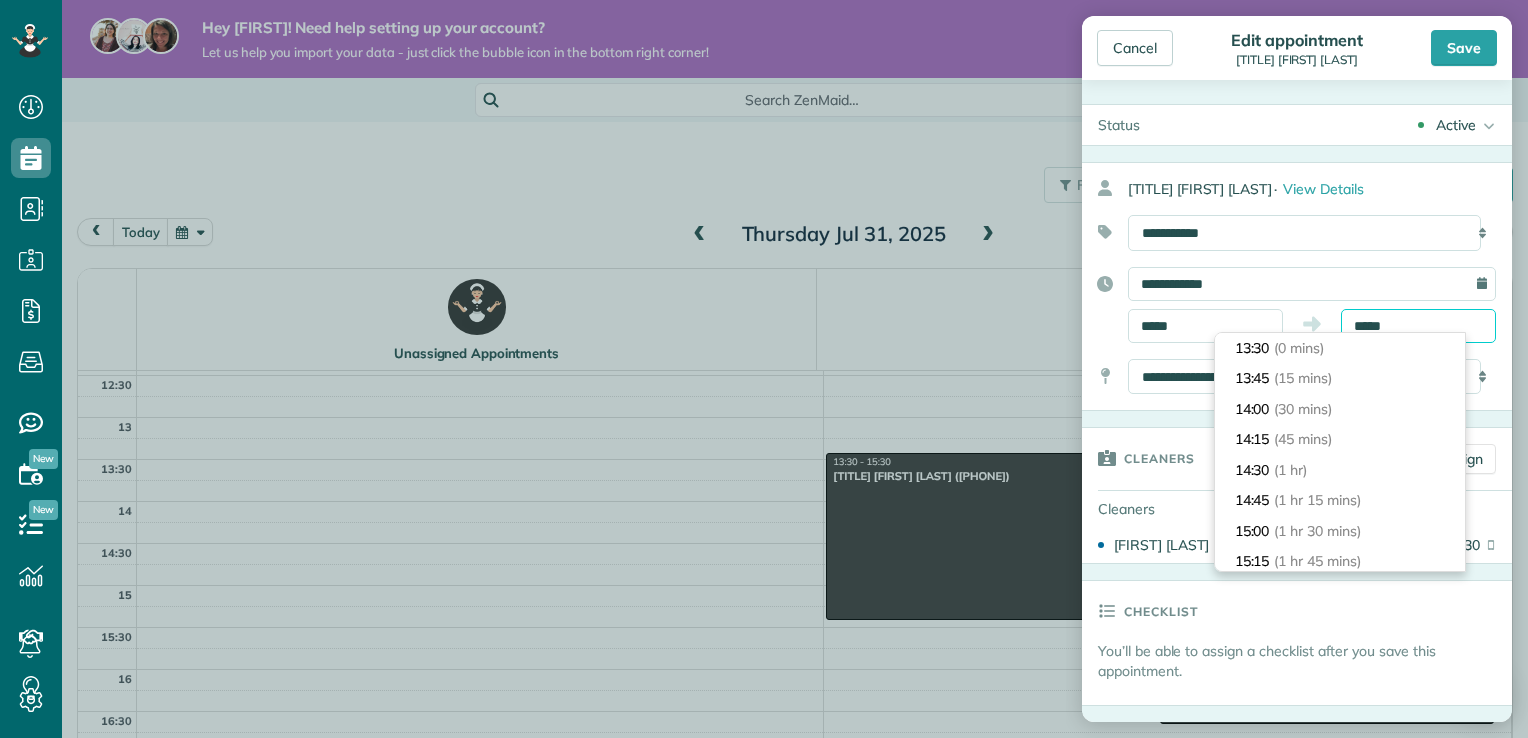 click on "*****" at bounding box center (1418, 326) 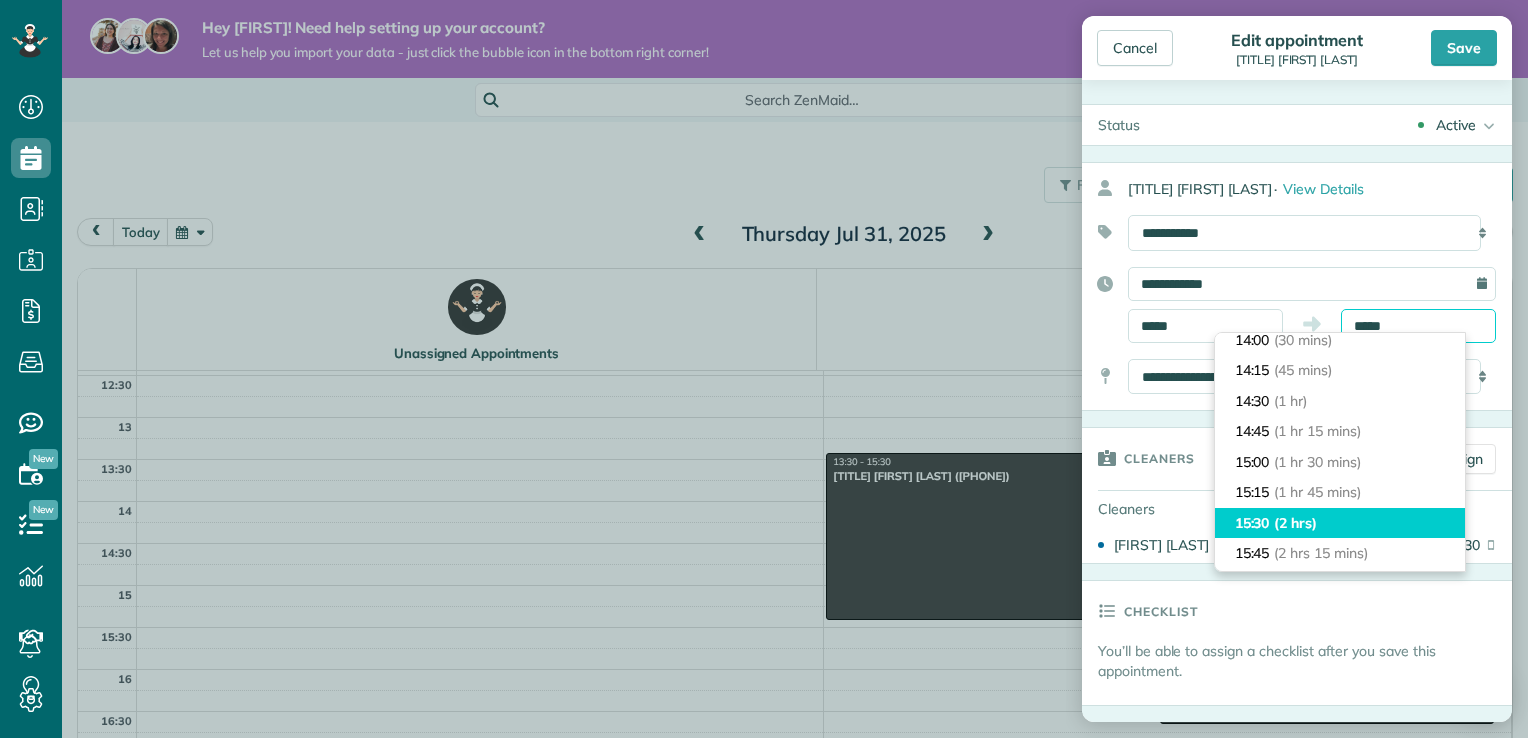 scroll, scrollTop: 36, scrollLeft: 0, axis: vertical 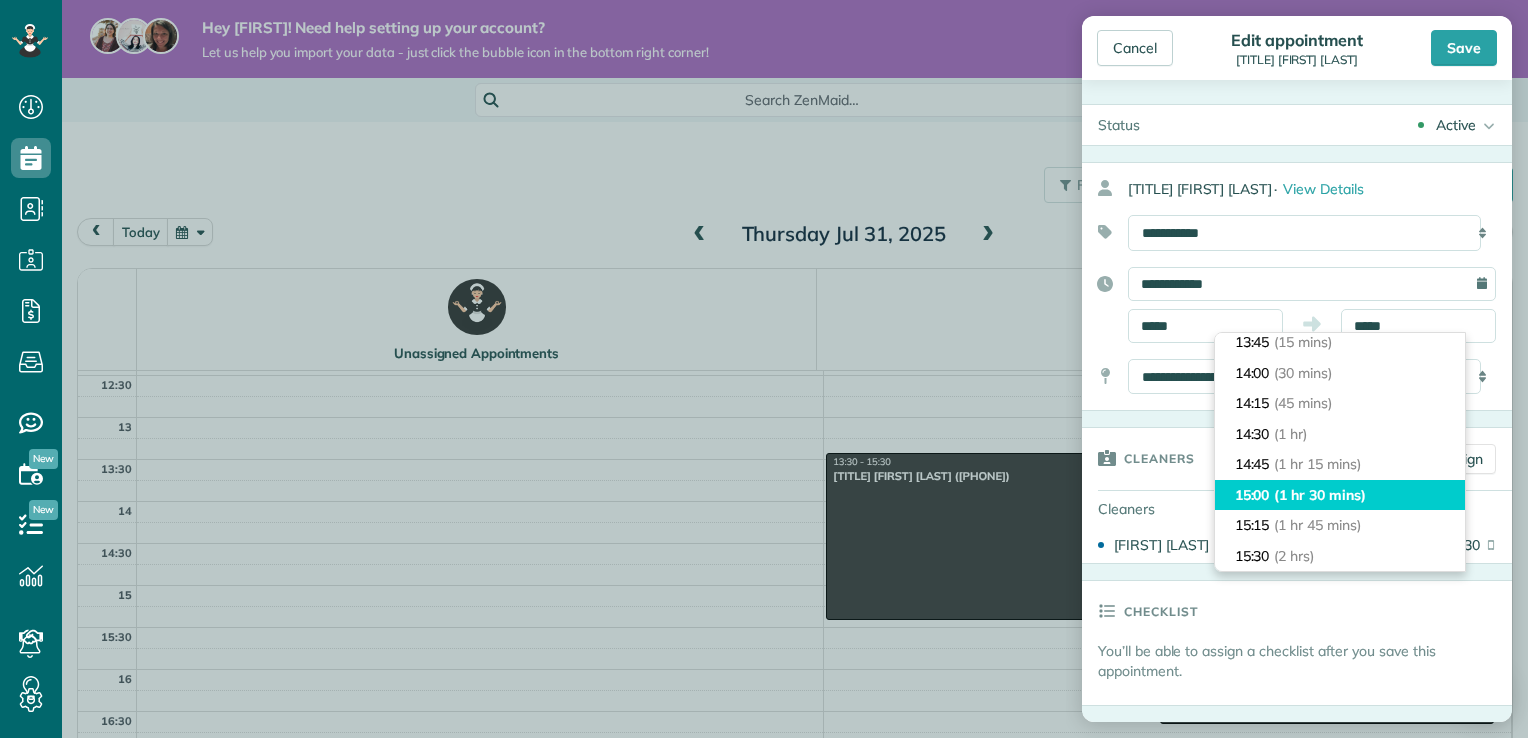 type on "*****" 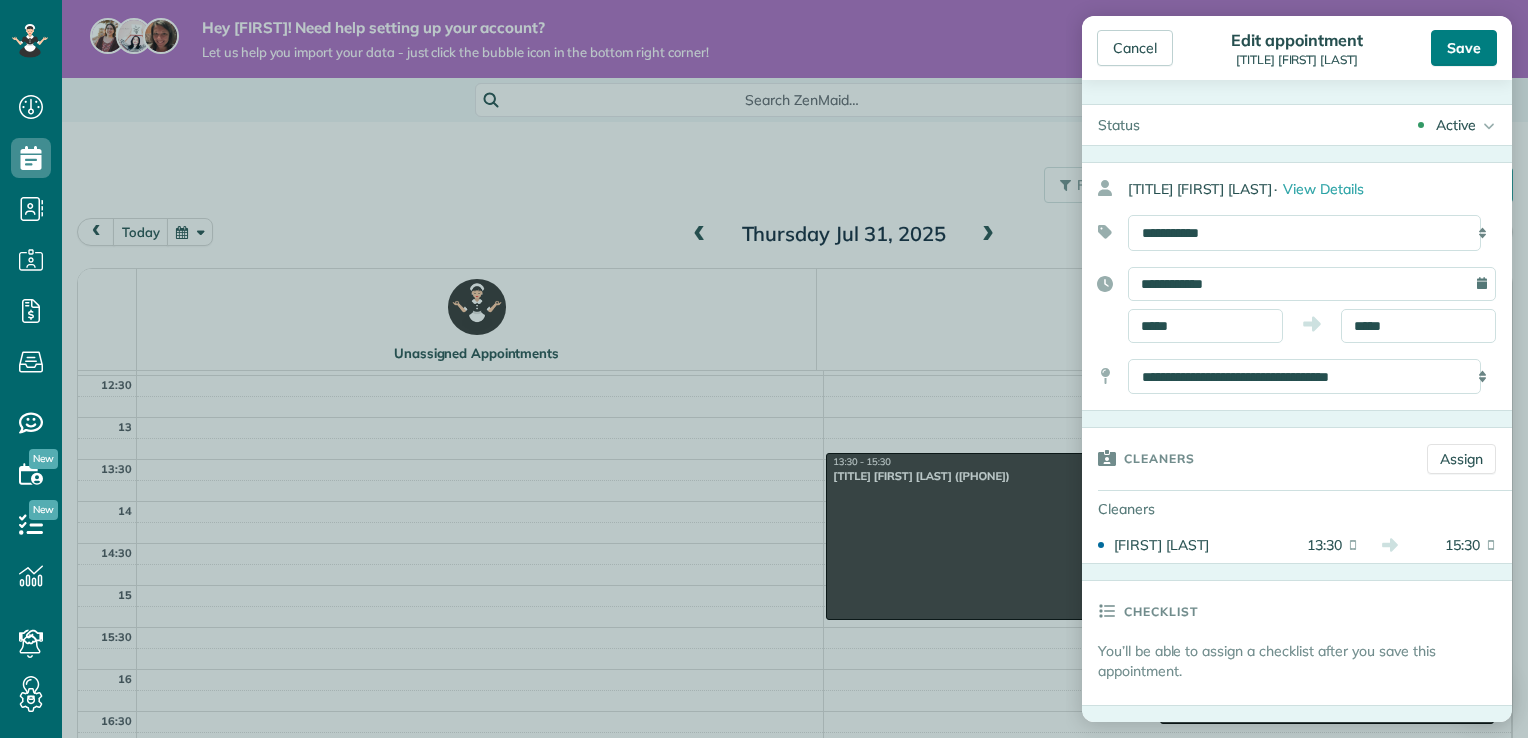 click on "Save" at bounding box center (1464, 48) 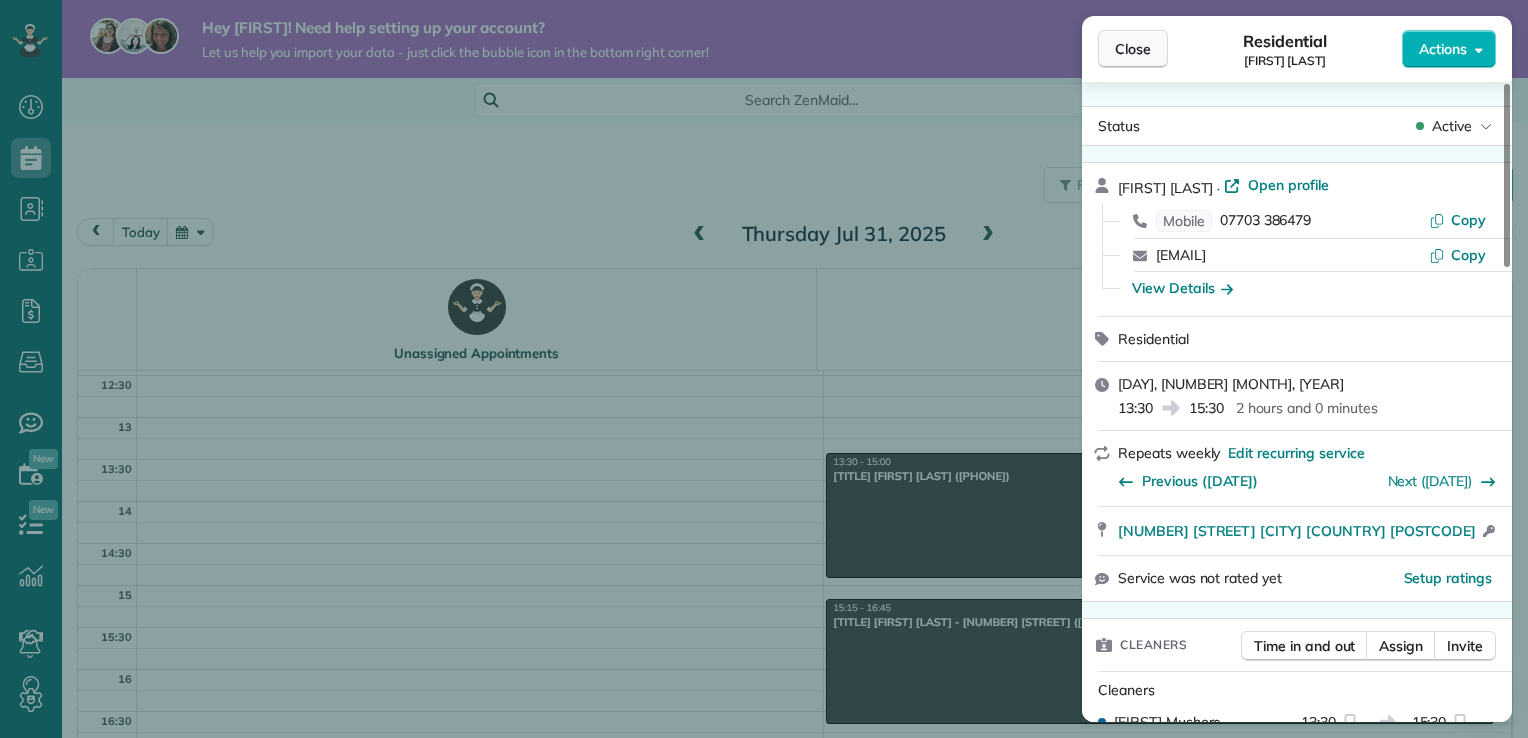 click on "Close" at bounding box center (1133, 49) 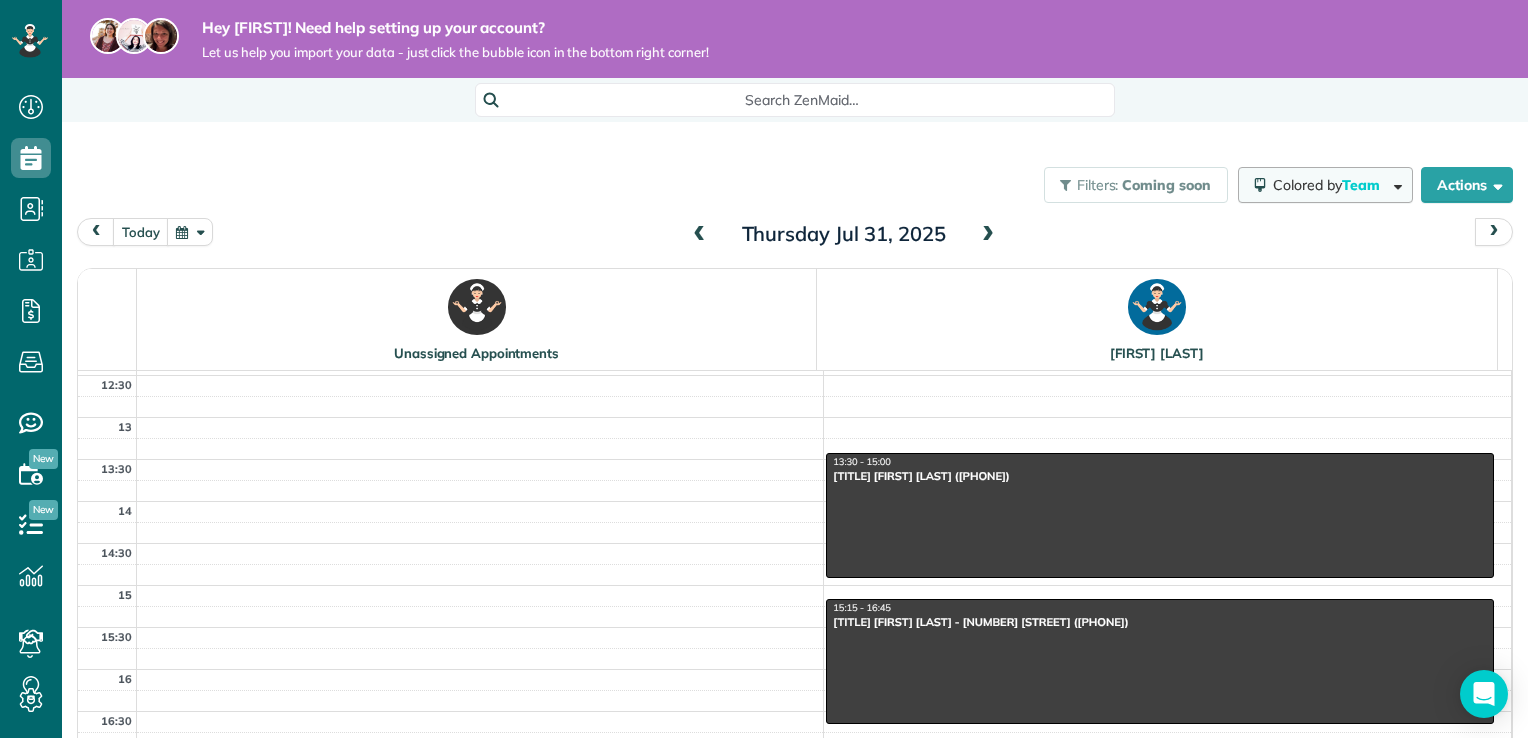 click at bounding box center (1394, 184) 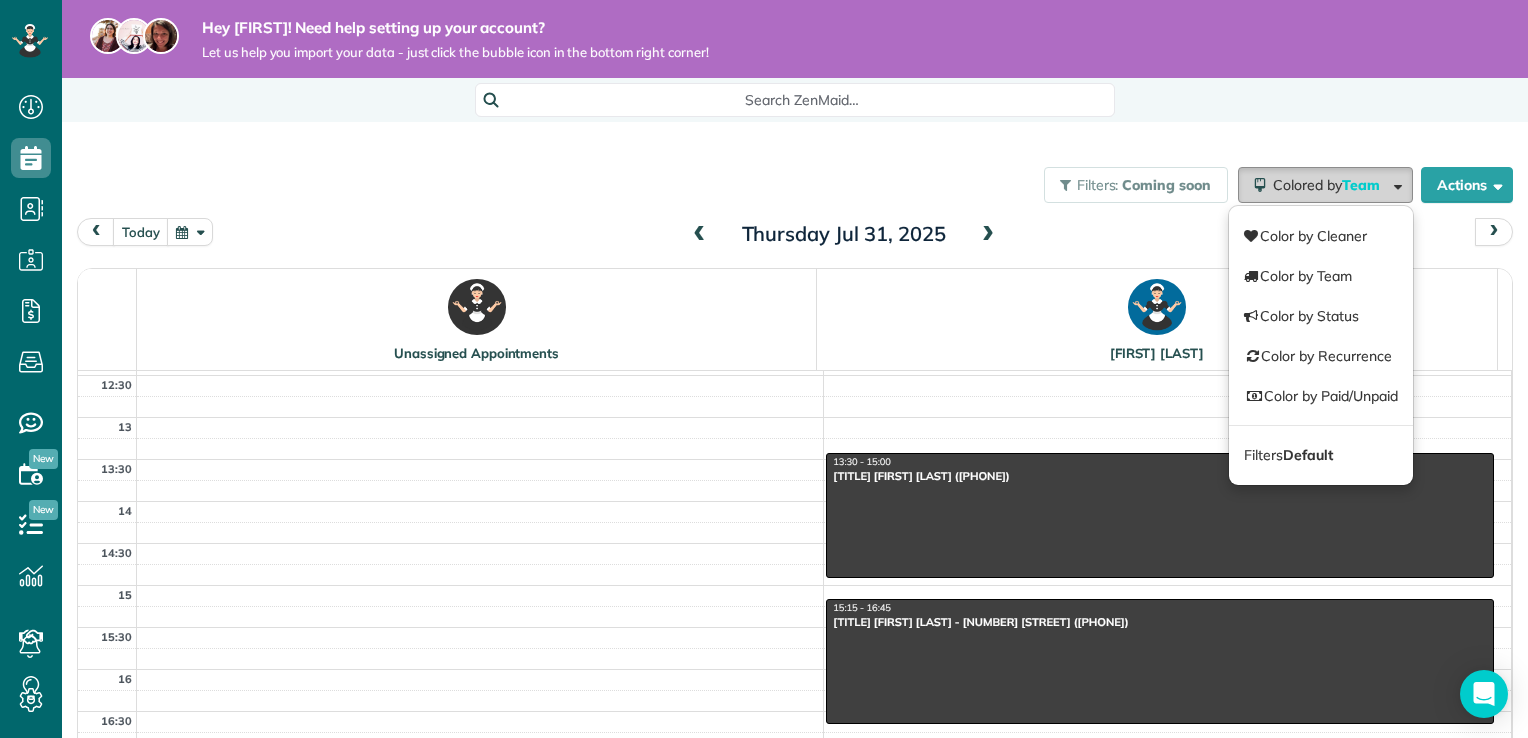 click at bounding box center (1394, 184) 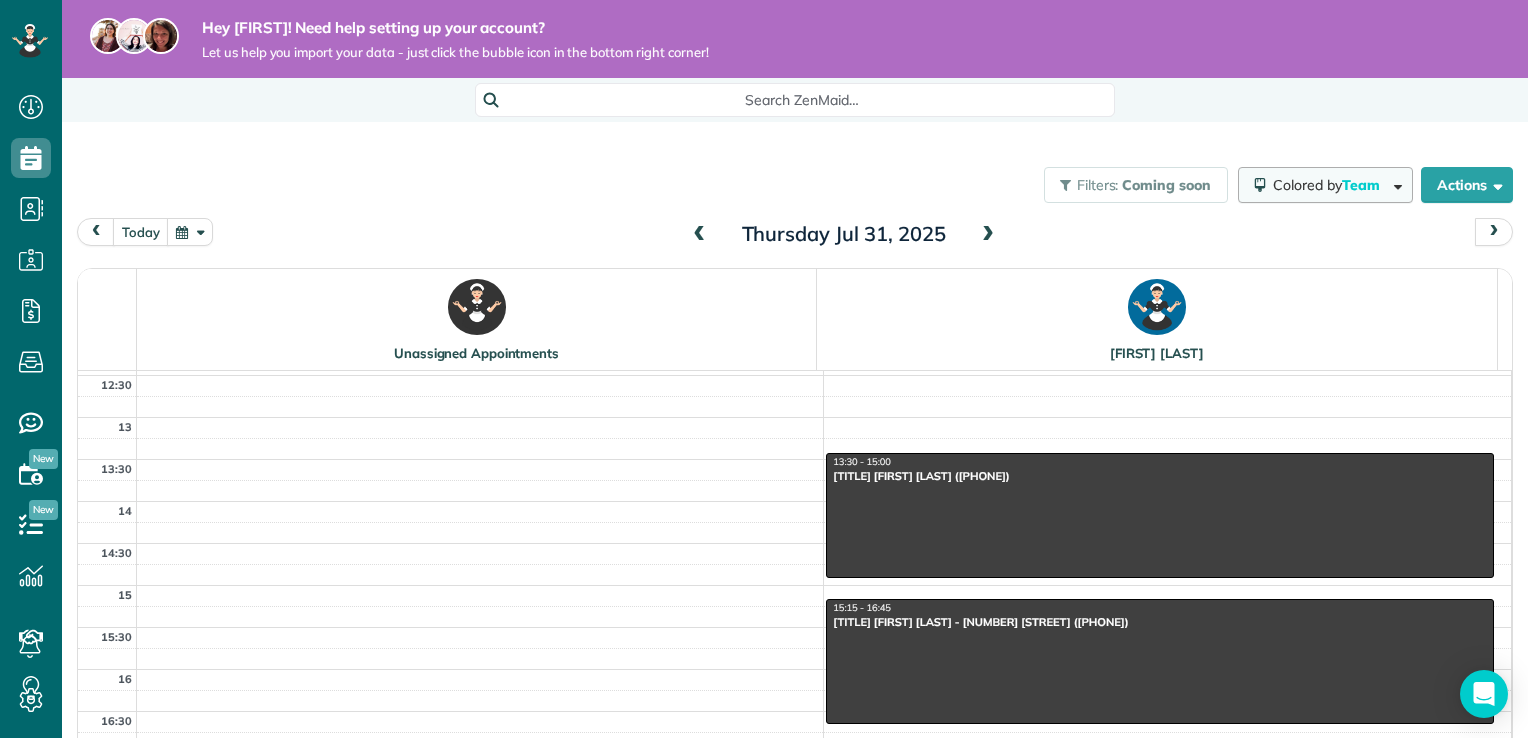 click at bounding box center (1394, 184) 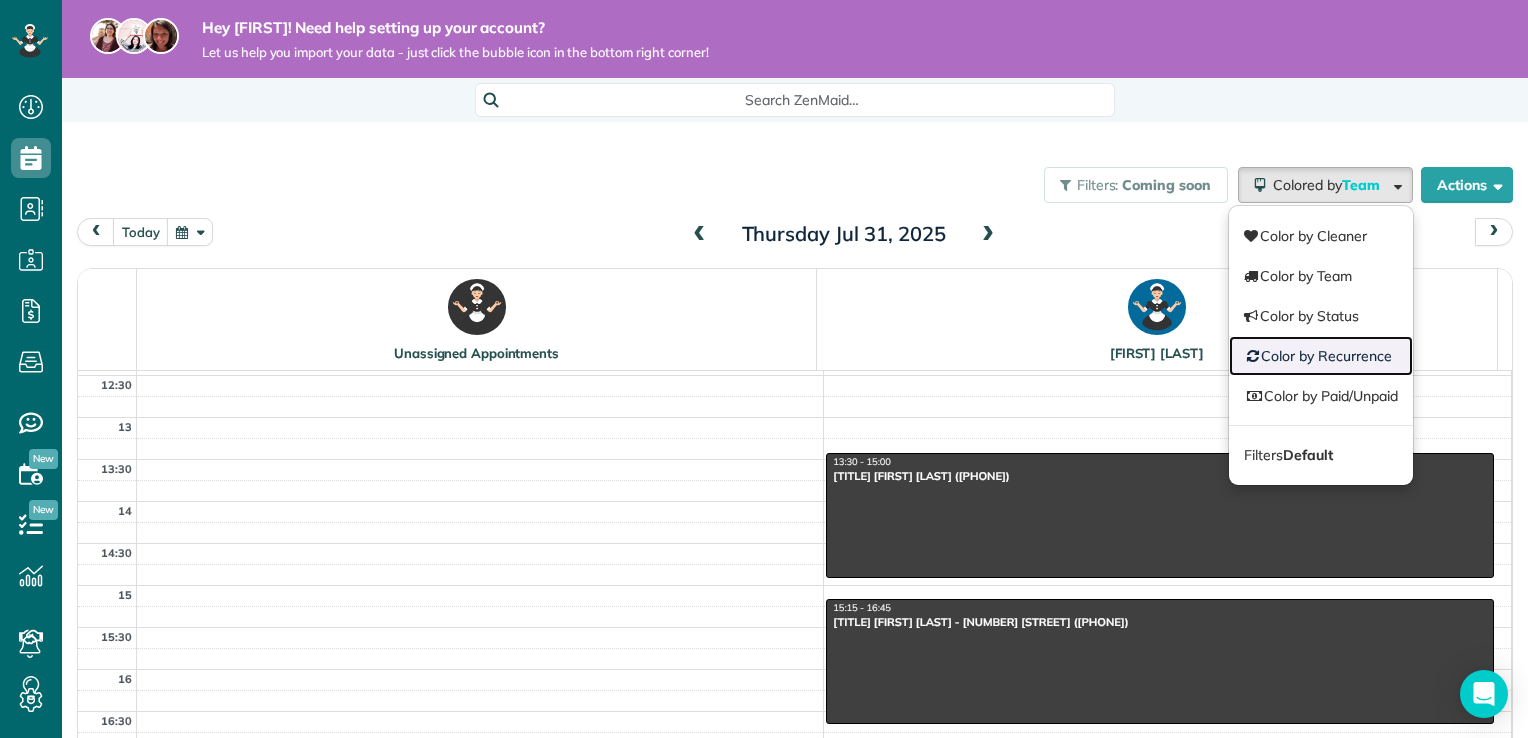 click on "Color by Recurrence" at bounding box center (1321, 356) 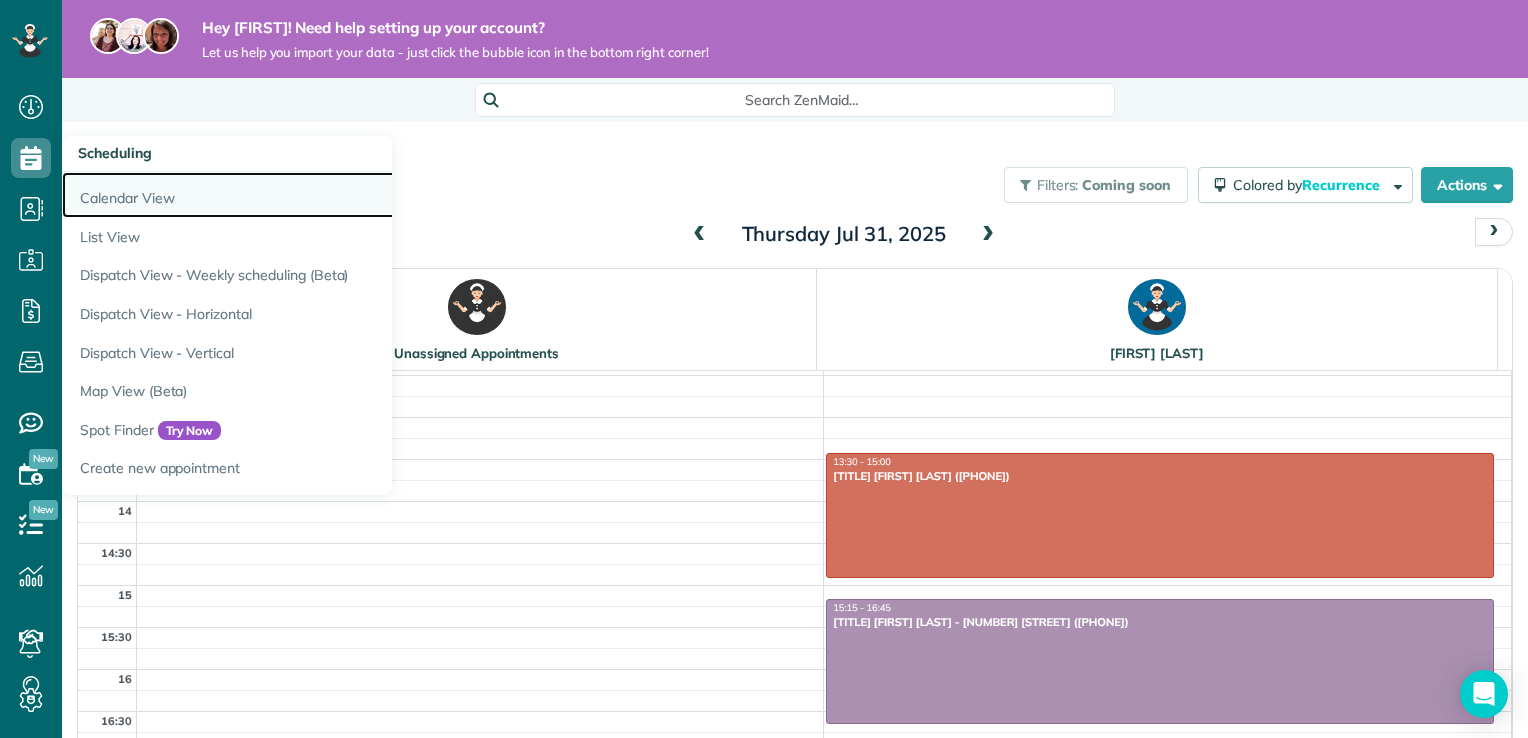 click on "Calendar View" at bounding box center (312, 195) 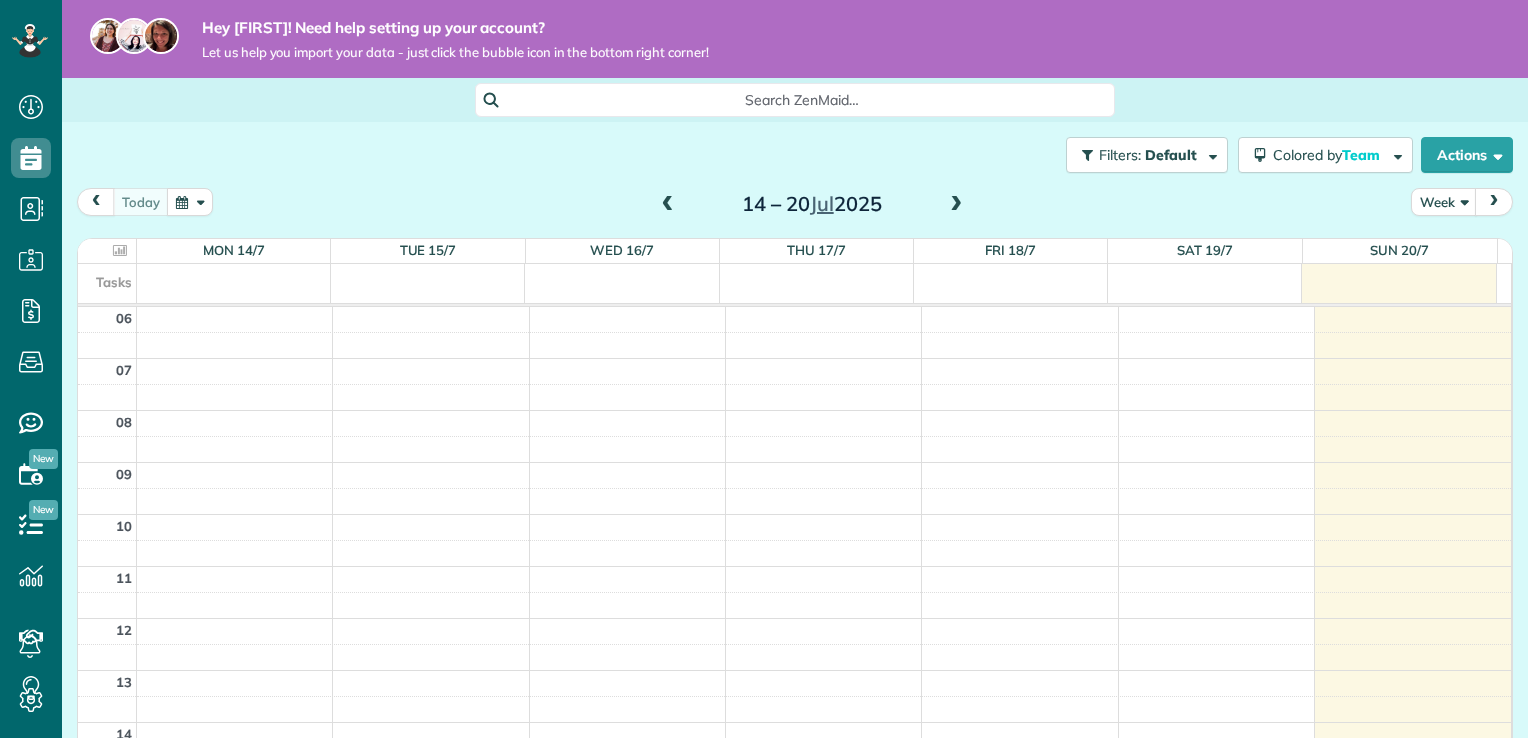 scroll, scrollTop: 0, scrollLeft: 0, axis: both 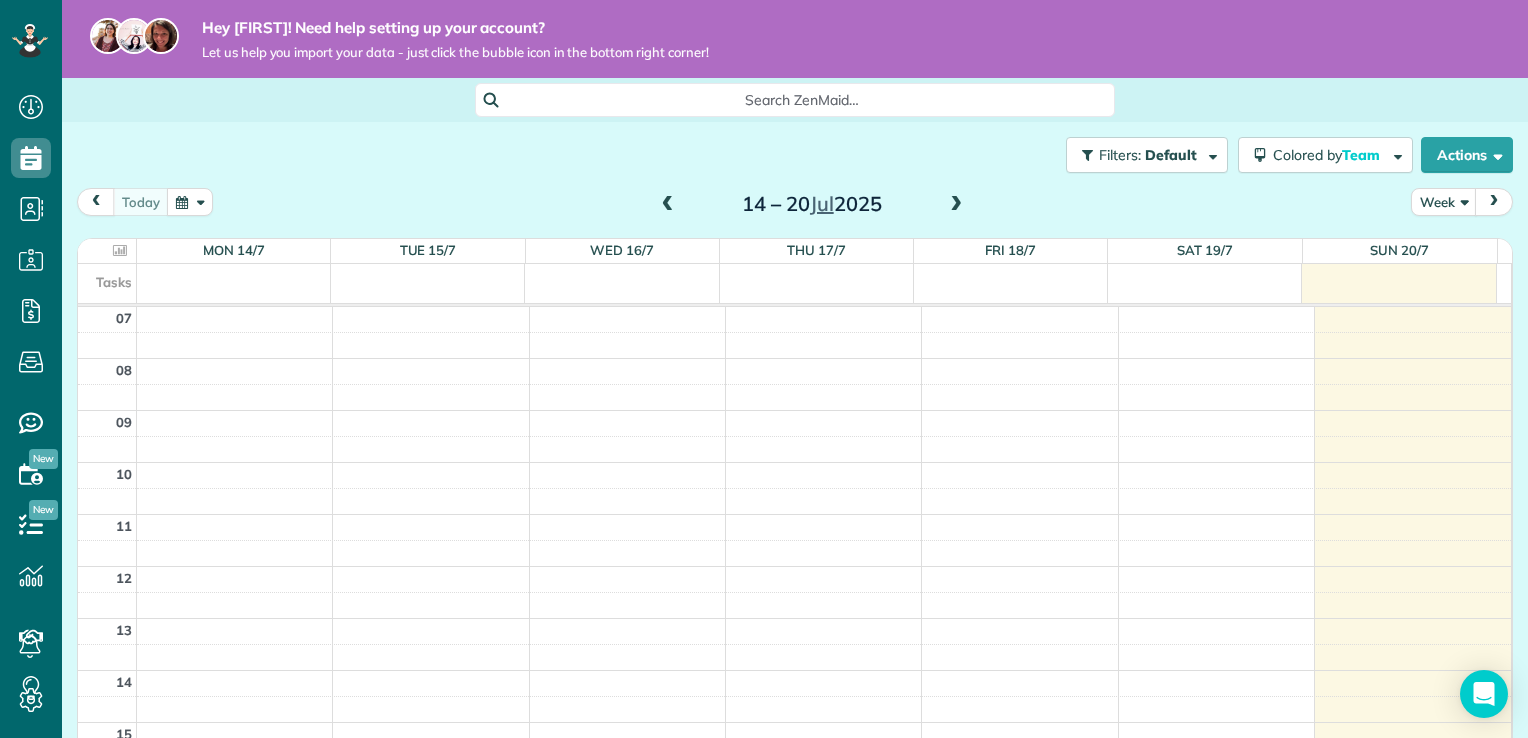 click at bounding box center (956, 205) 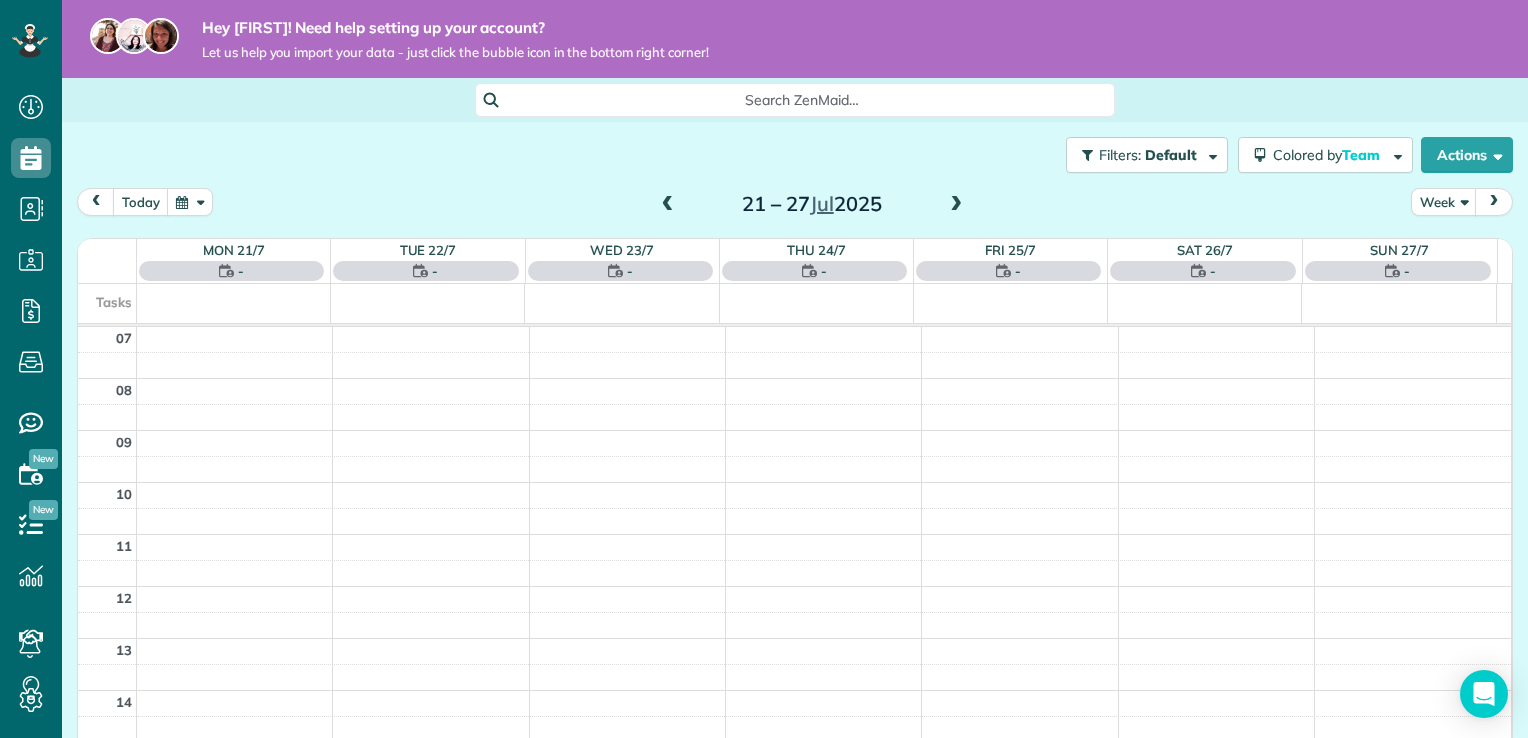 click at bounding box center [956, 205] 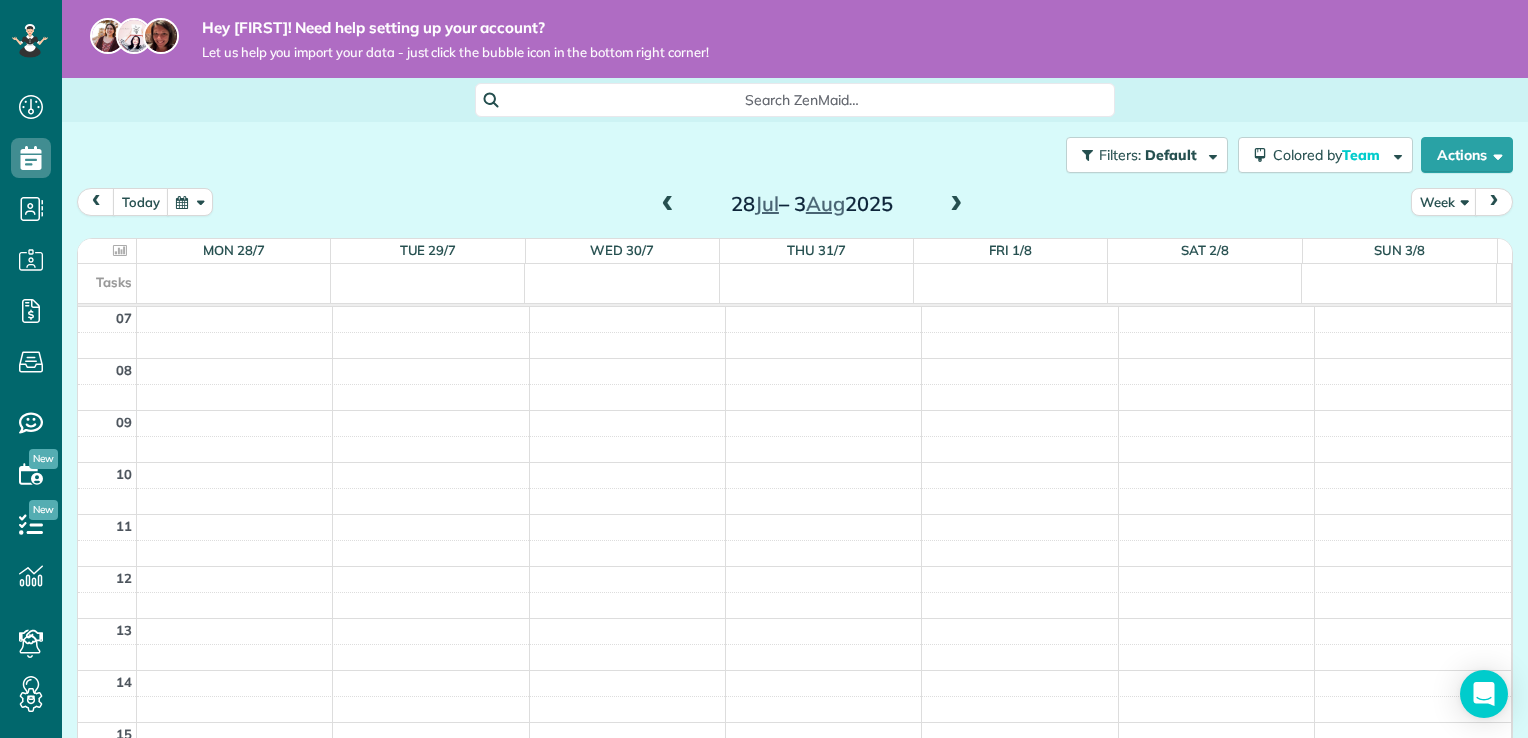 click at bounding box center [956, 205] 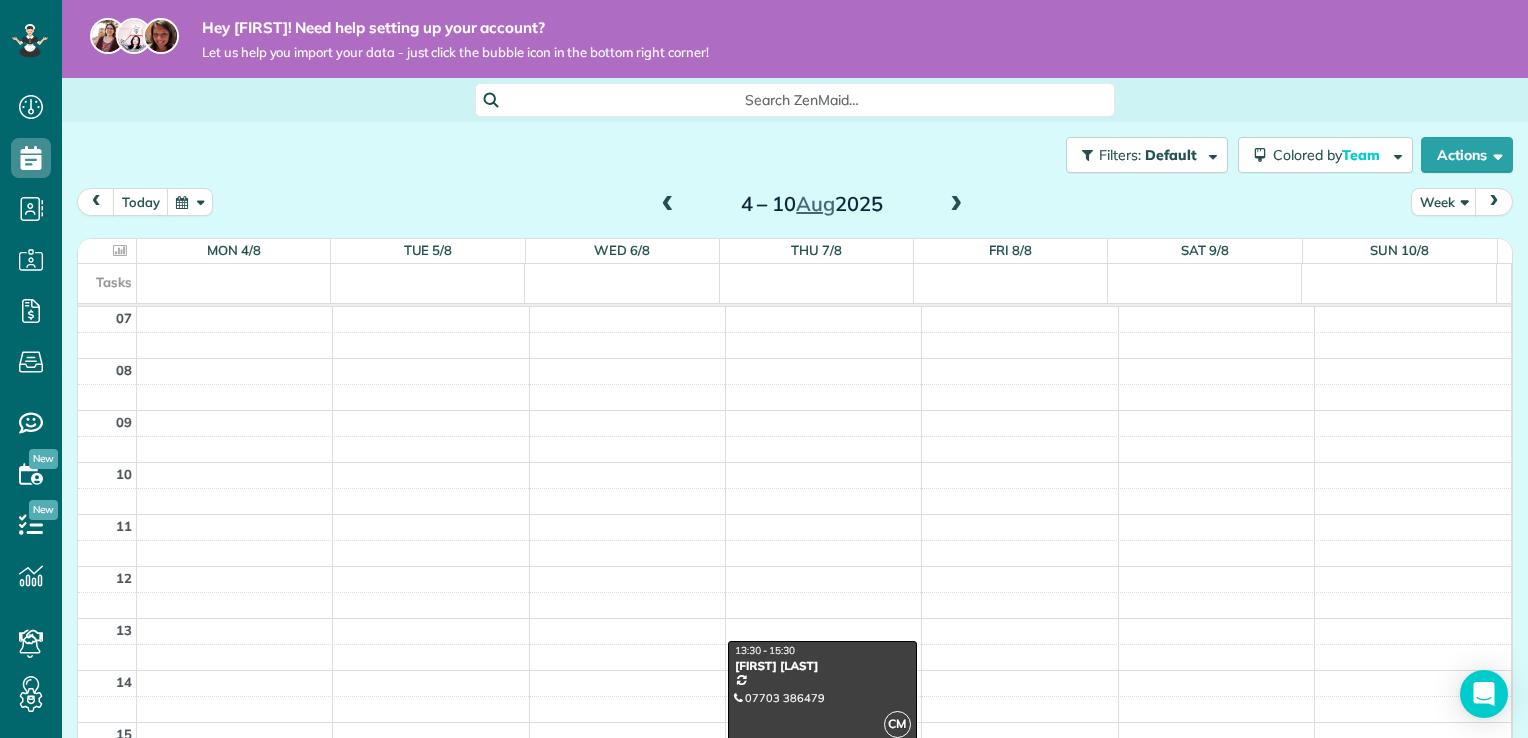 click at bounding box center (668, 205) 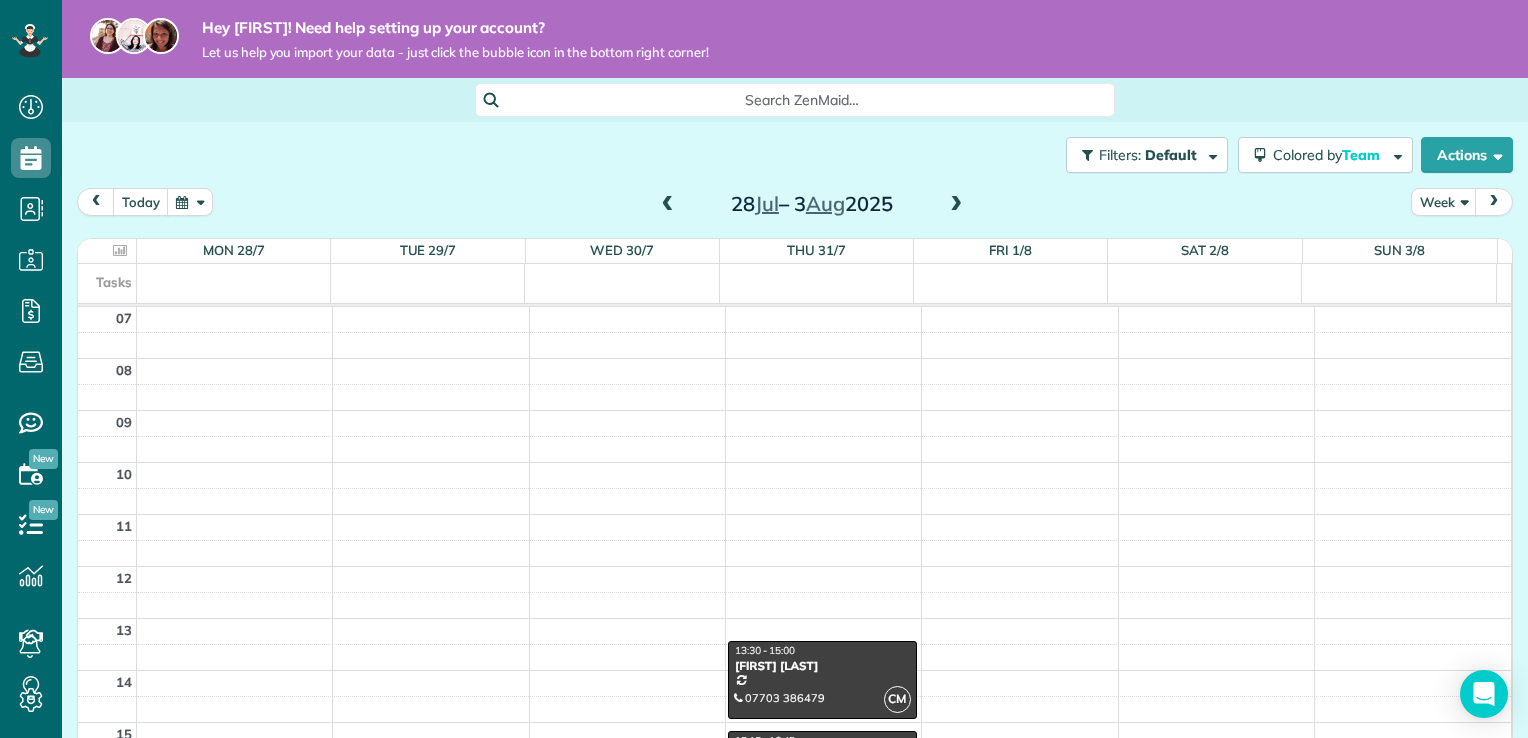 click at bounding box center (668, 205) 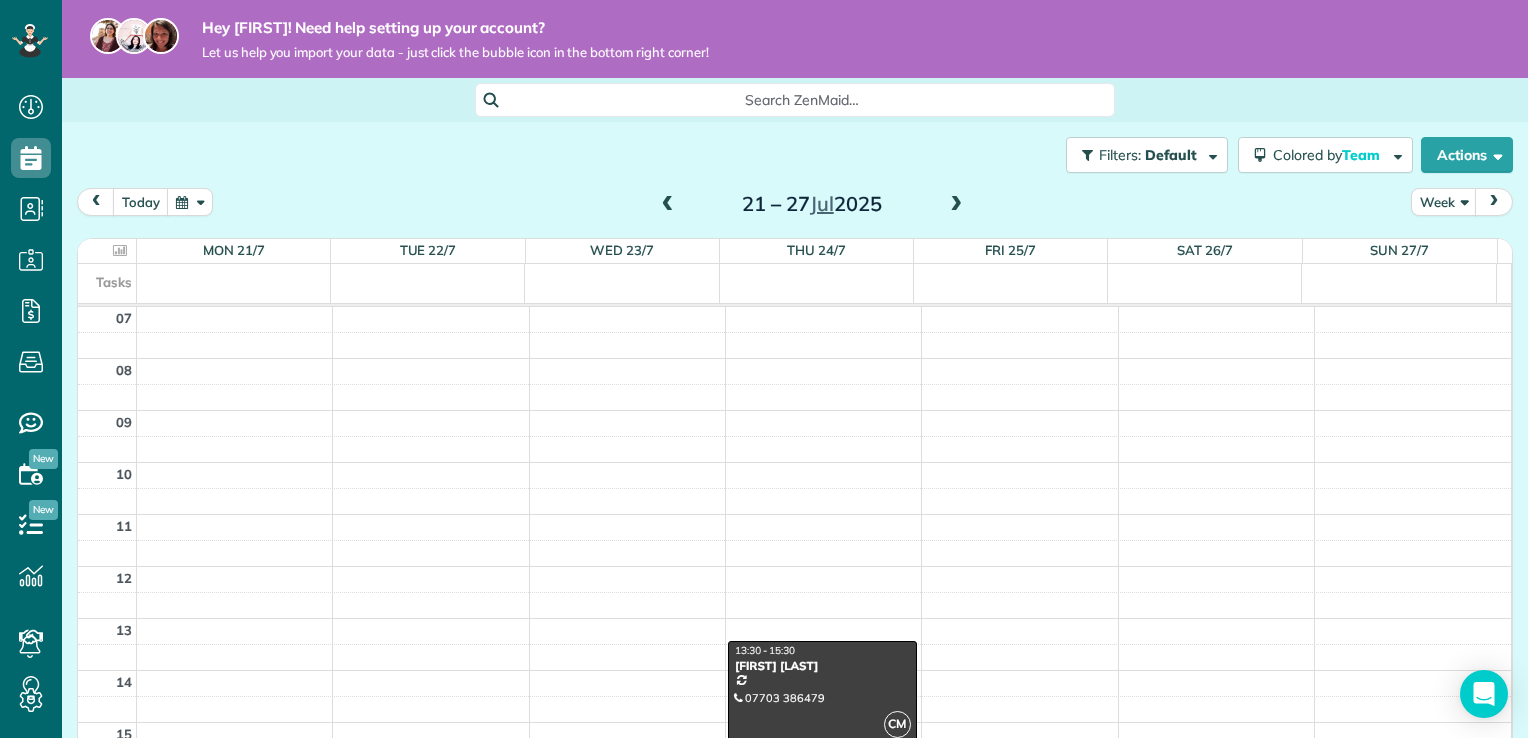 click at bounding box center (956, 205) 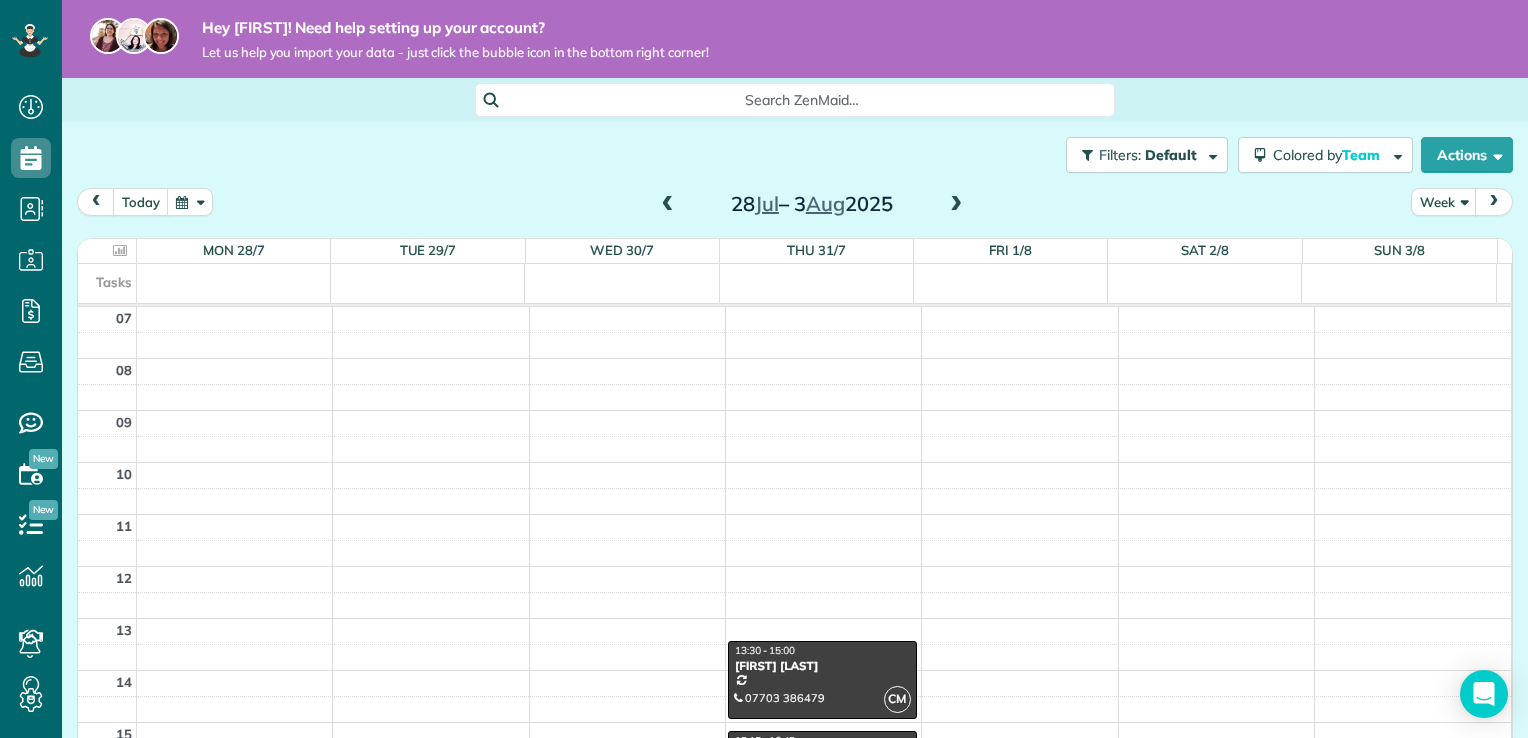 scroll, scrollTop: 153, scrollLeft: 0, axis: vertical 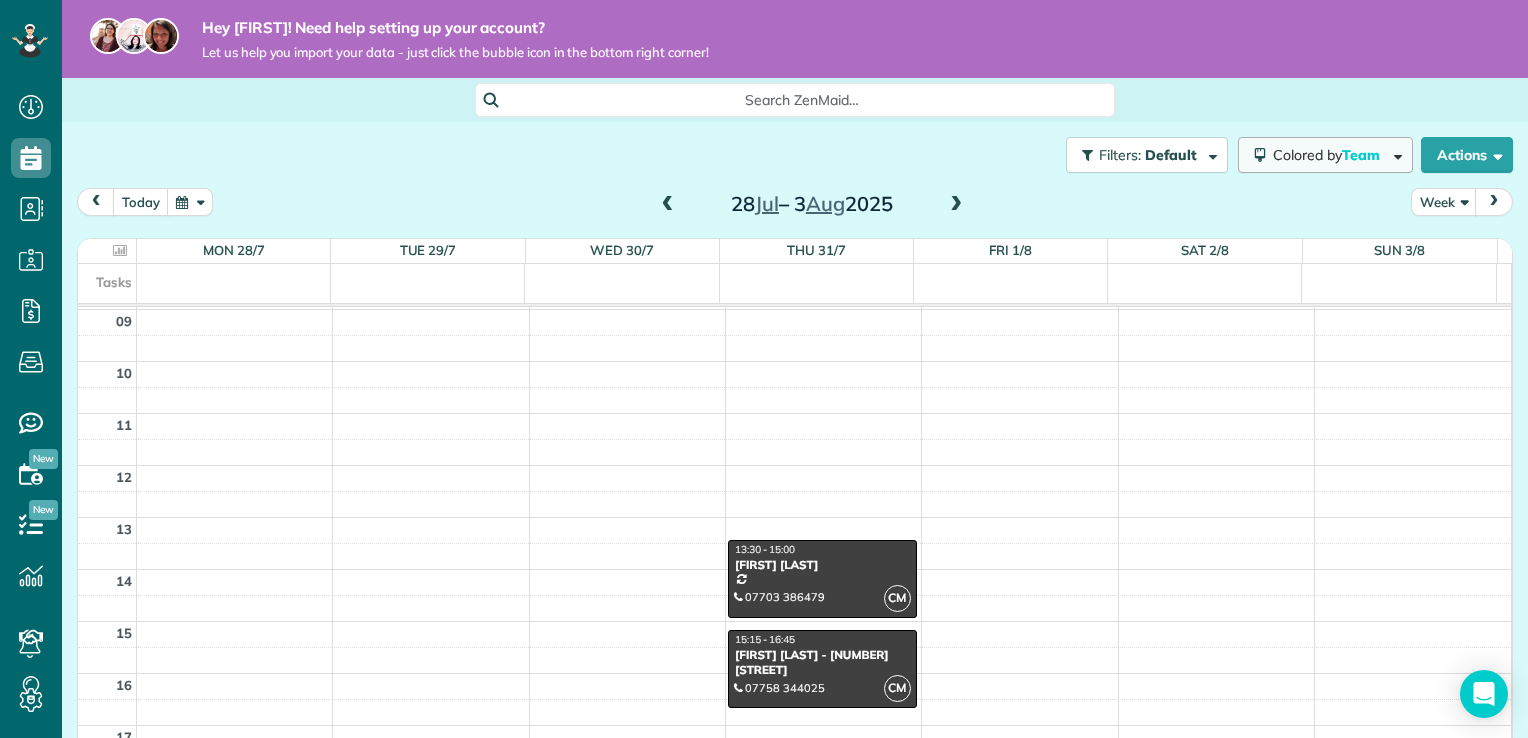 click at bounding box center (1394, 154) 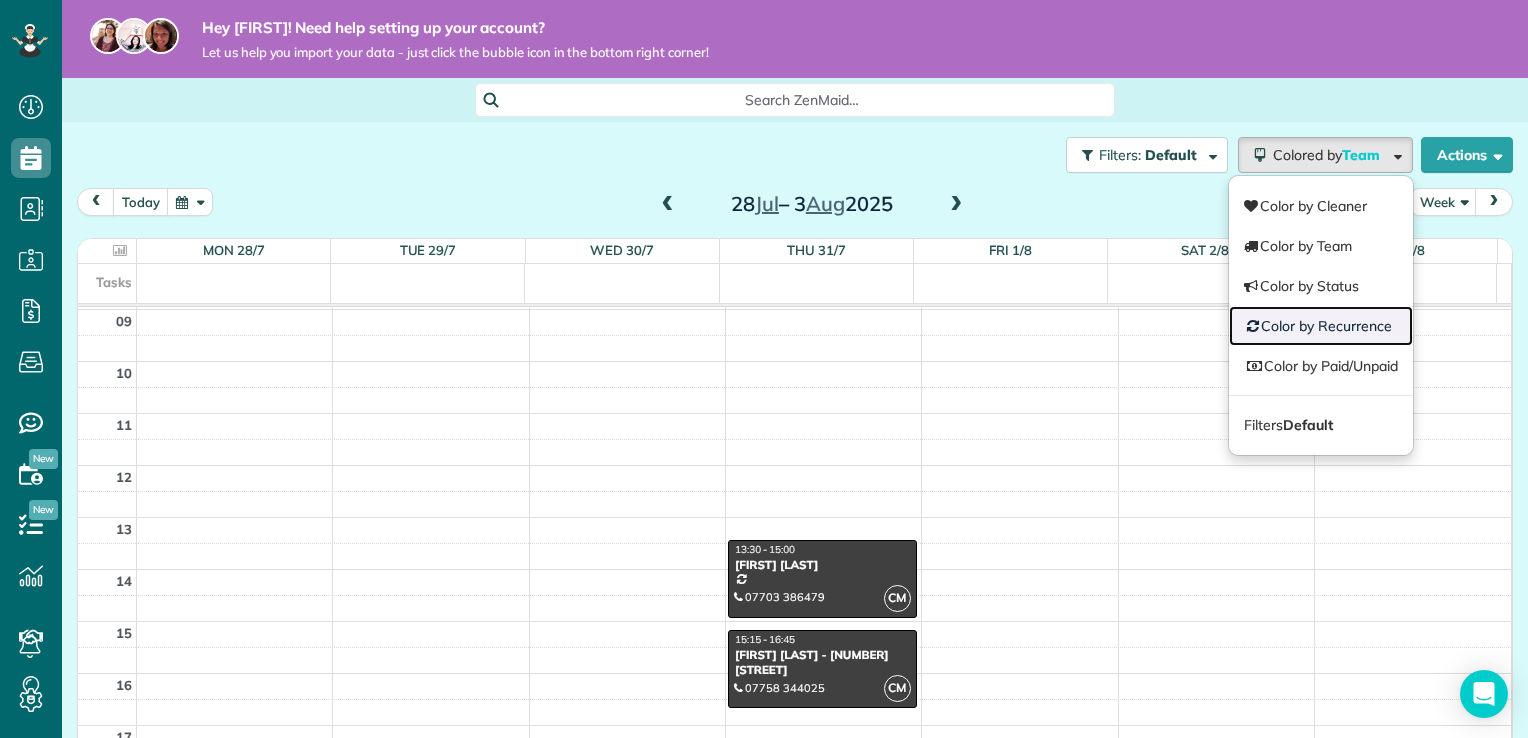 click on "Color by Recurrence" at bounding box center [1321, 326] 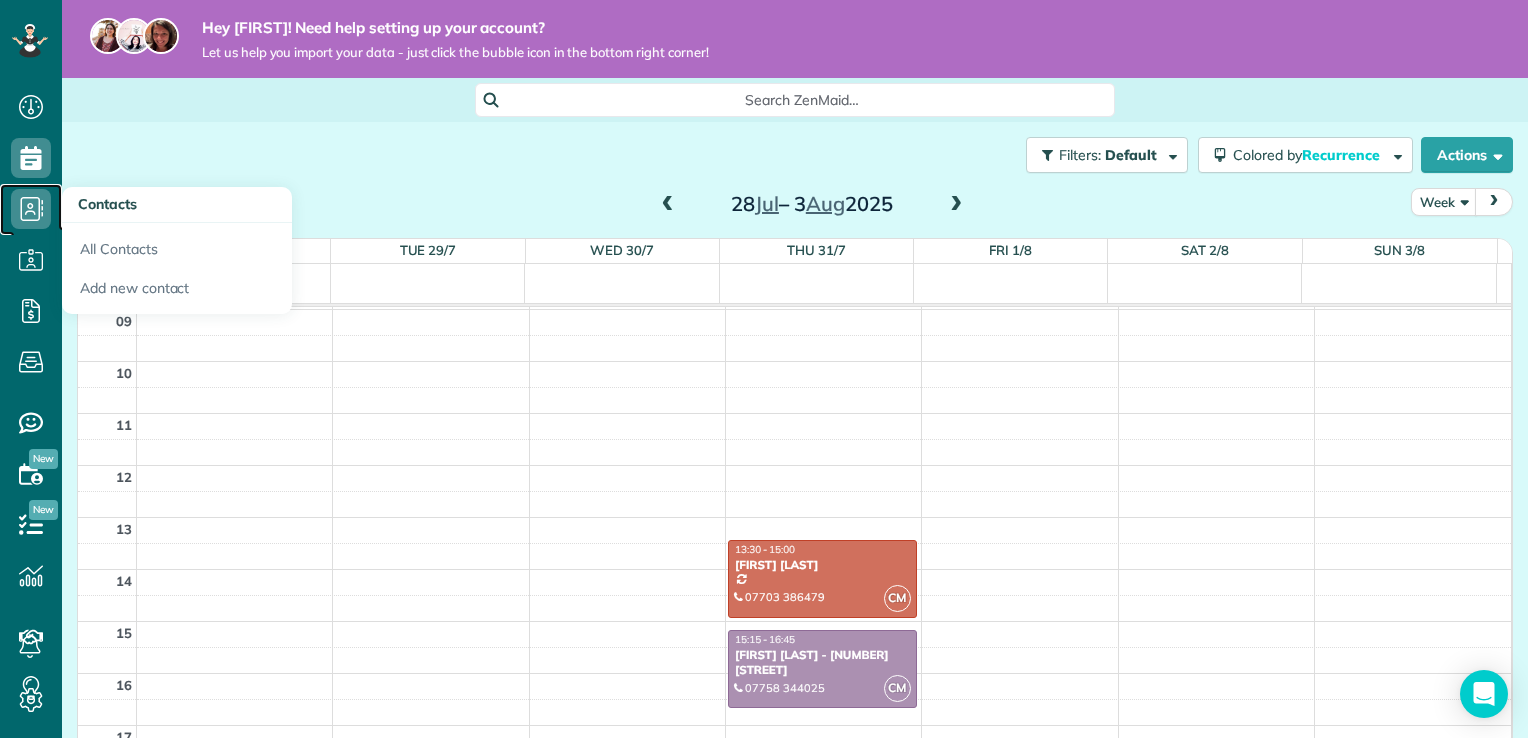click 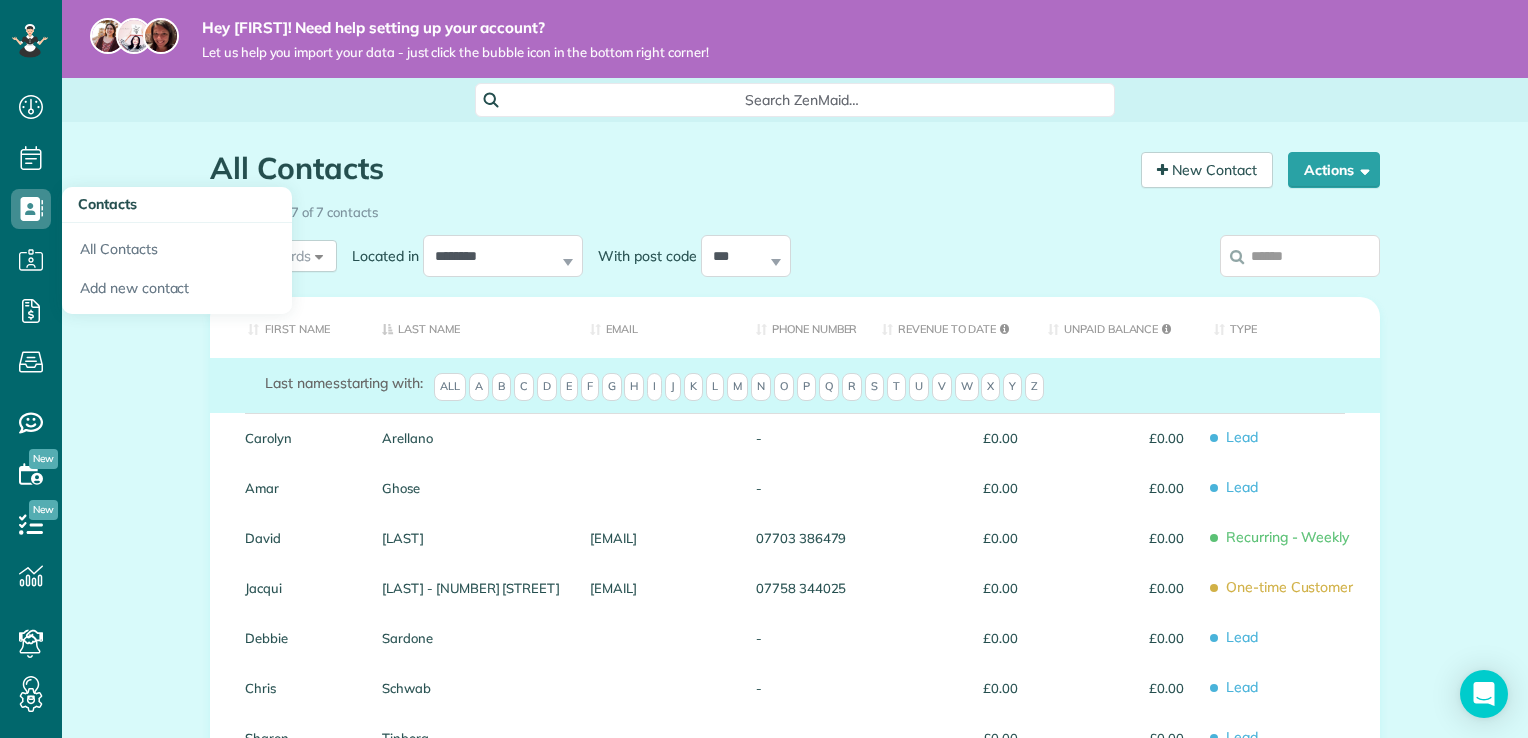 scroll, scrollTop: 0, scrollLeft: 0, axis: both 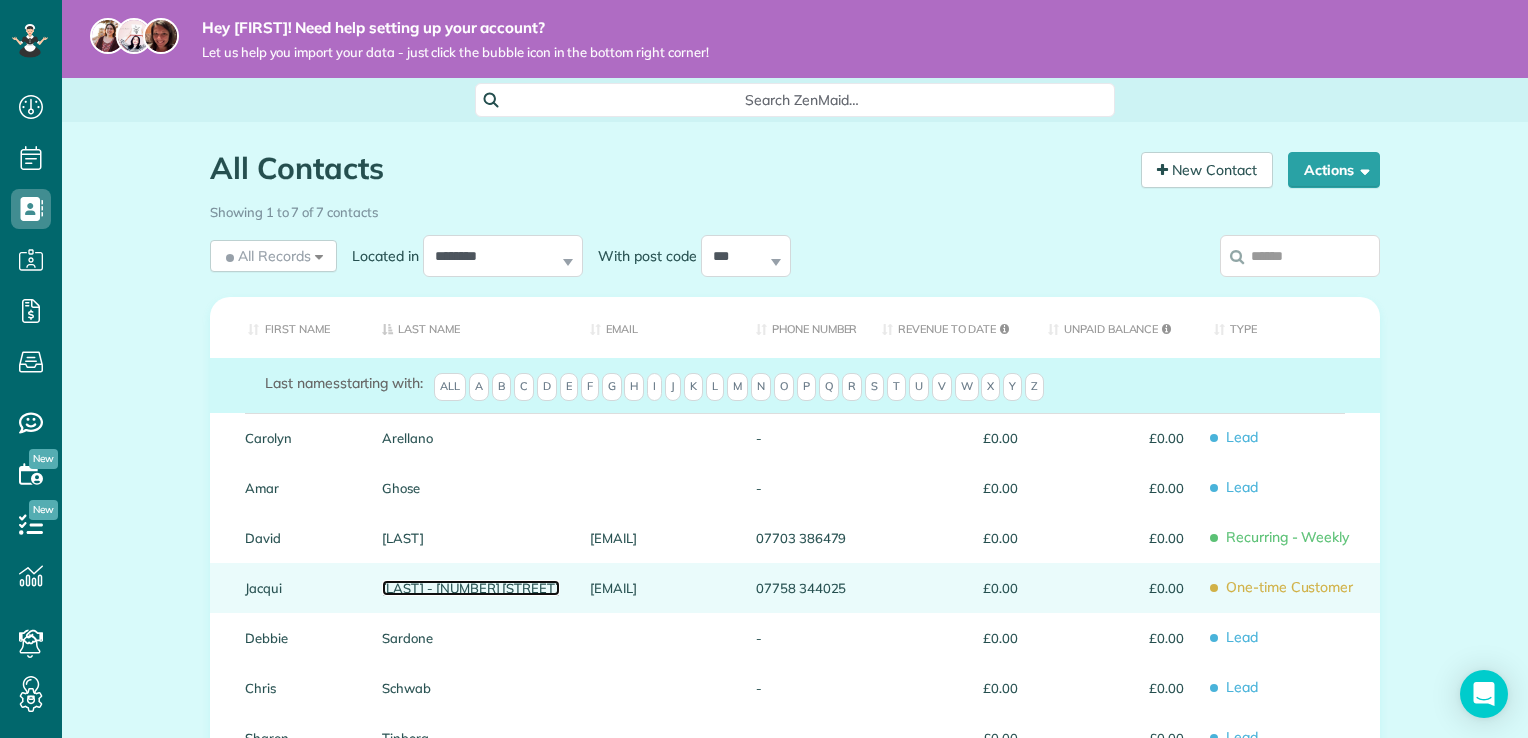 click on "[LAST] - [NUMBER] [STREET]" at bounding box center [471, 588] 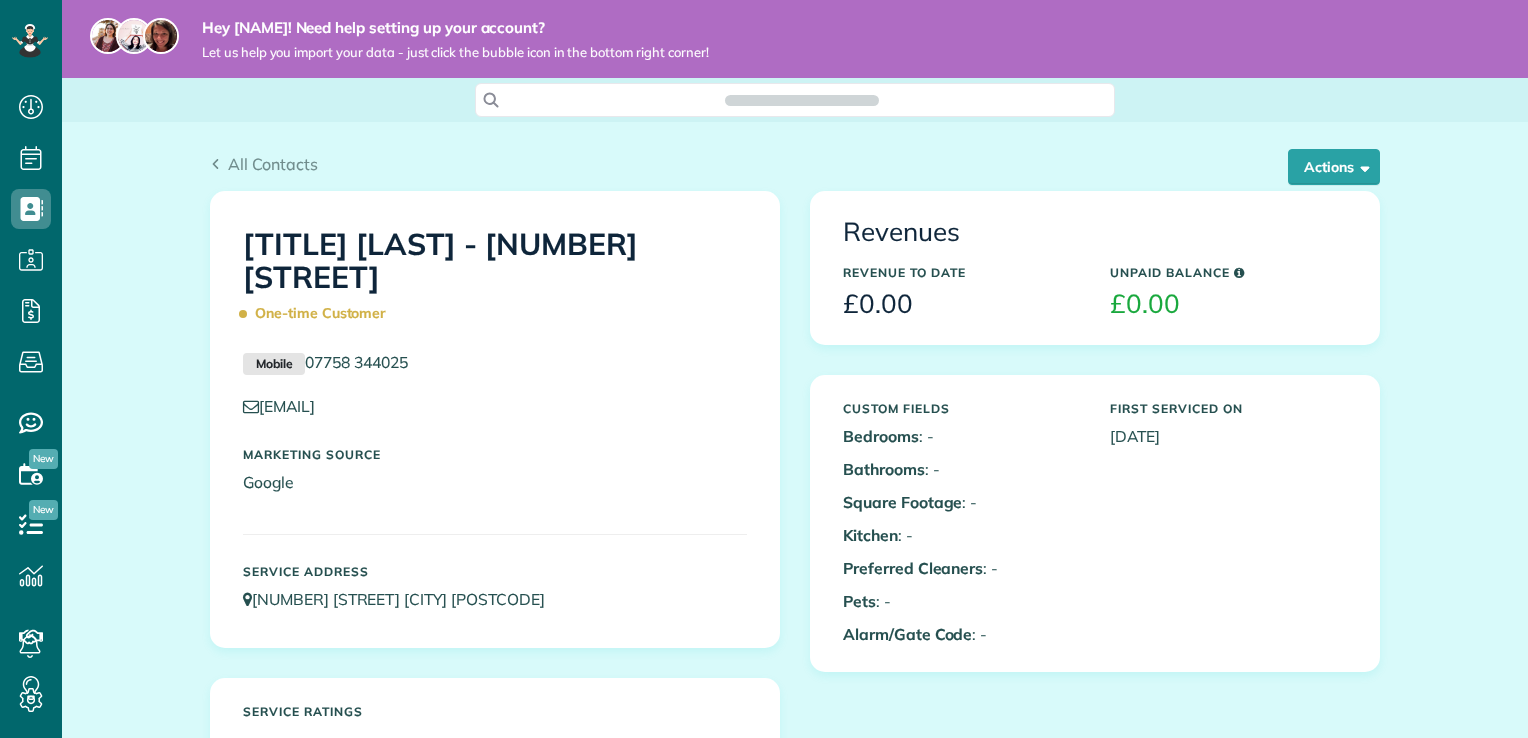 scroll, scrollTop: 0, scrollLeft: 0, axis: both 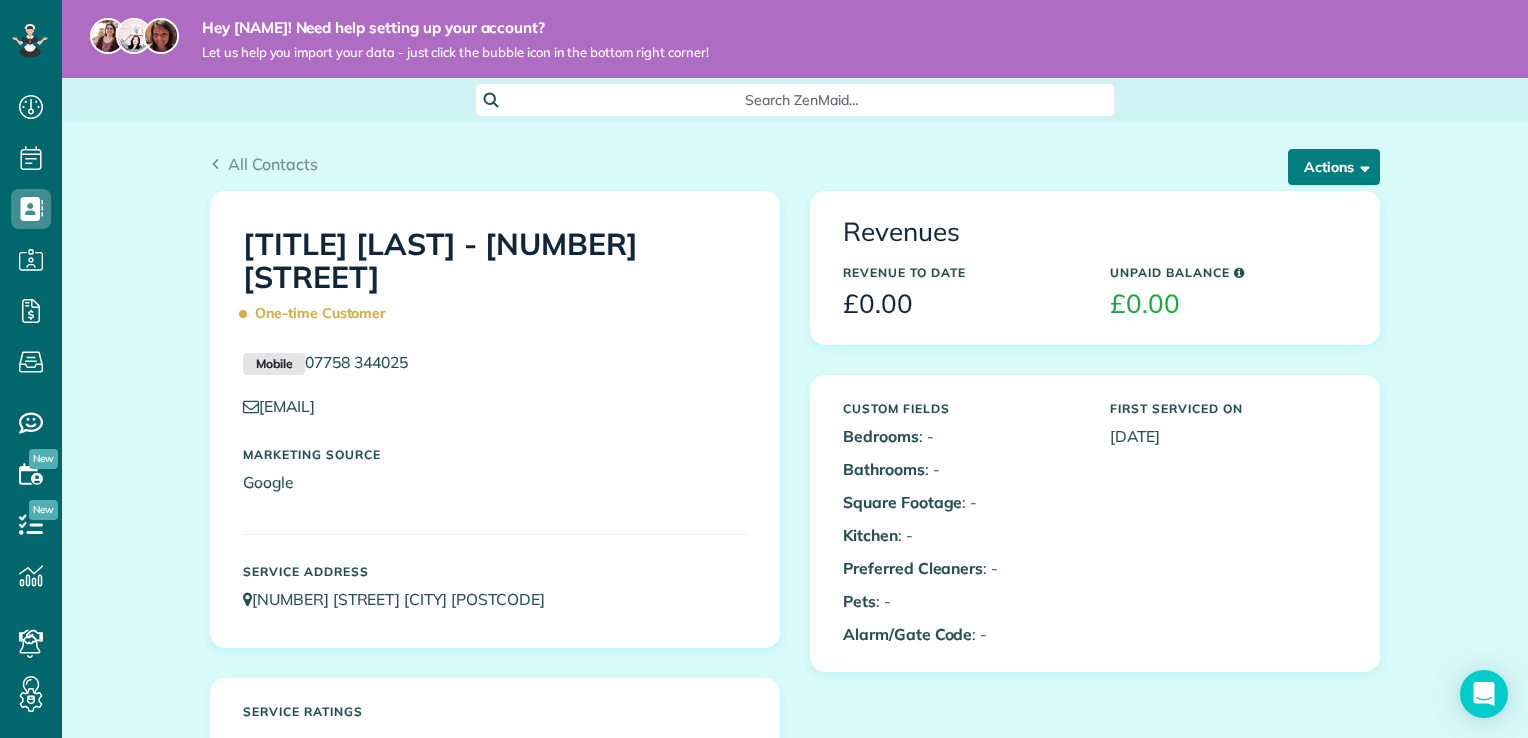 click at bounding box center (1361, 166) 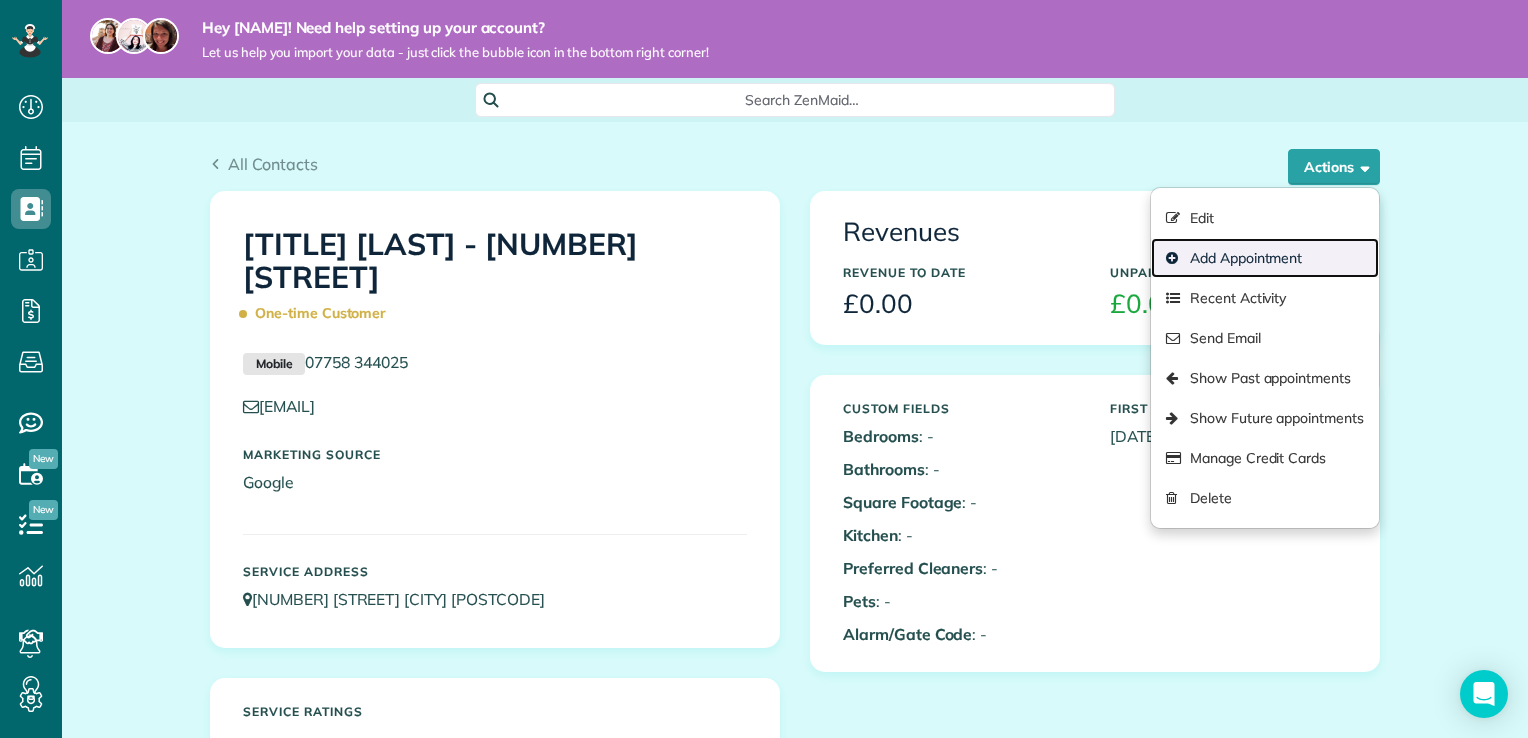 click on "Add Appointment" at bounding box center (1265, 258) 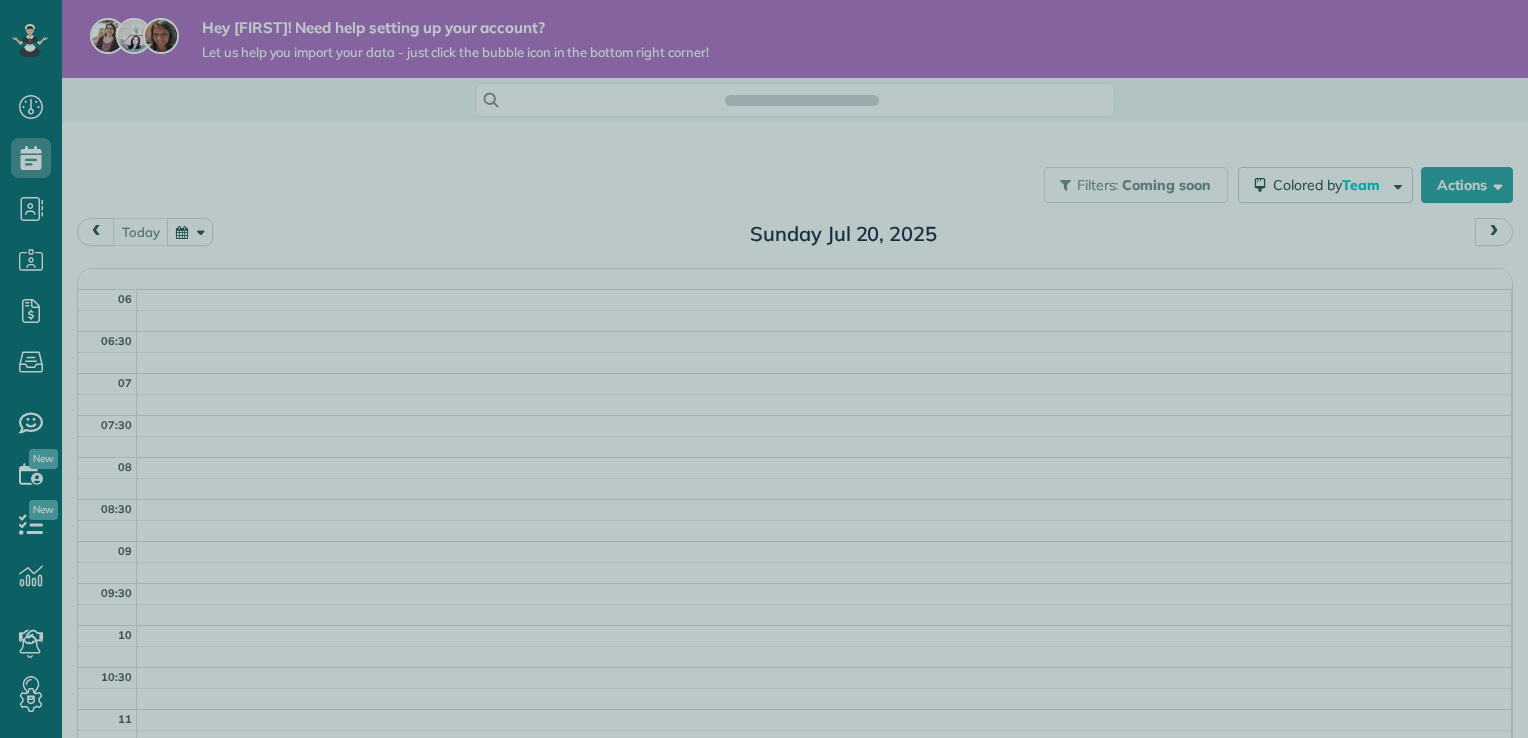 scroll, scrollTop: 0, scrollLeft: 0, axis: both 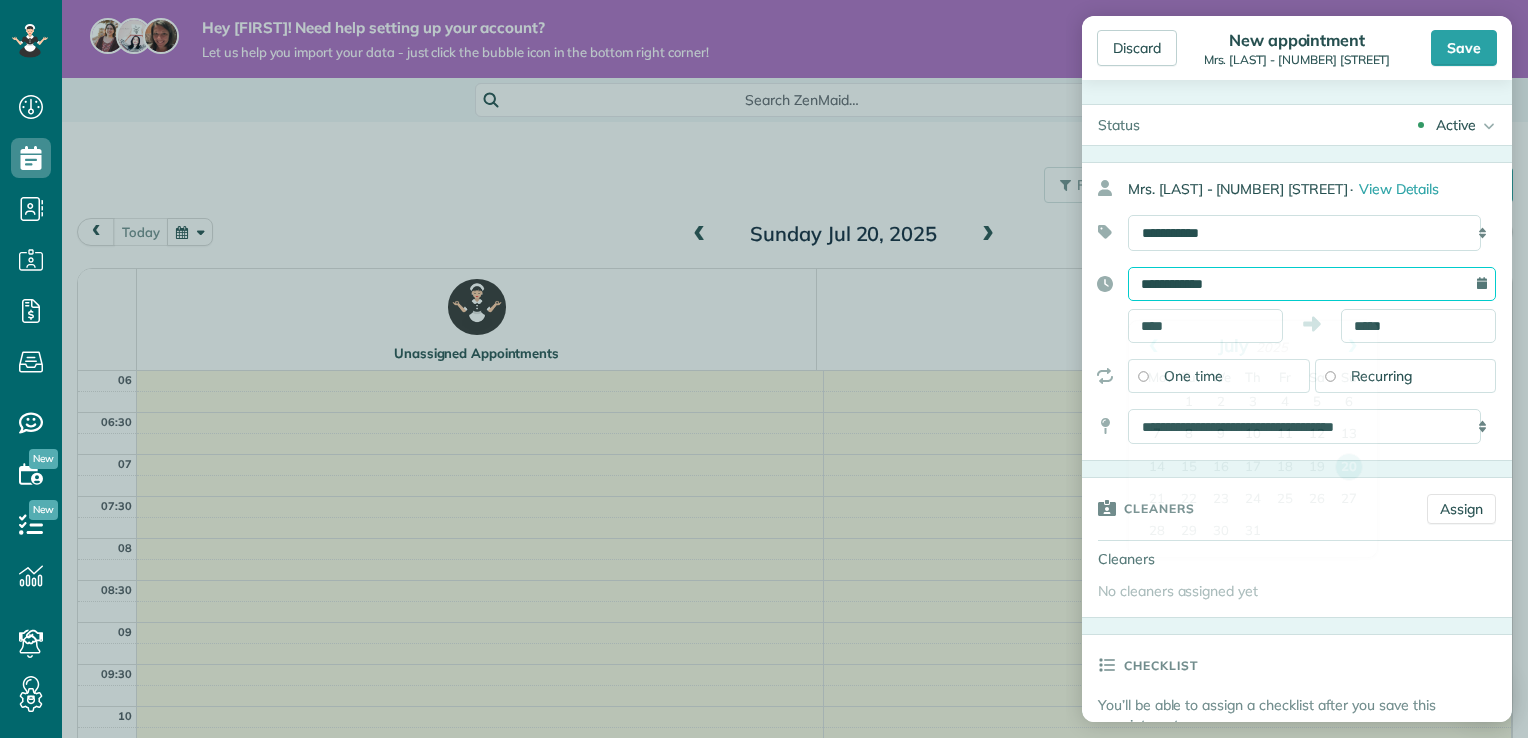 click on "**********" at bounding box center (1312, 284) 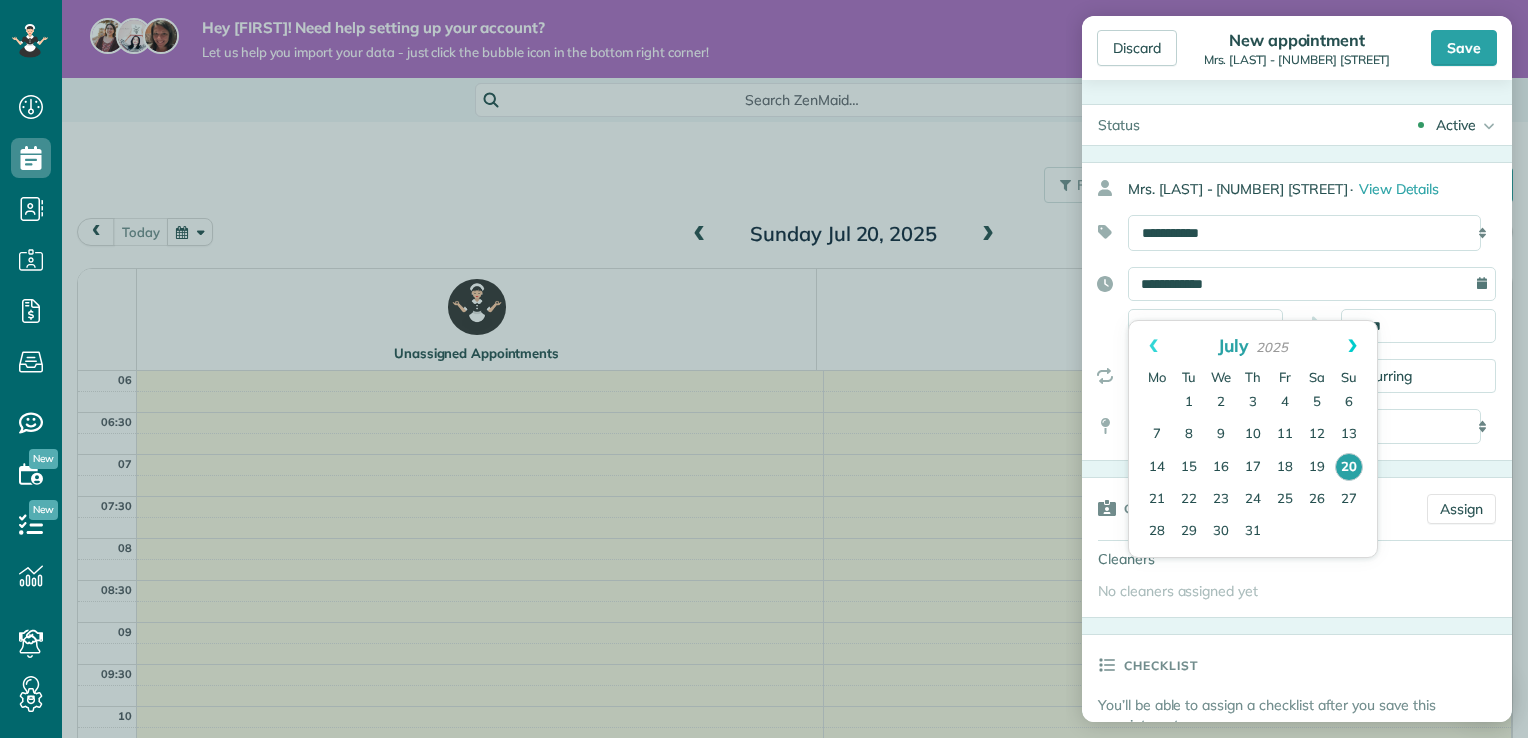click on "Next" at bounding box center [1352, 346] 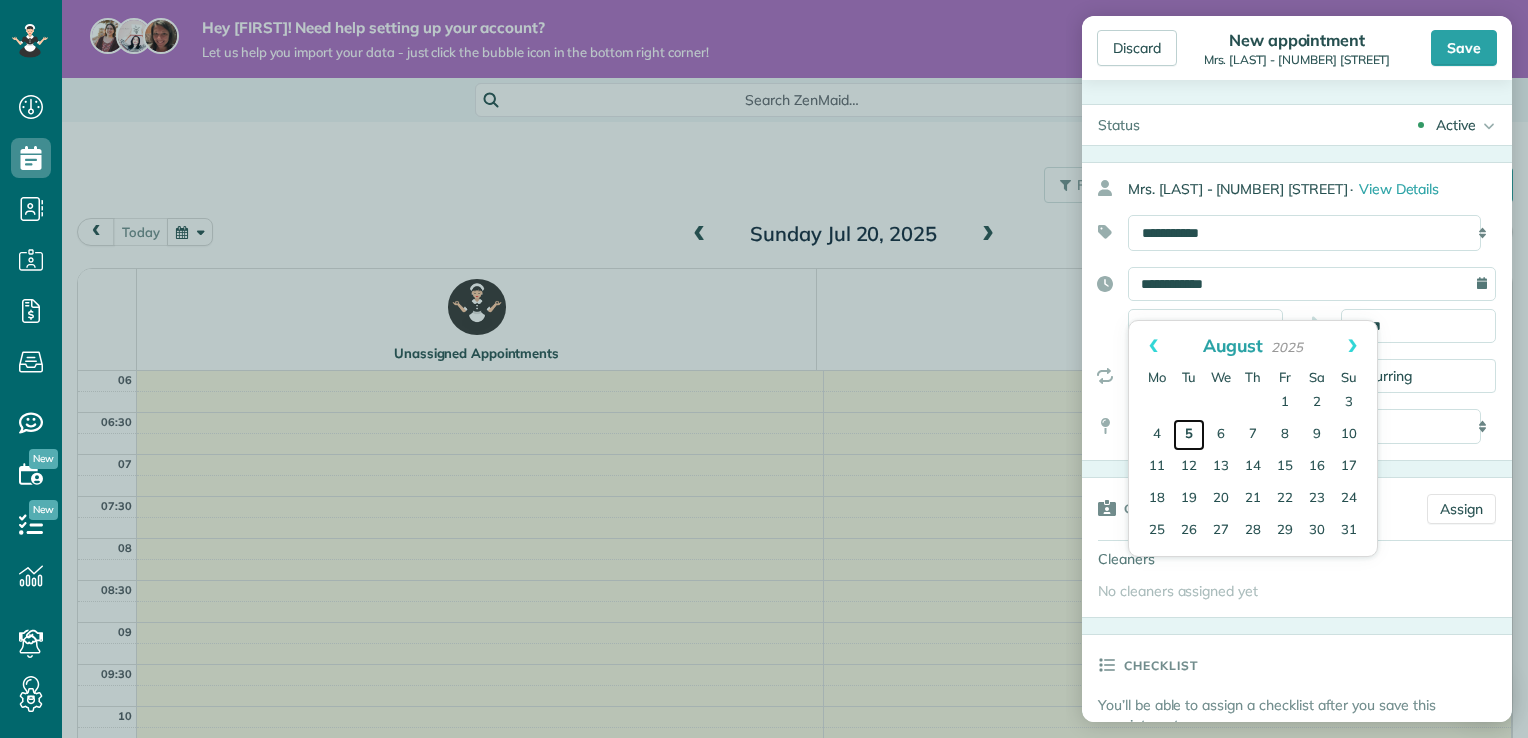 click on "5" at bounding box center [1189, 435] 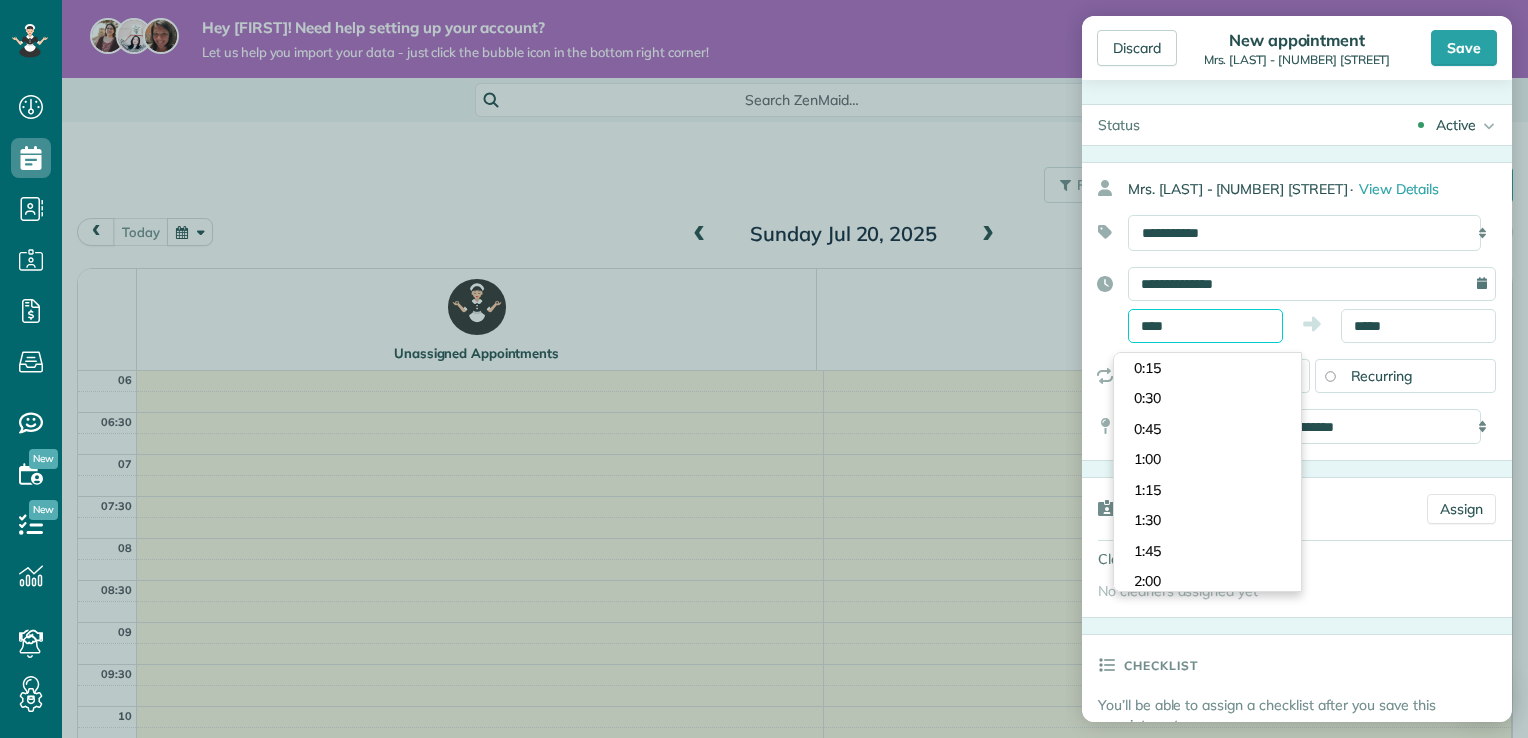 click on "****" at bounding box center (1205, 326) 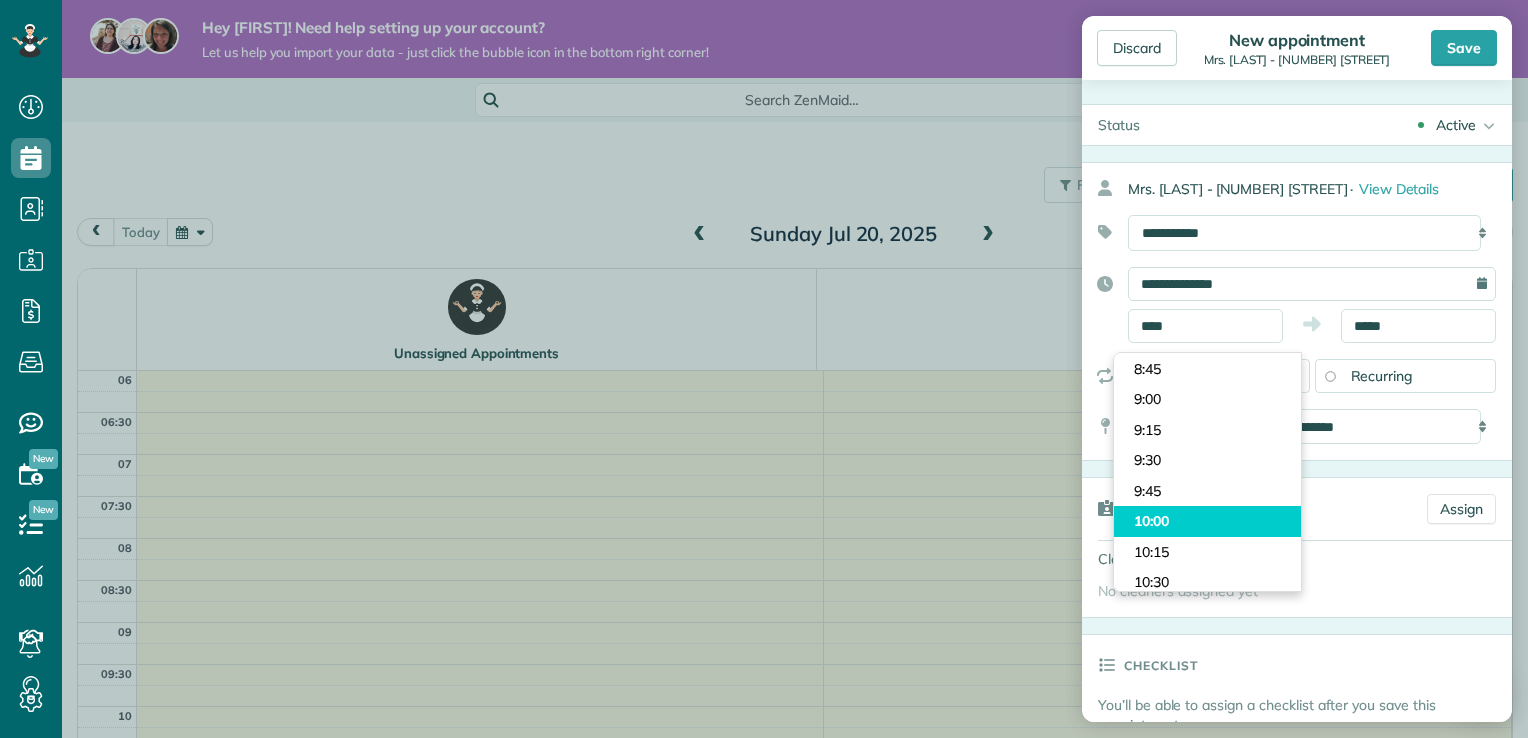 type on "*****" 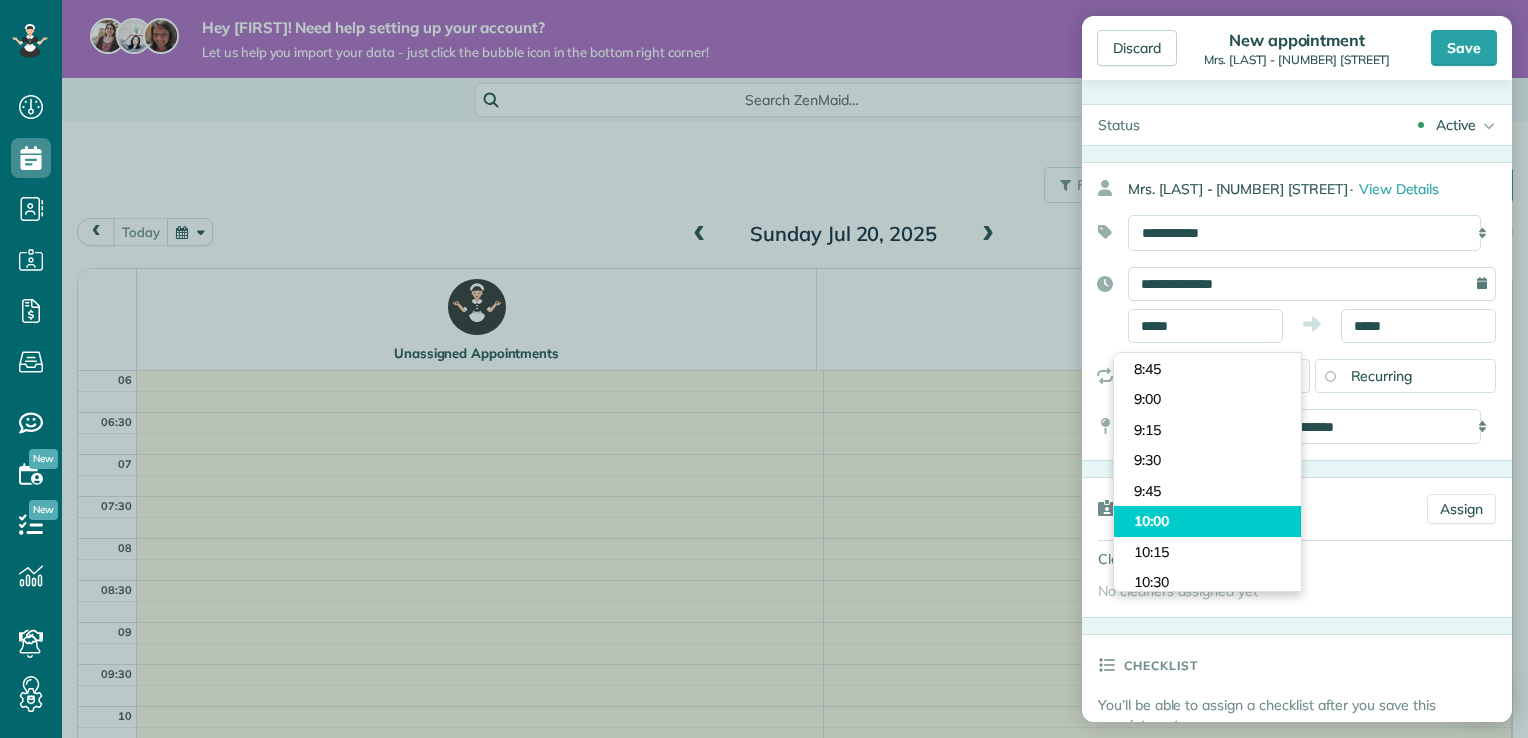 click on "Dashboard
Scheduling
Calendar View
List View
Dispatch View - Weekly scheduling (Beta)" at bounding box center (764, 369) 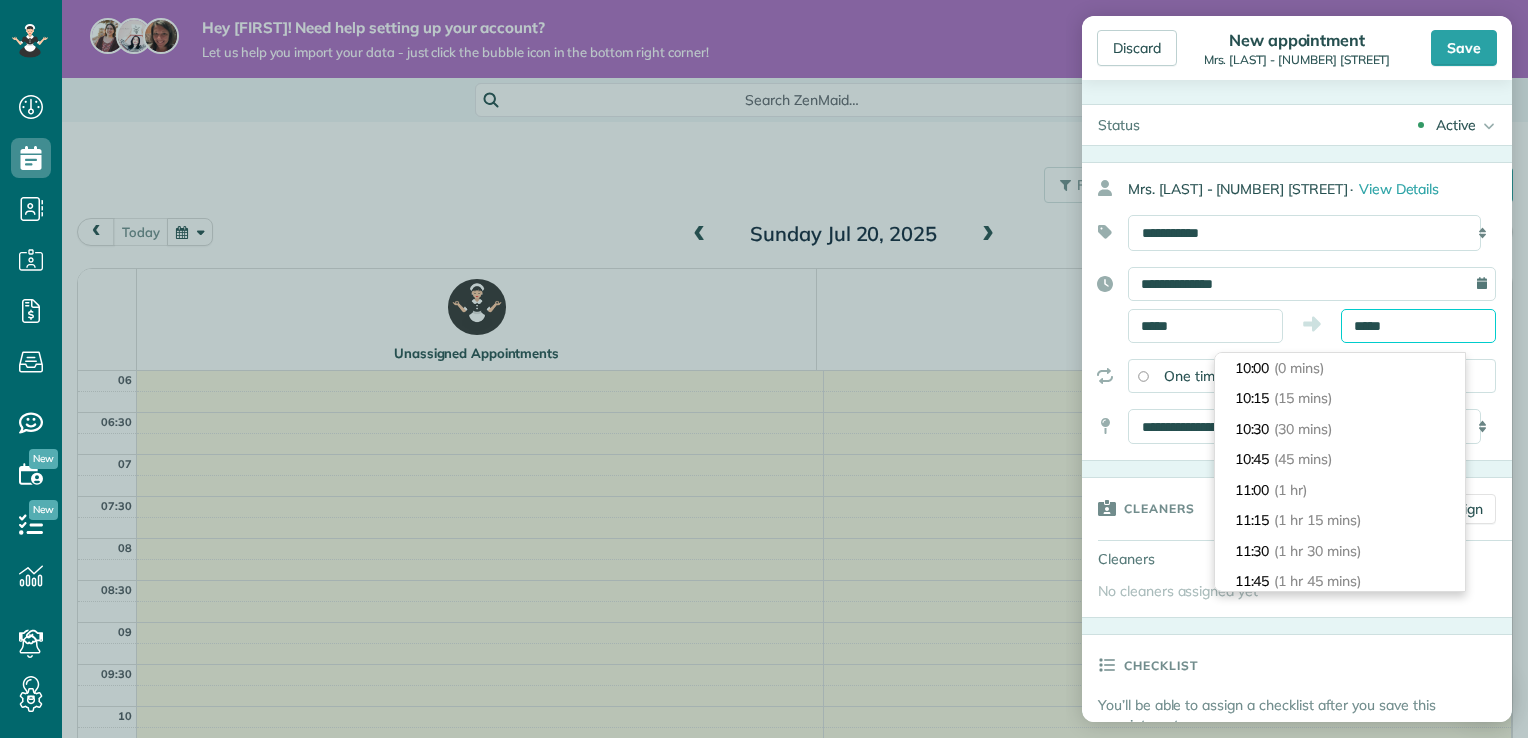 click on "*****" at bounding box center [1418, 326] 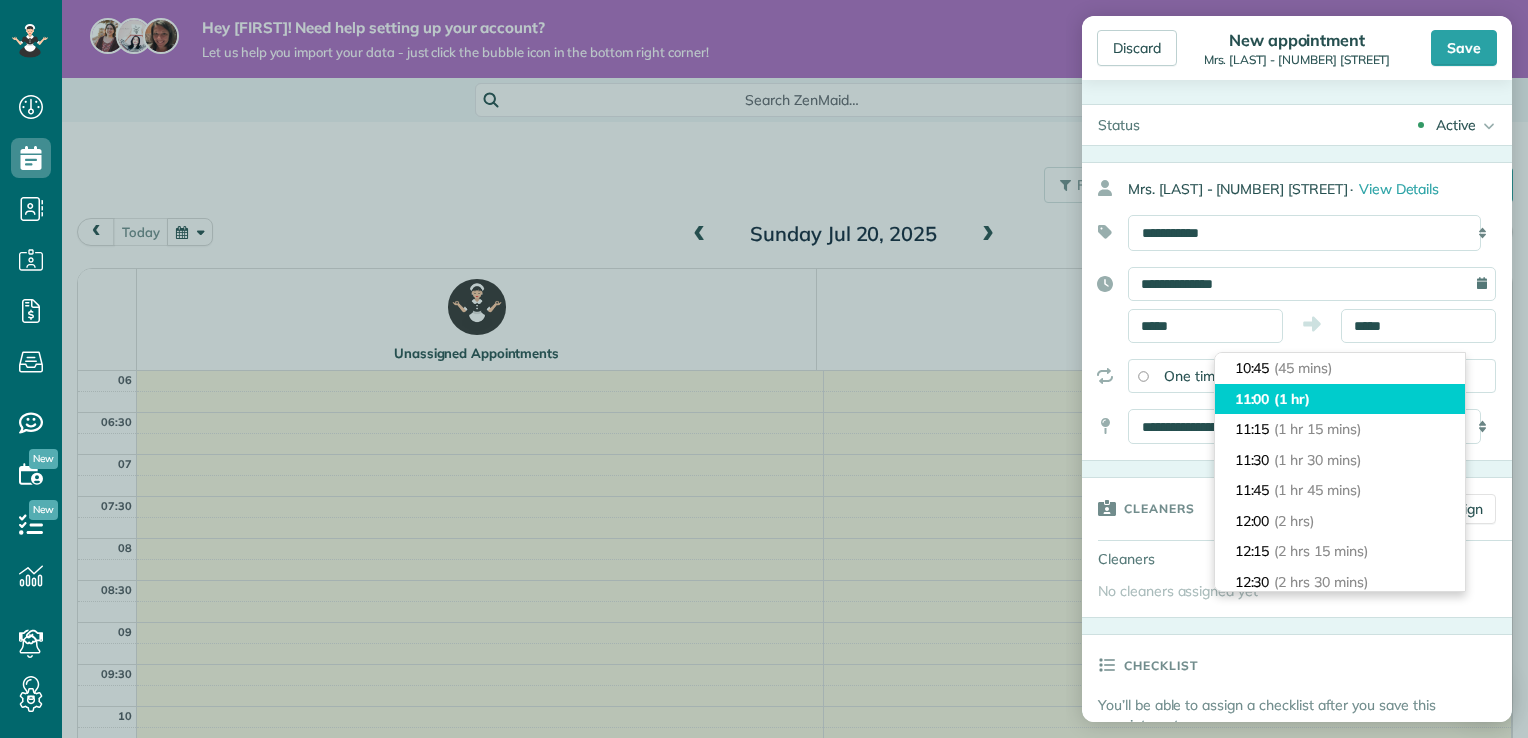 click on "11:00  (1 hr)" at bounding box center (1340, 399) 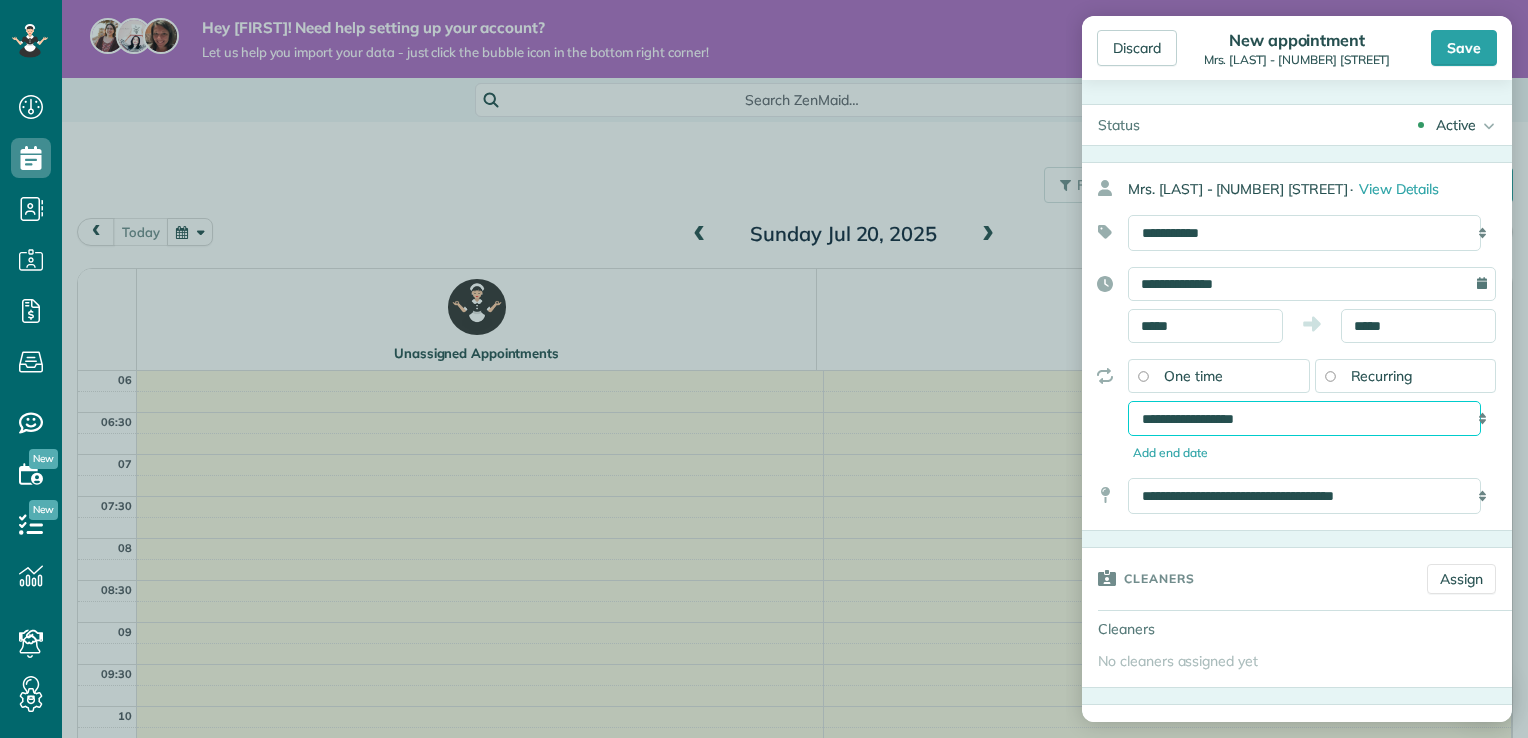 click on "**********" at bounding box center (1304, 419) 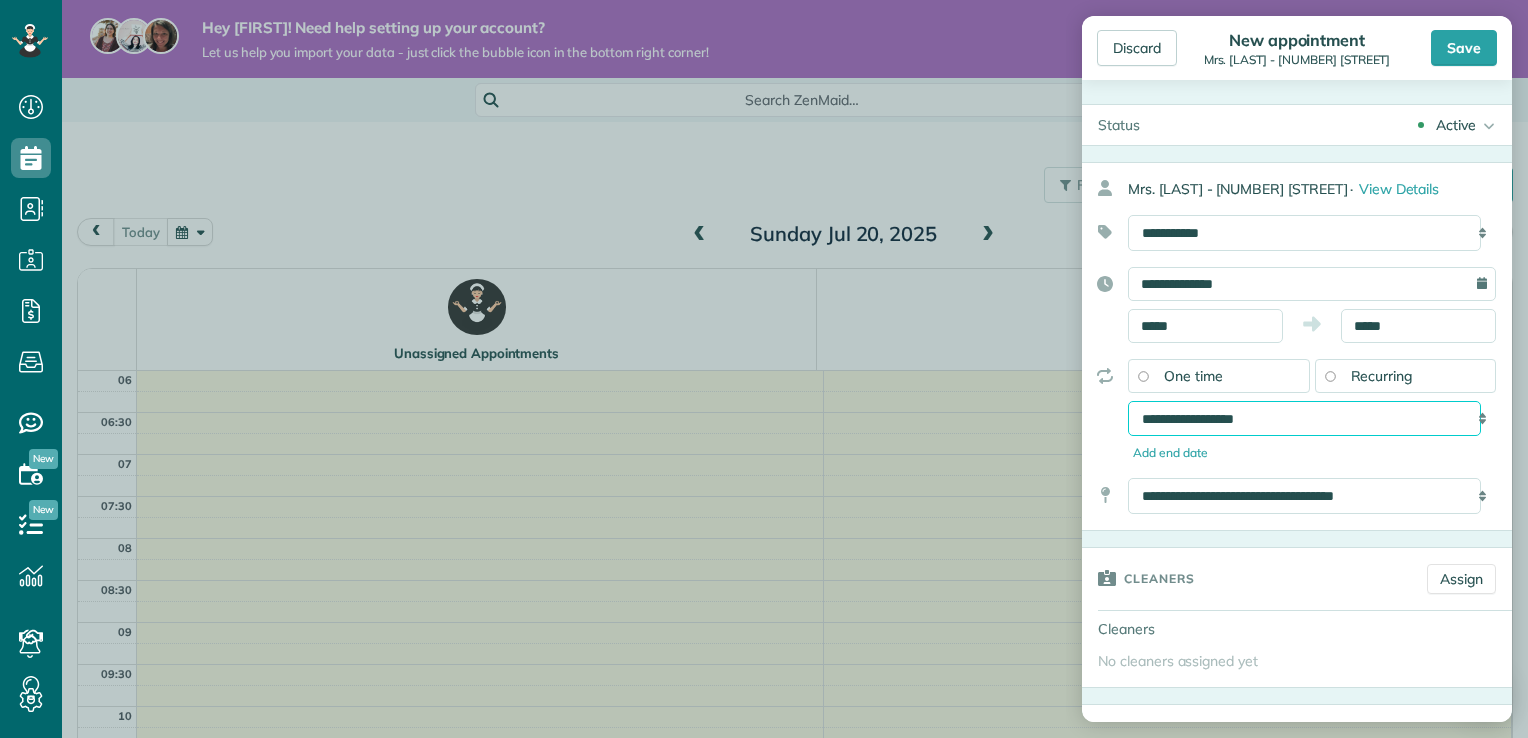 click on "**********" at bounding box center (1304, 419) 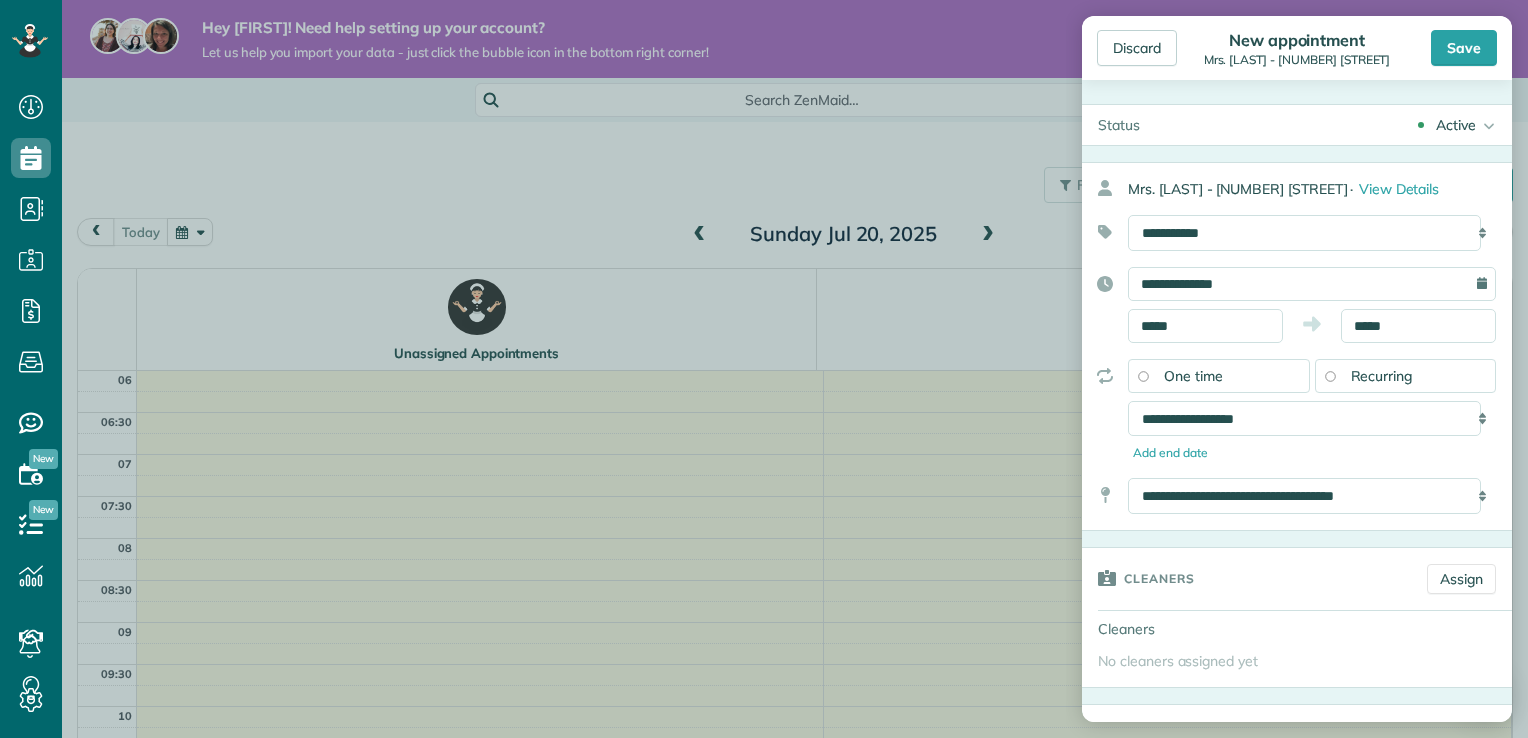 click on "Cleaners" at bounding box center [1246, 578] 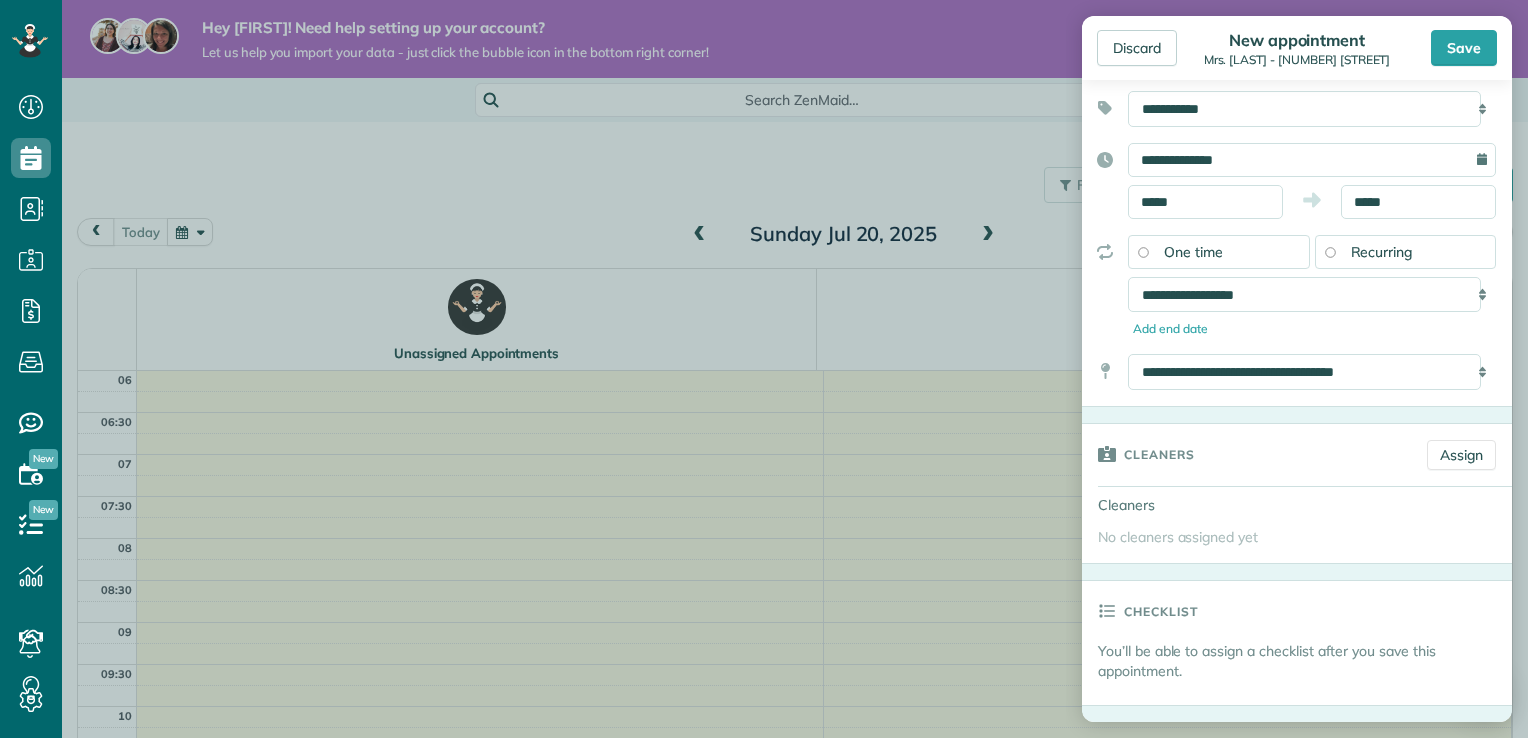 scroll, scrollTop: 124, scrollLeft: 0, axis: vertical 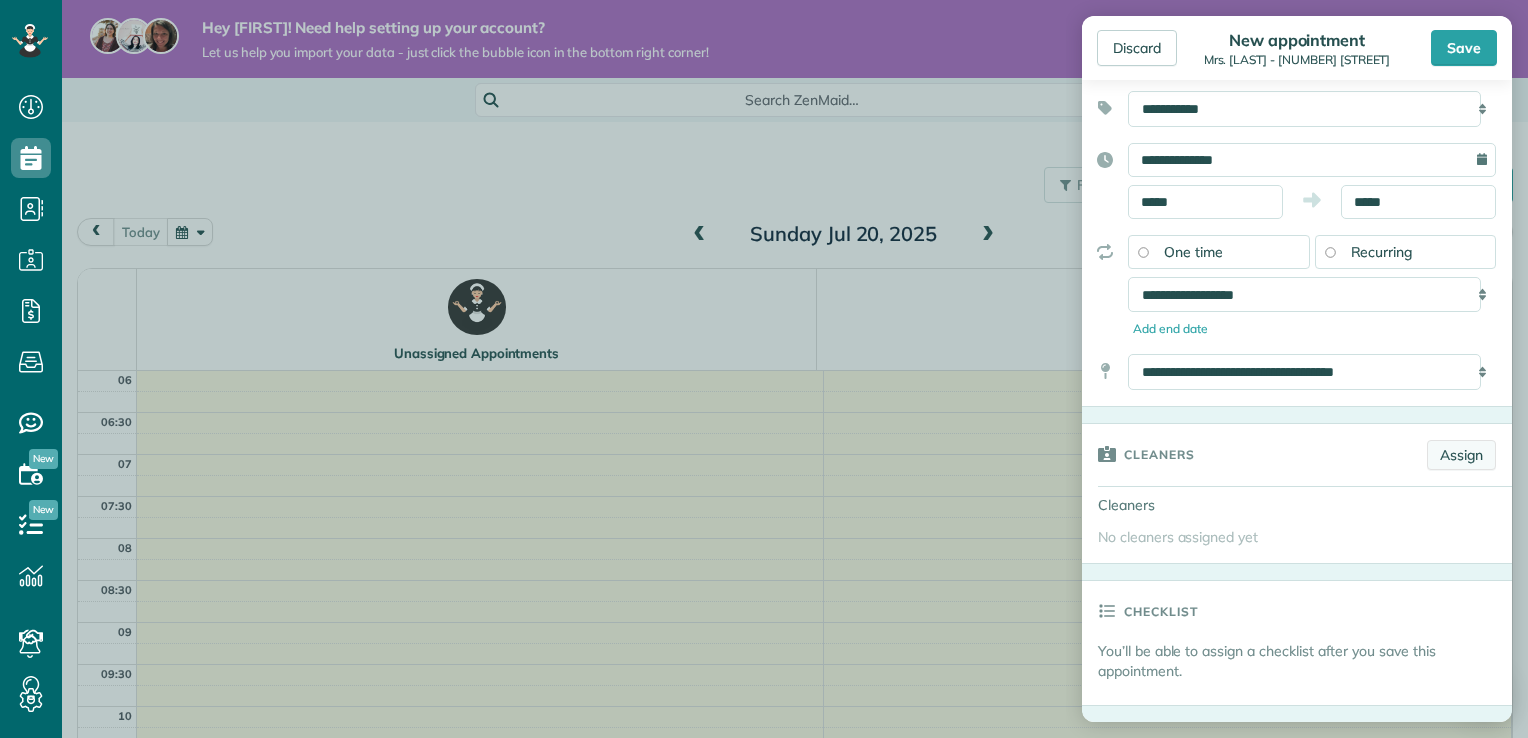 click on "Assign" at bounding box center [1461, 455] 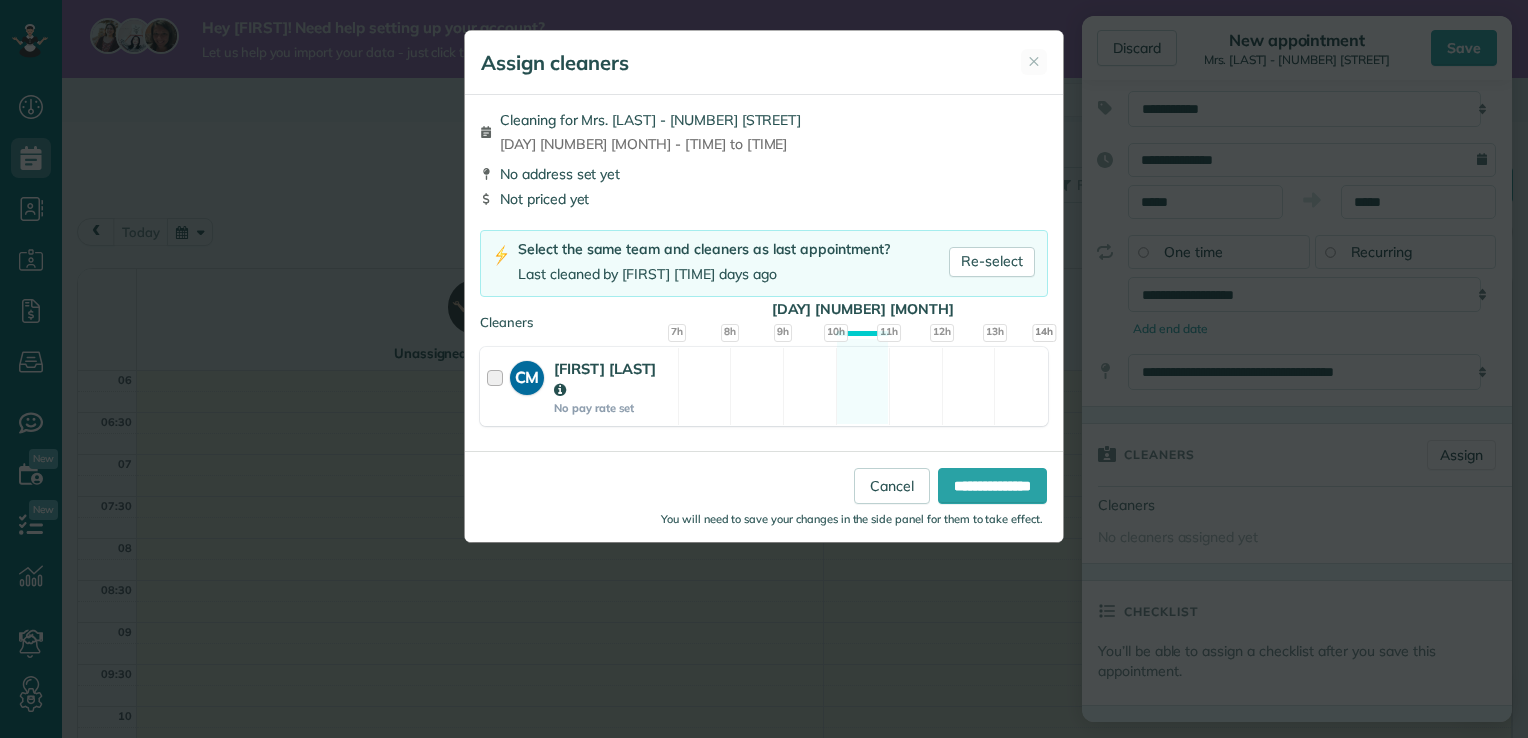 click at bounding box center [498, 386] 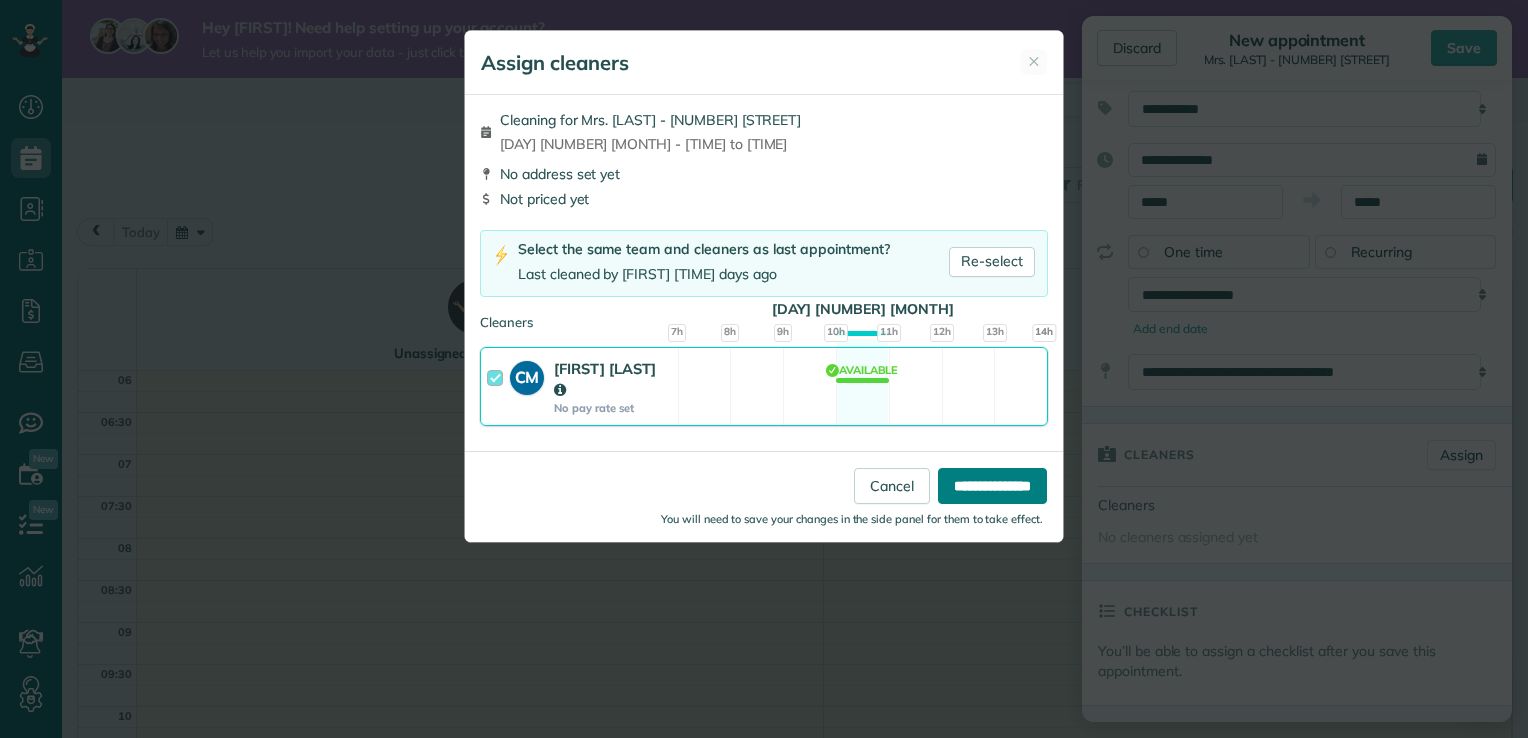 click on "**********" at bounding box center [992, 486] 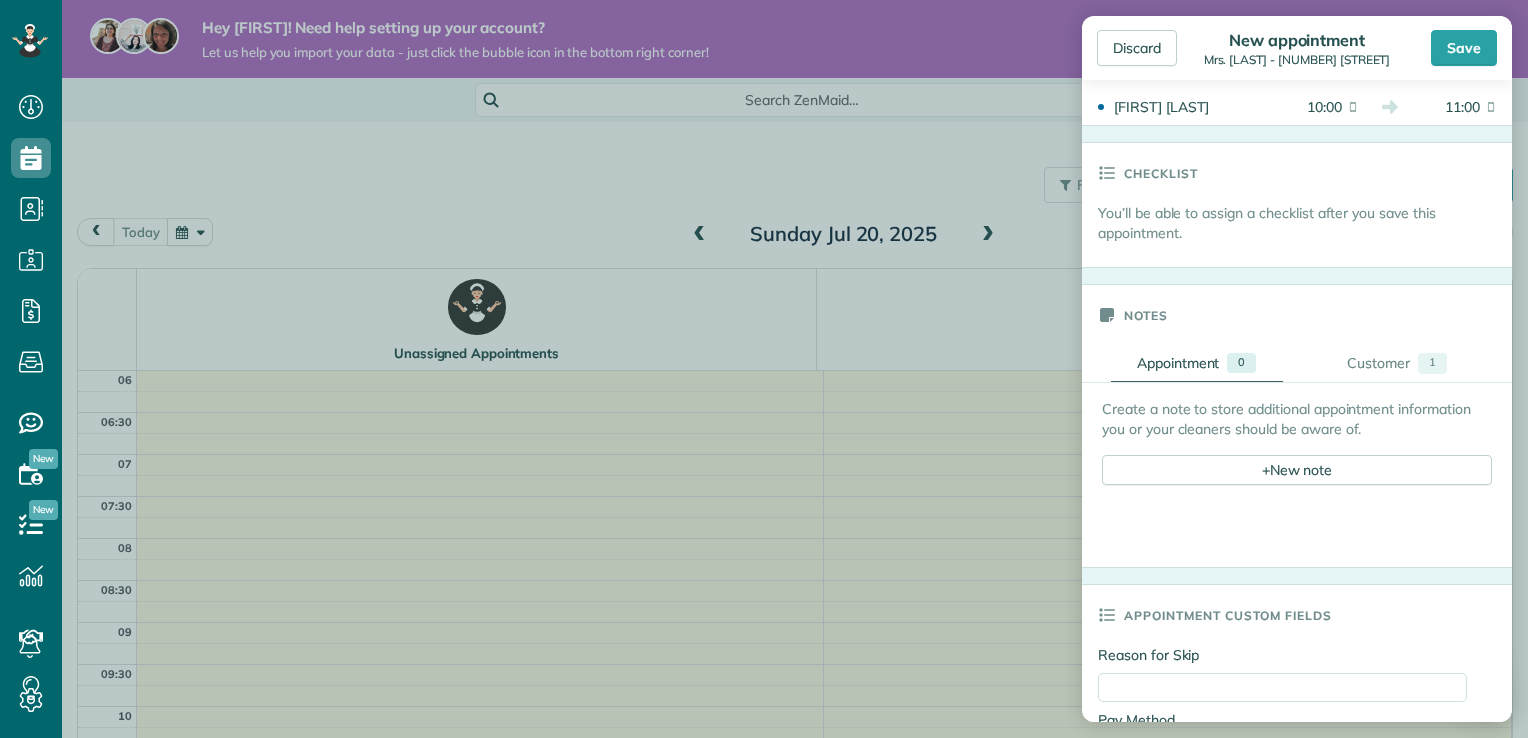 scroll, scrollTop: 592, scrollLeft: 0, axis: vertical 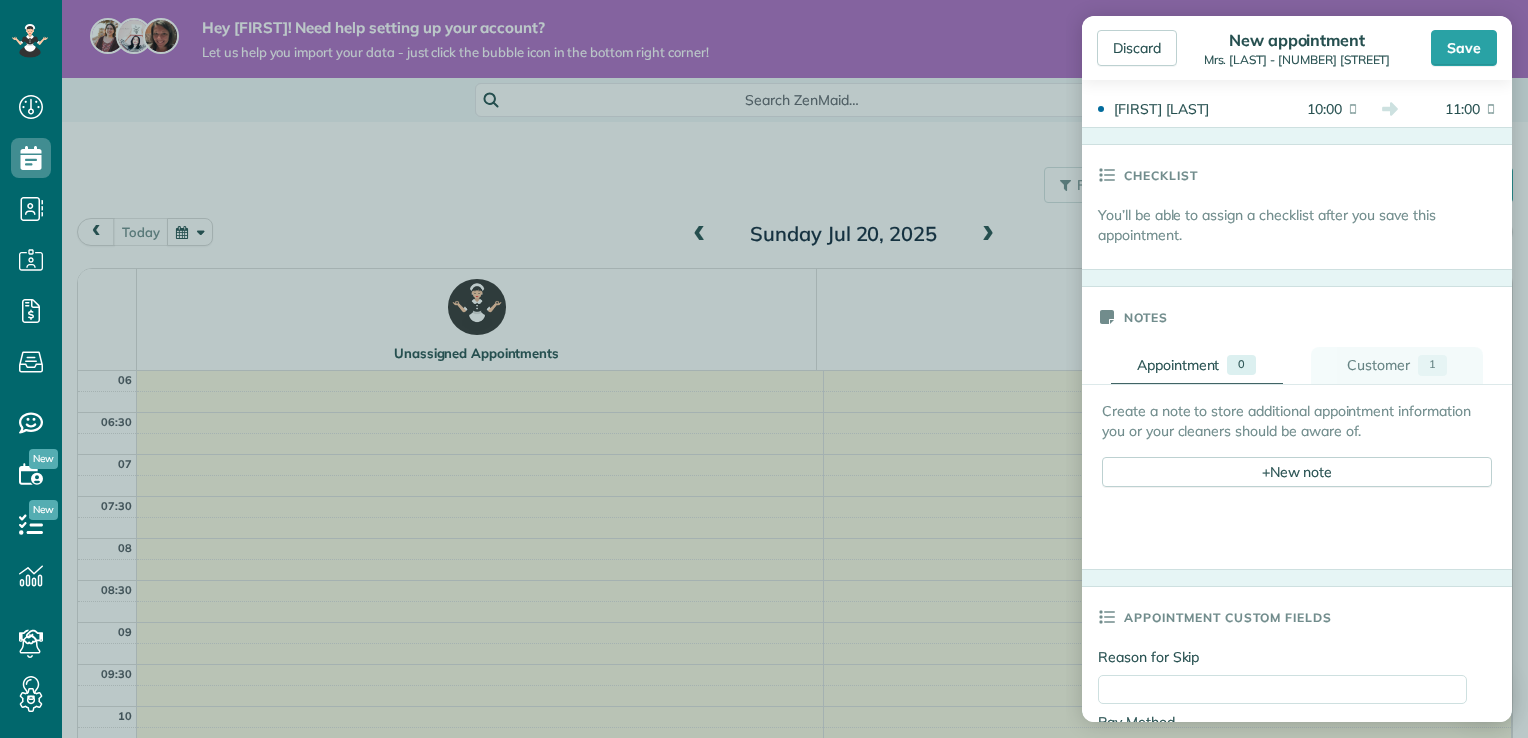 click on "Customer" at bounding box center (1378, 365) 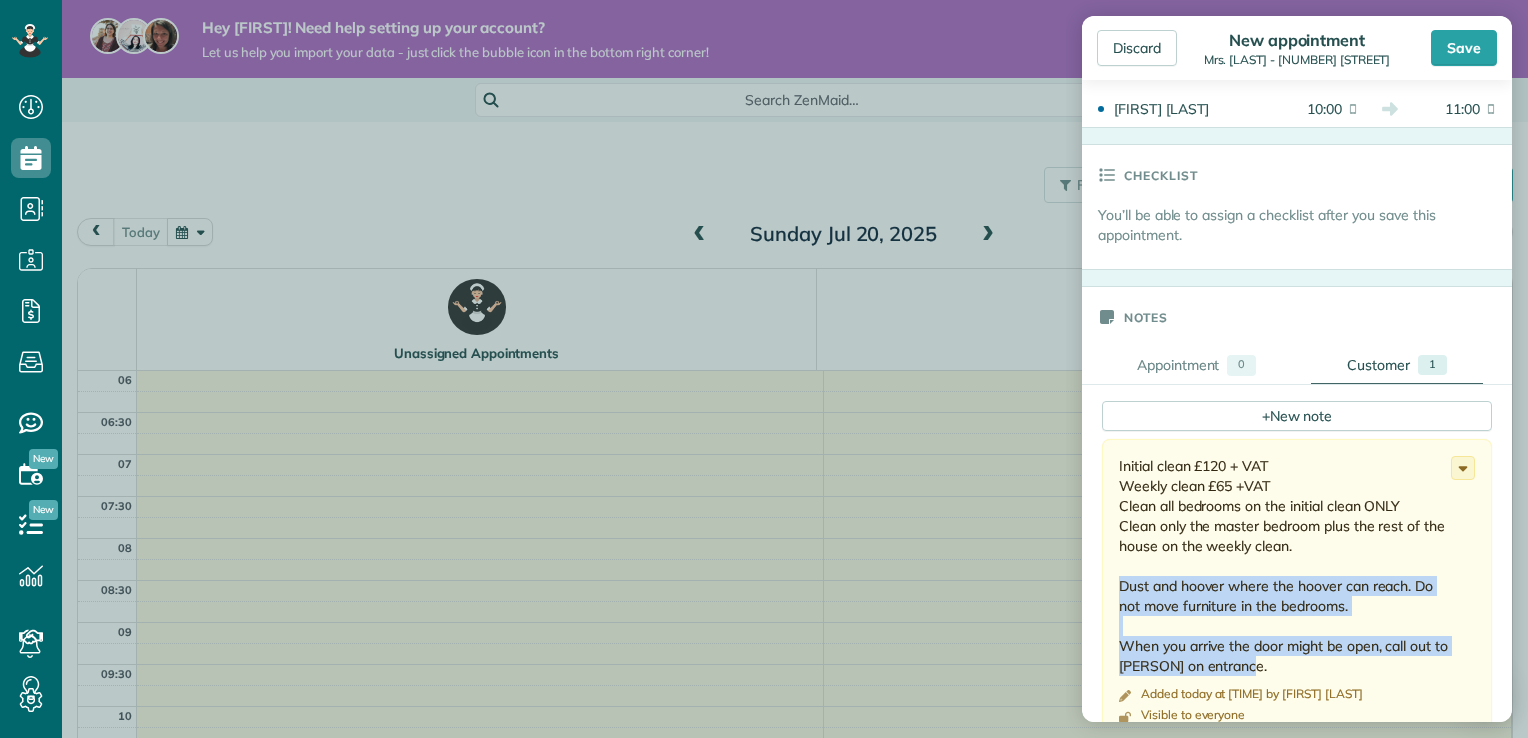 drag, startPoint x: 1117, startPoint y: 602, endPoint x: 1273, endPoint y: 680, distance: 174.4133 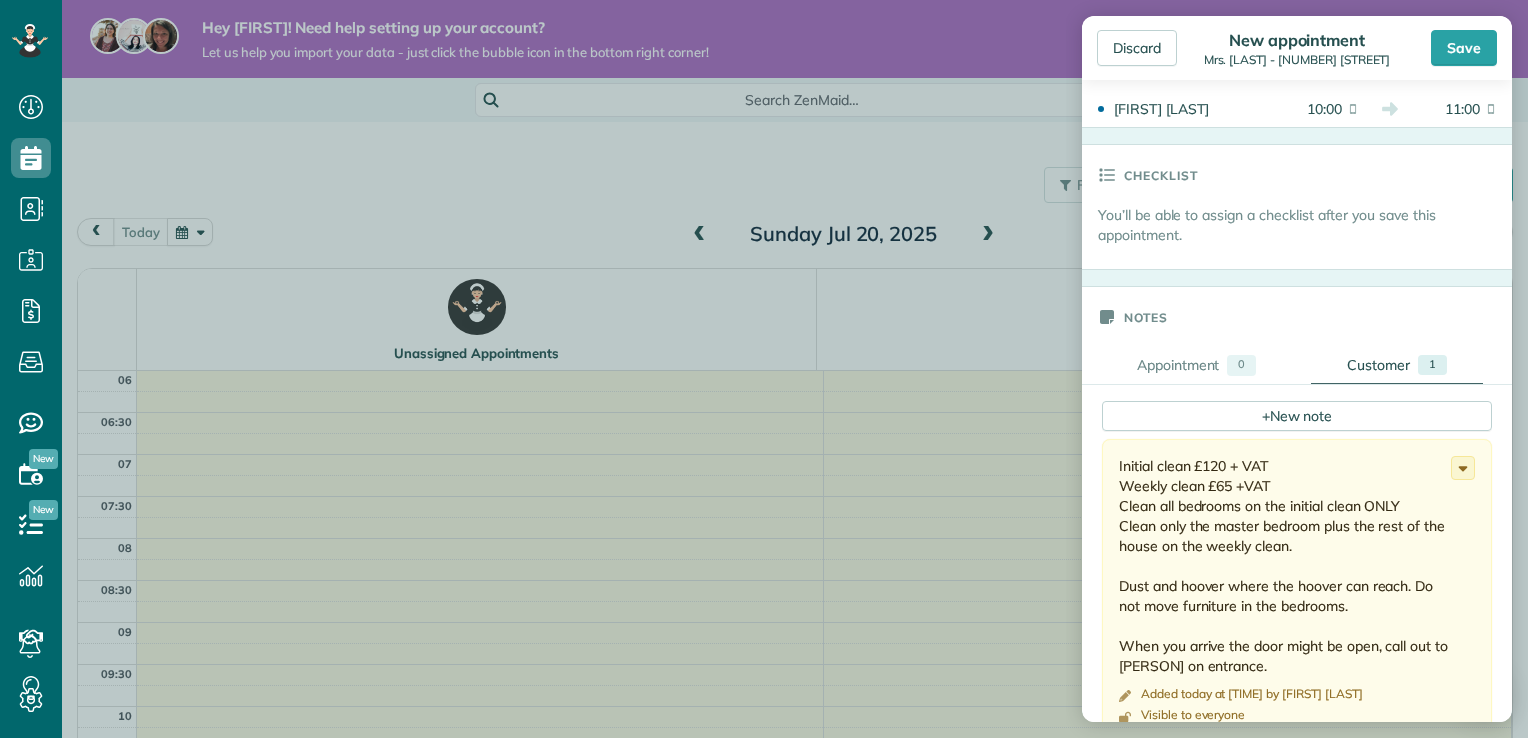 click on "Initial clean £120 + VAT Weekly clean £65 +VAT Clean all bedrooms on the initial clean ONLY  Clean only the master bedroom plus the rest of the house on the weekly clean. Dust and hoover where the hoover can reach. Do not move furniture in the bedrooms.  When you arrive the door might be open, call out to Sandra on entrance." at bounding box center (1285, 566) 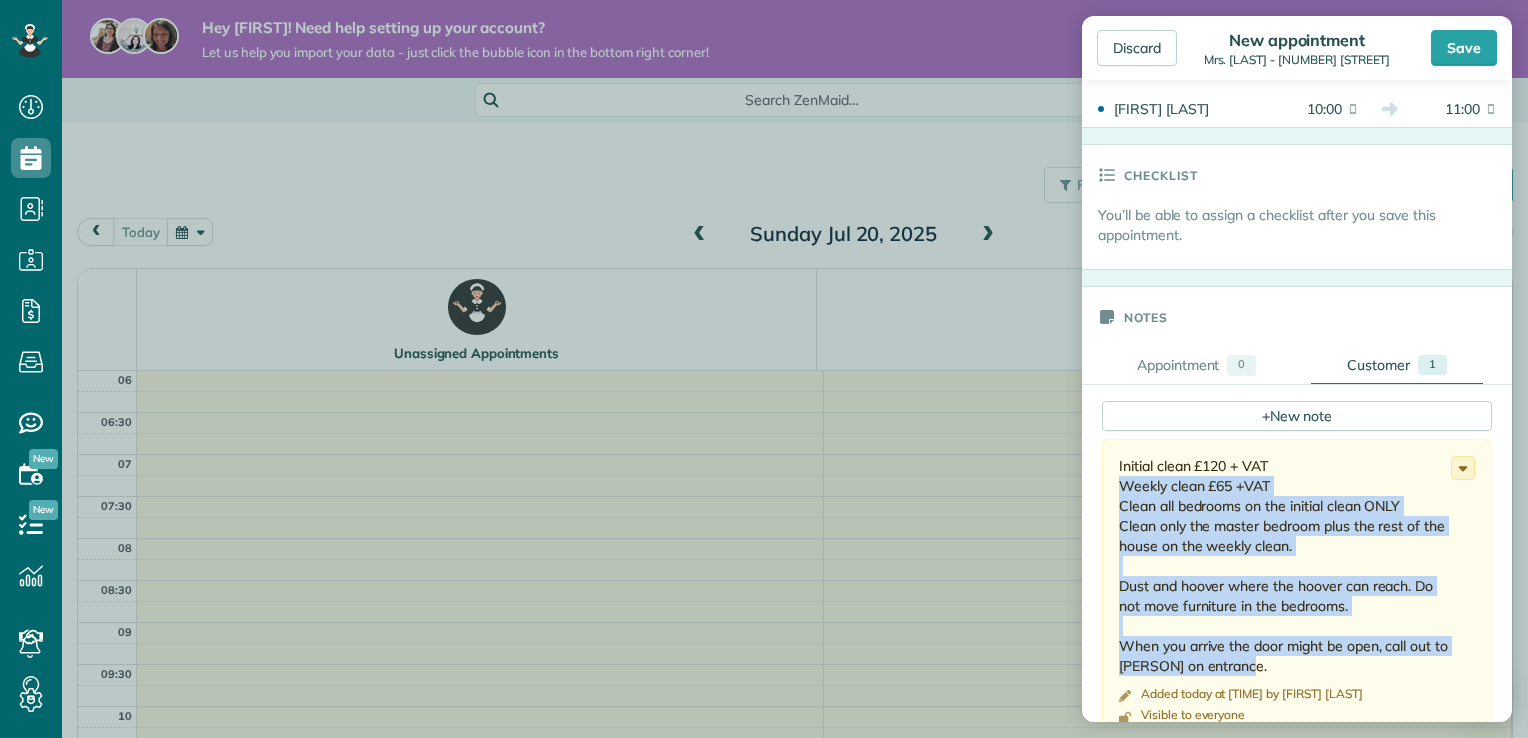drag, startPoint x: 1119, startPoint y: 500, endPoint x: 1267, endPoint y: 688, distance: 239.26555 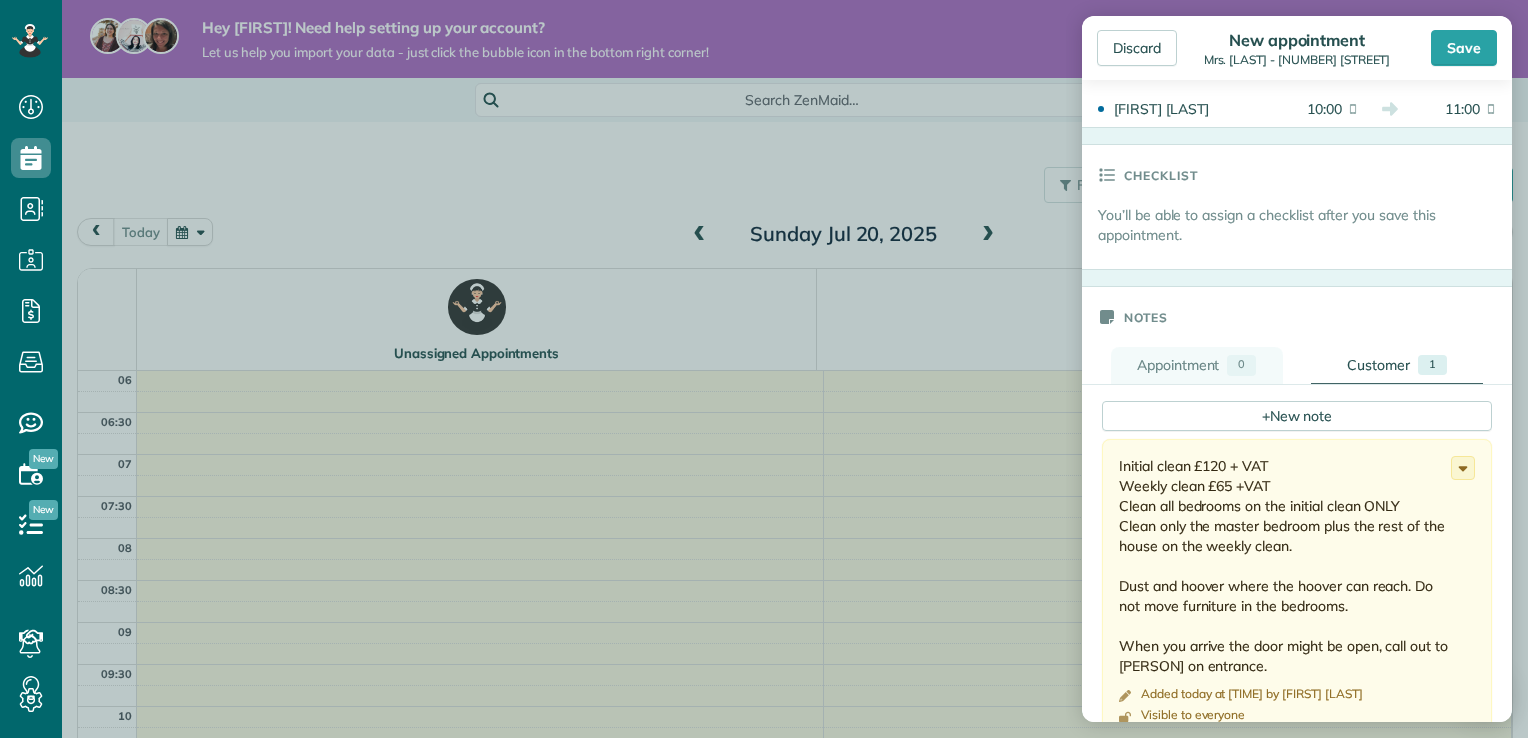click on "Appointment" at bounding box center (1178, 365) 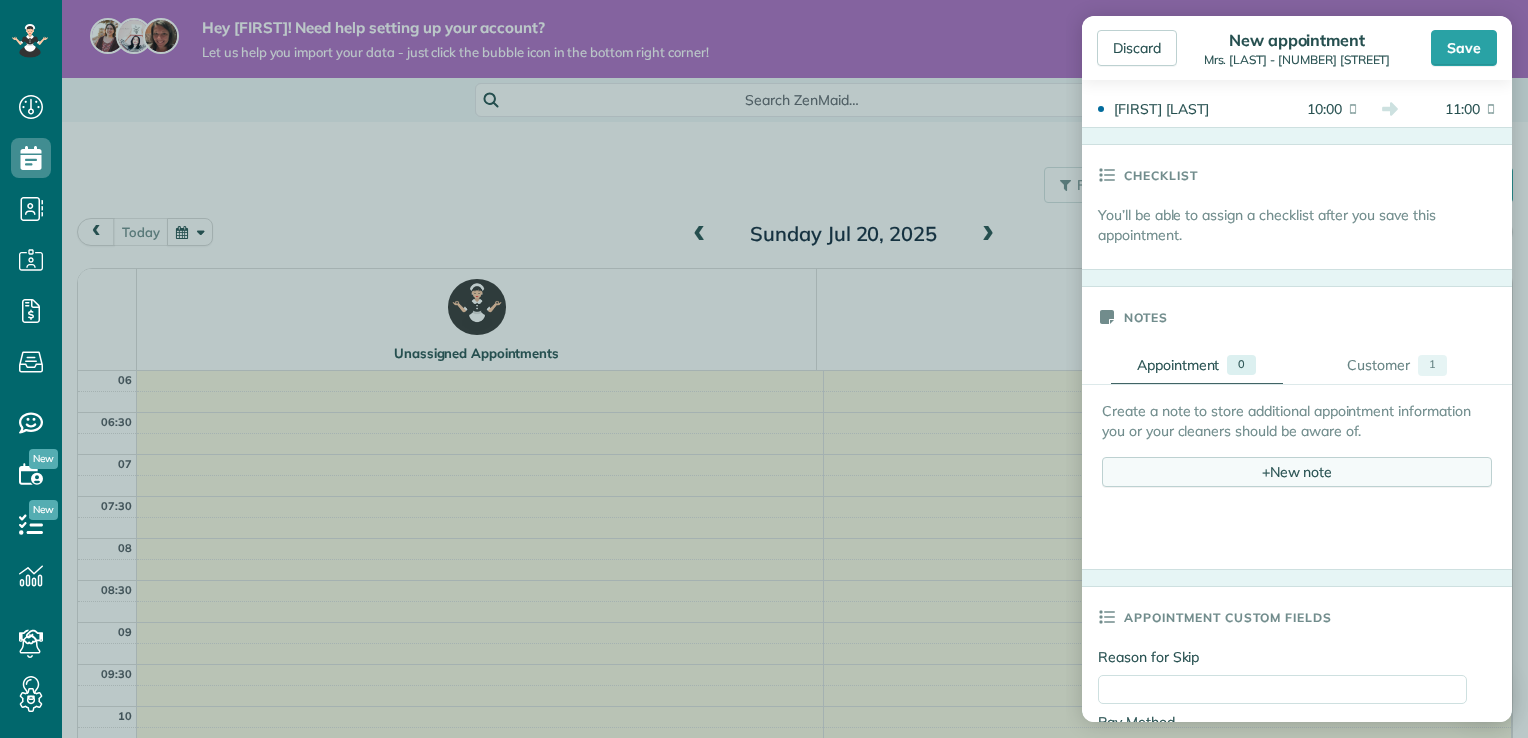 click on "+ New note" at bounding box center [1297, 472] 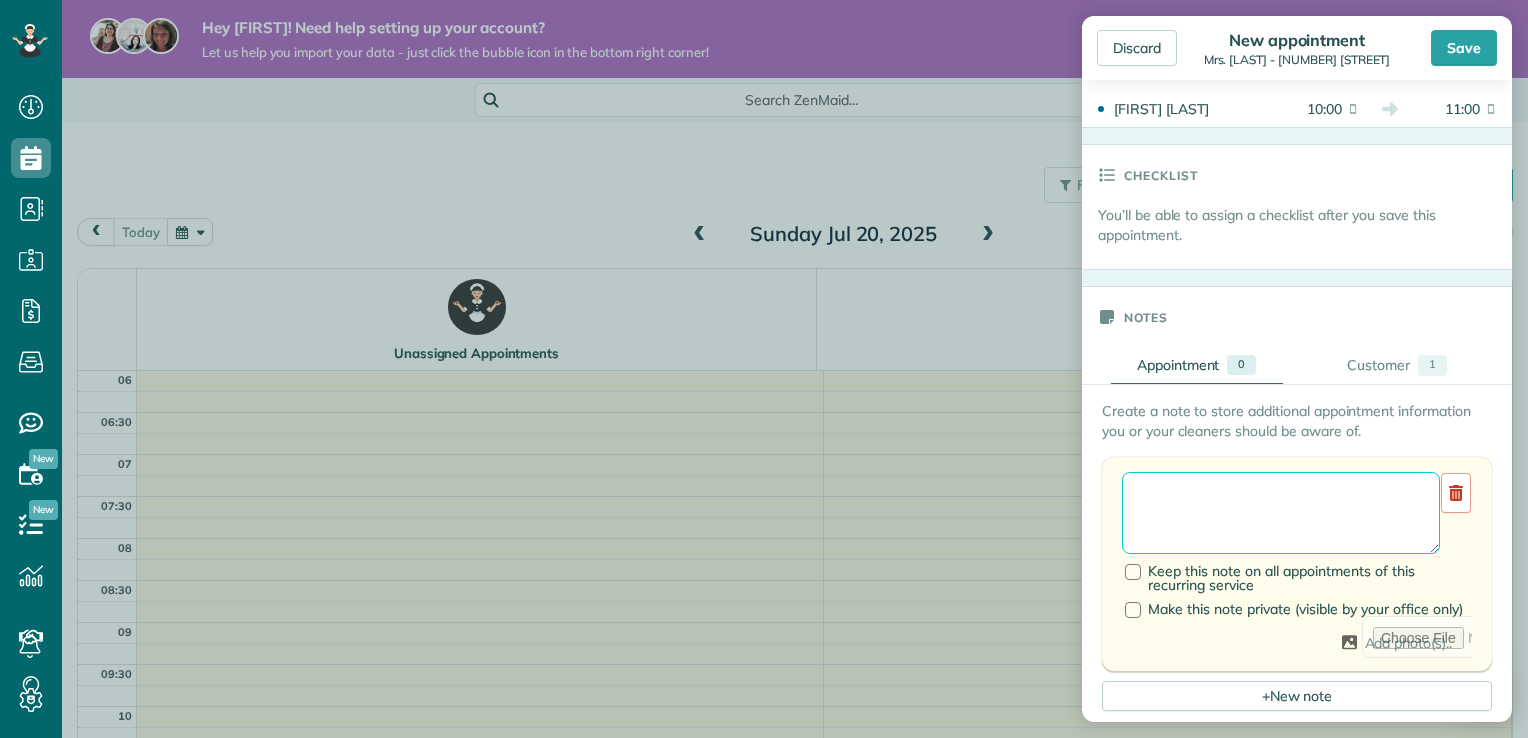 paste on "**********" 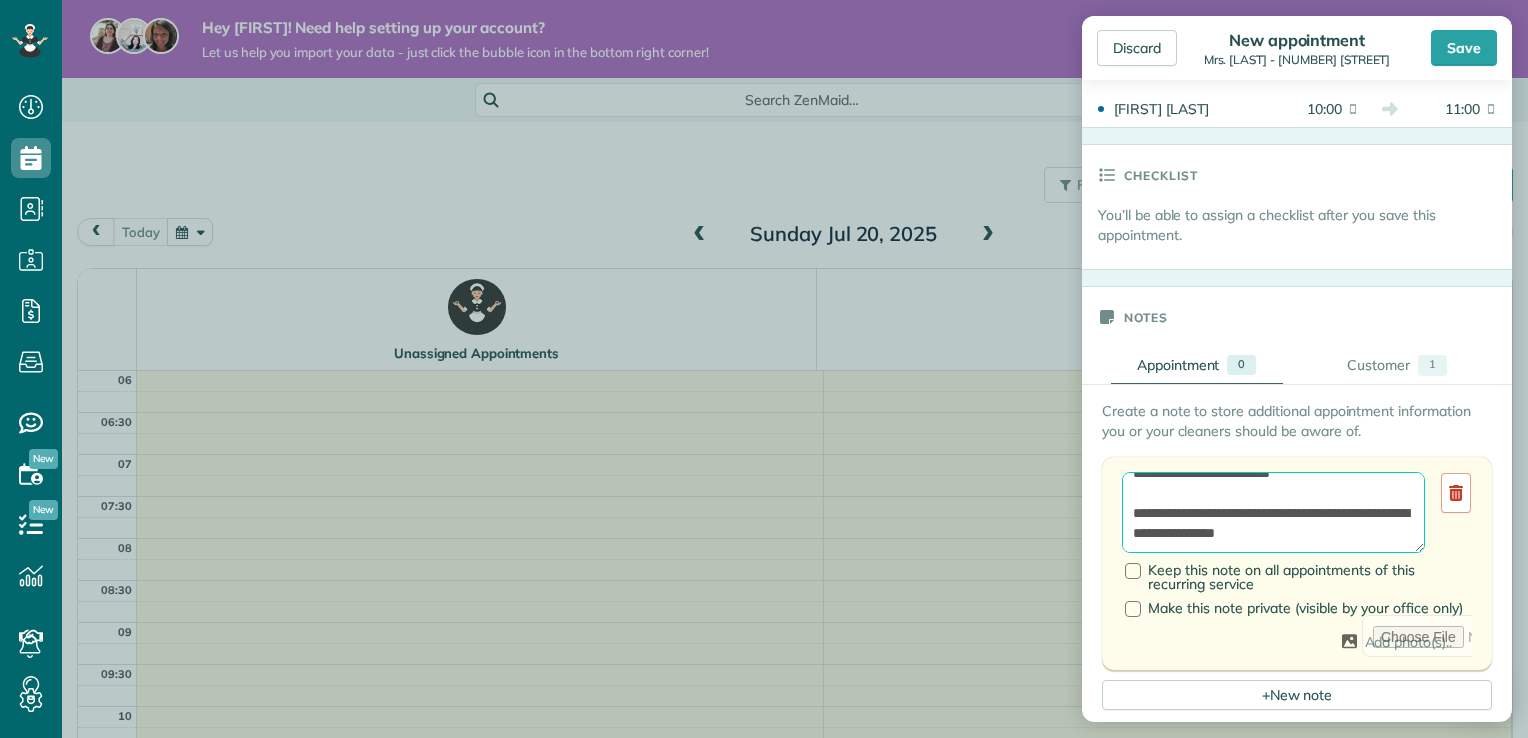 scroll, scrollTop: 0, scrollLeft: 0, axis: both 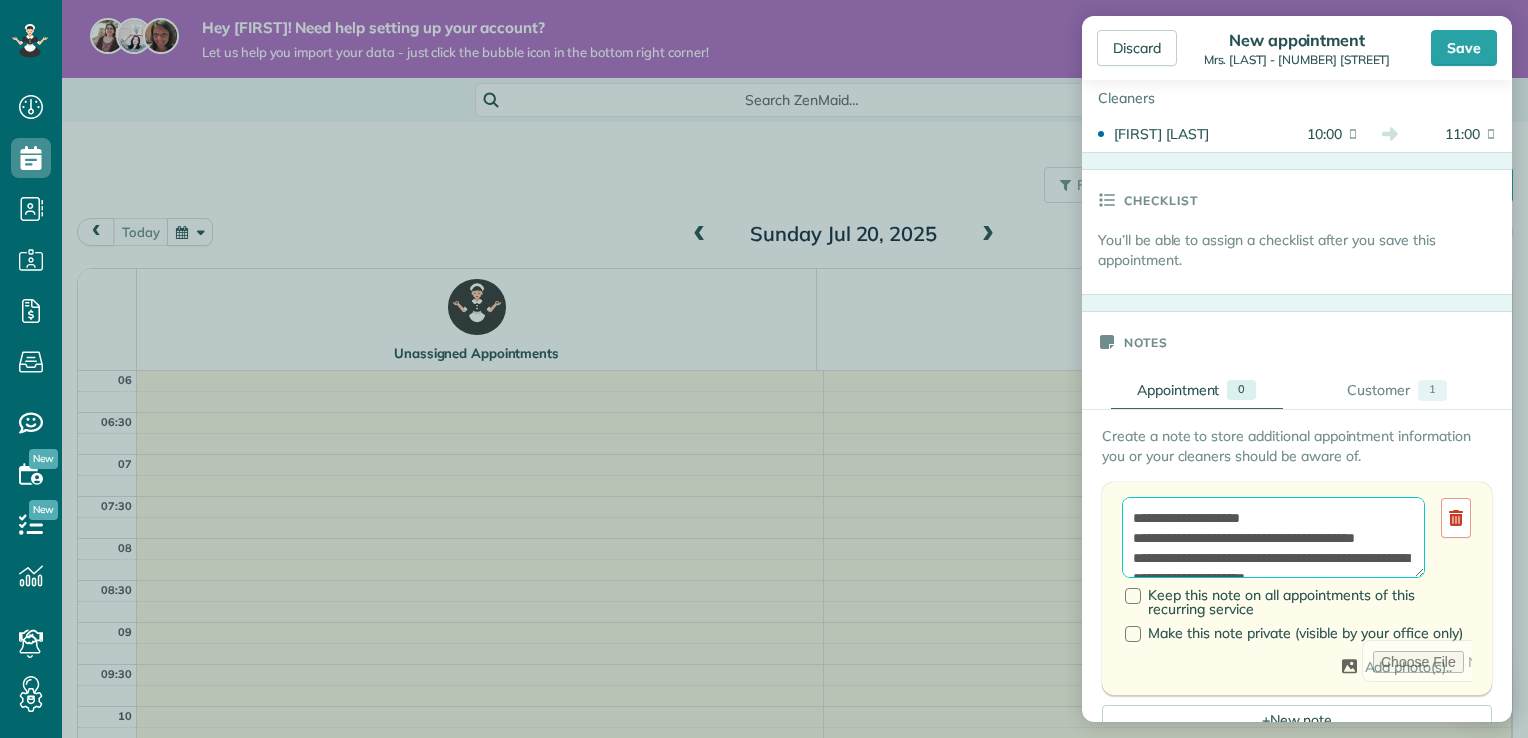 drag, startPoint x: 1132, startPoint y: 555, endPoint x: 1173, endPoint y: 572, distance: 44.38468 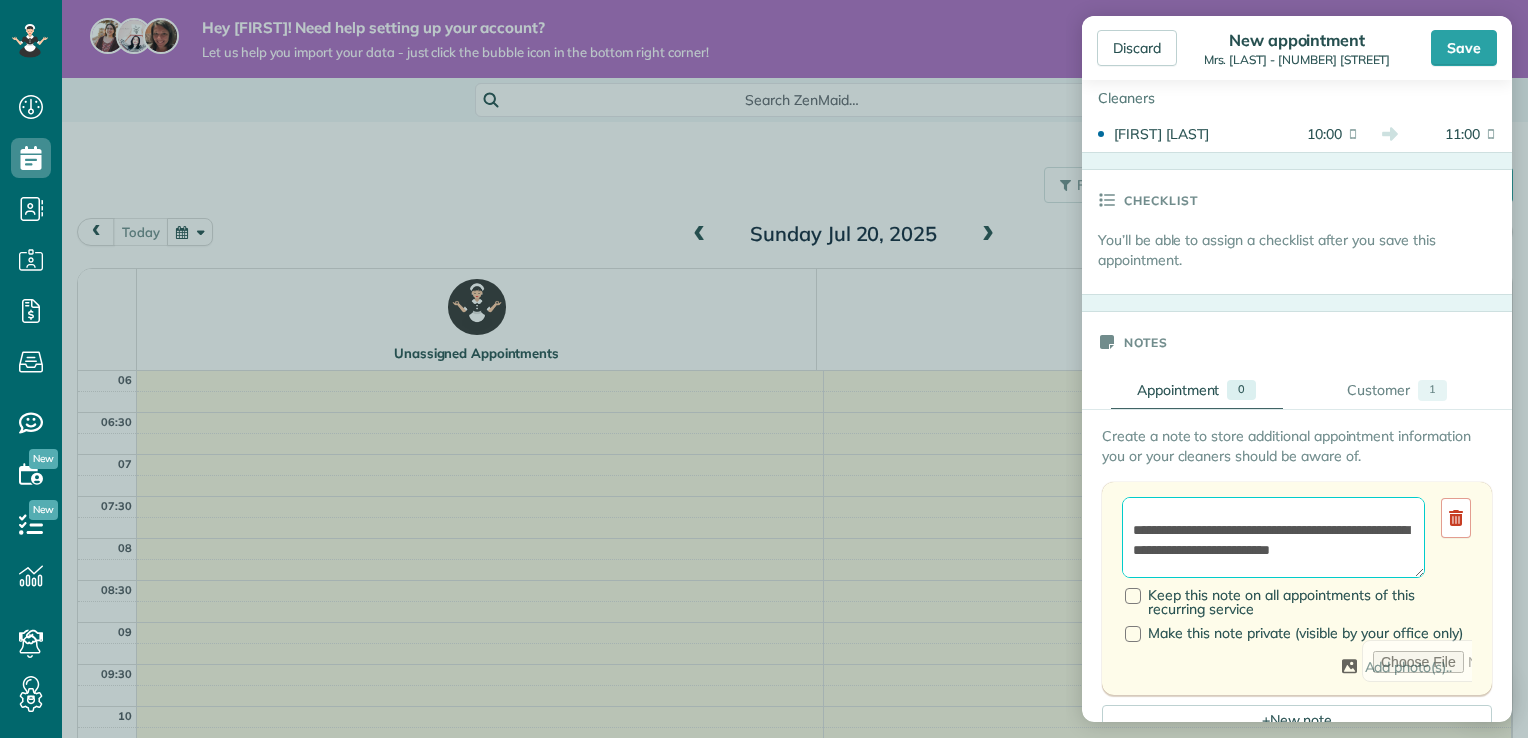 scroll, scrollTop: 140, scrollLeft: 0, axis: vertical 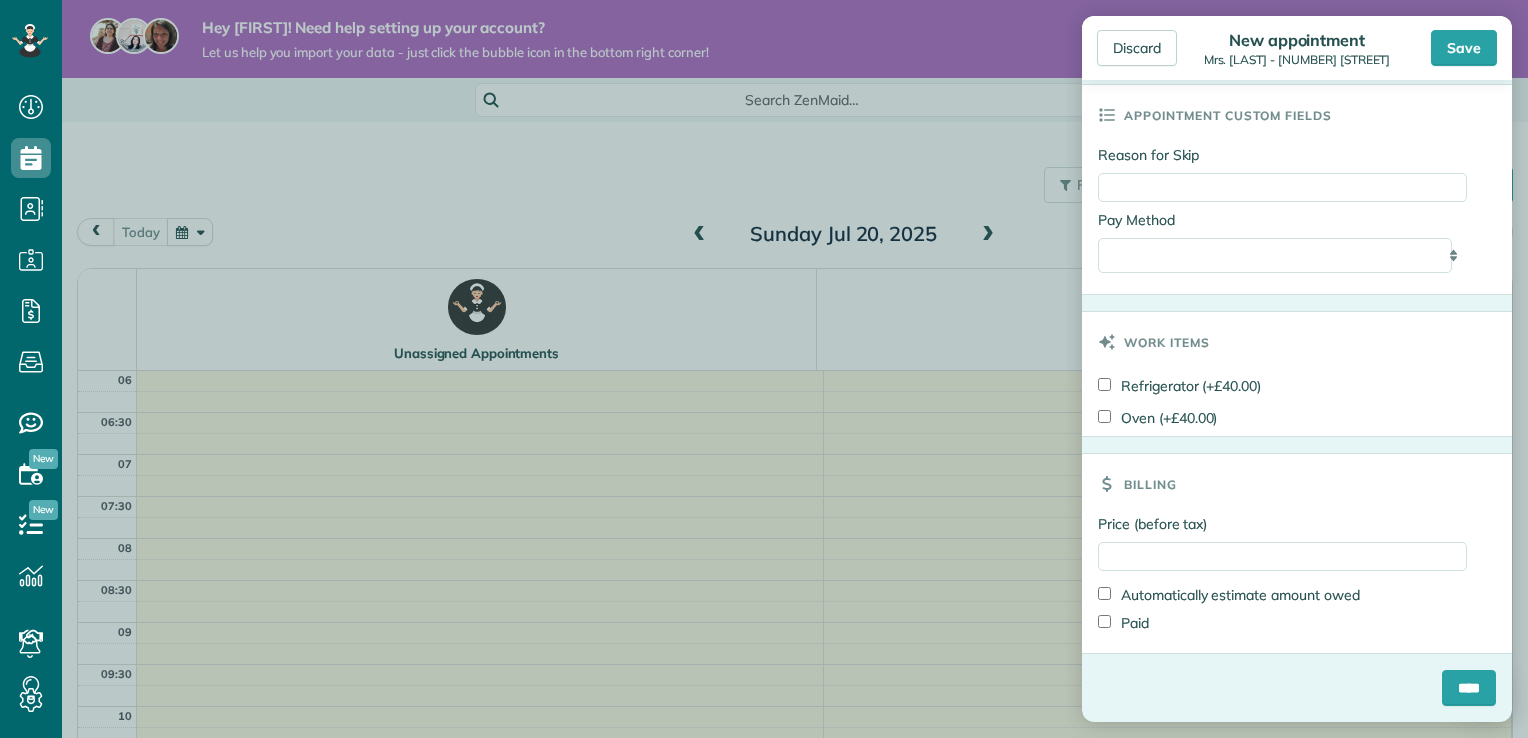 type on "**********" 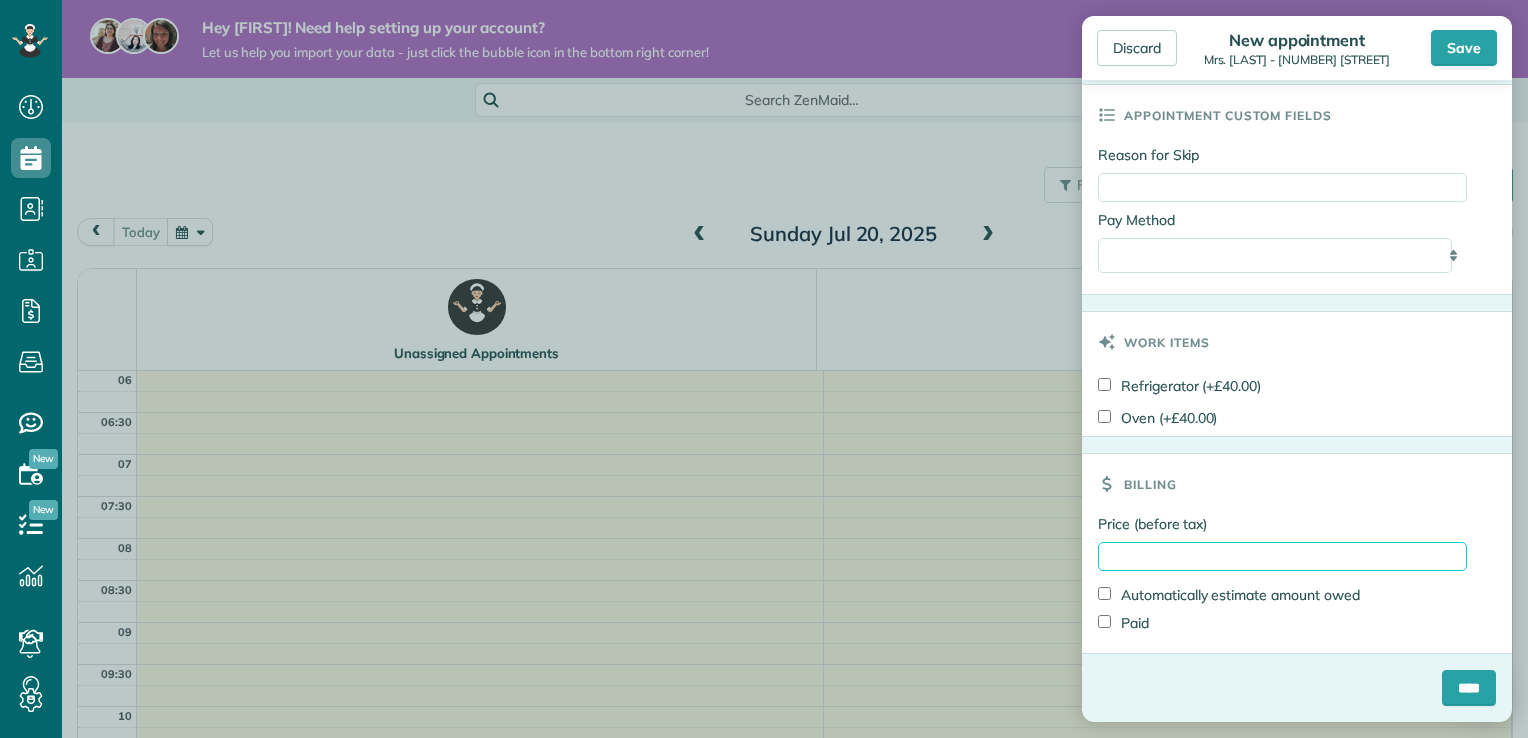 click on "Price (before tax)" at bounding box center (1282, 556) 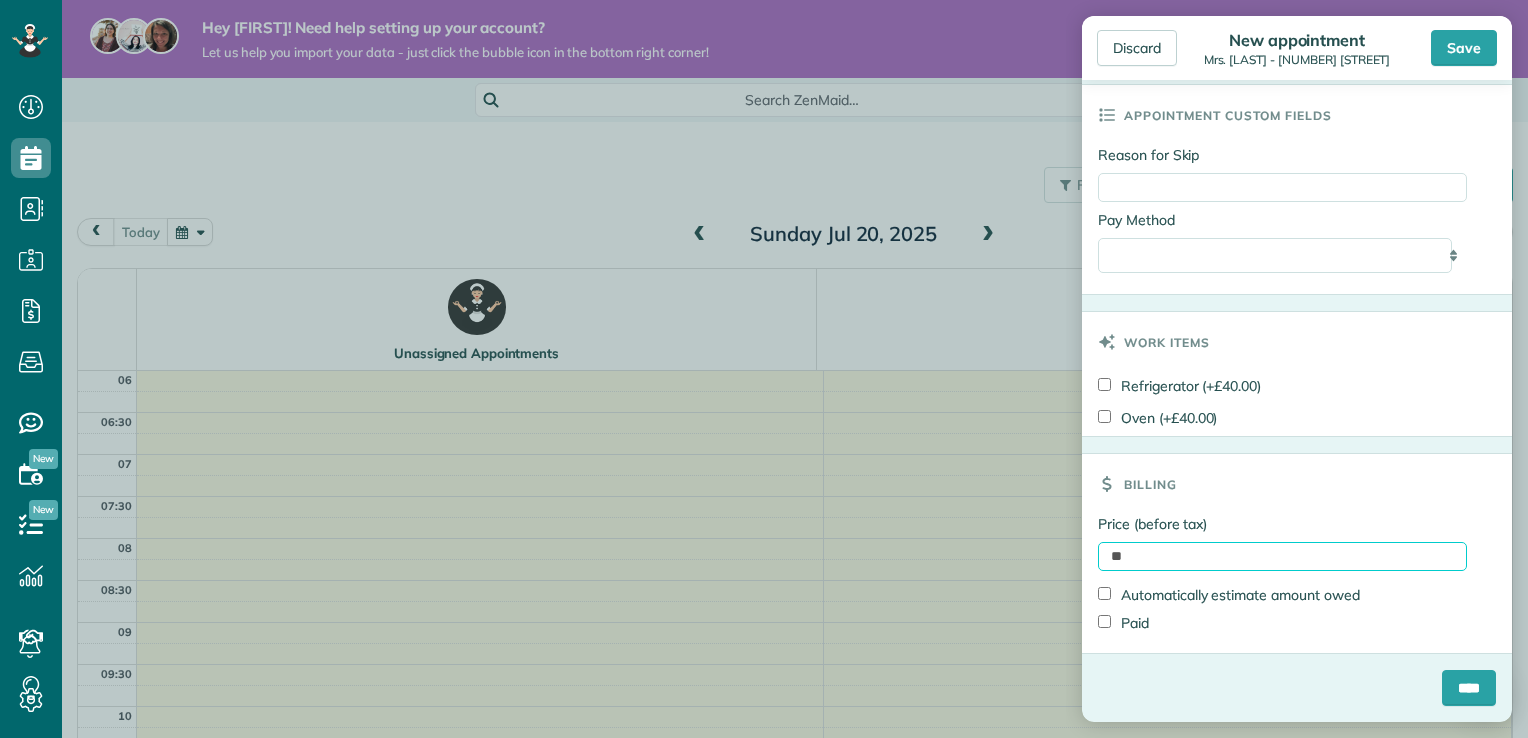 type on "*" 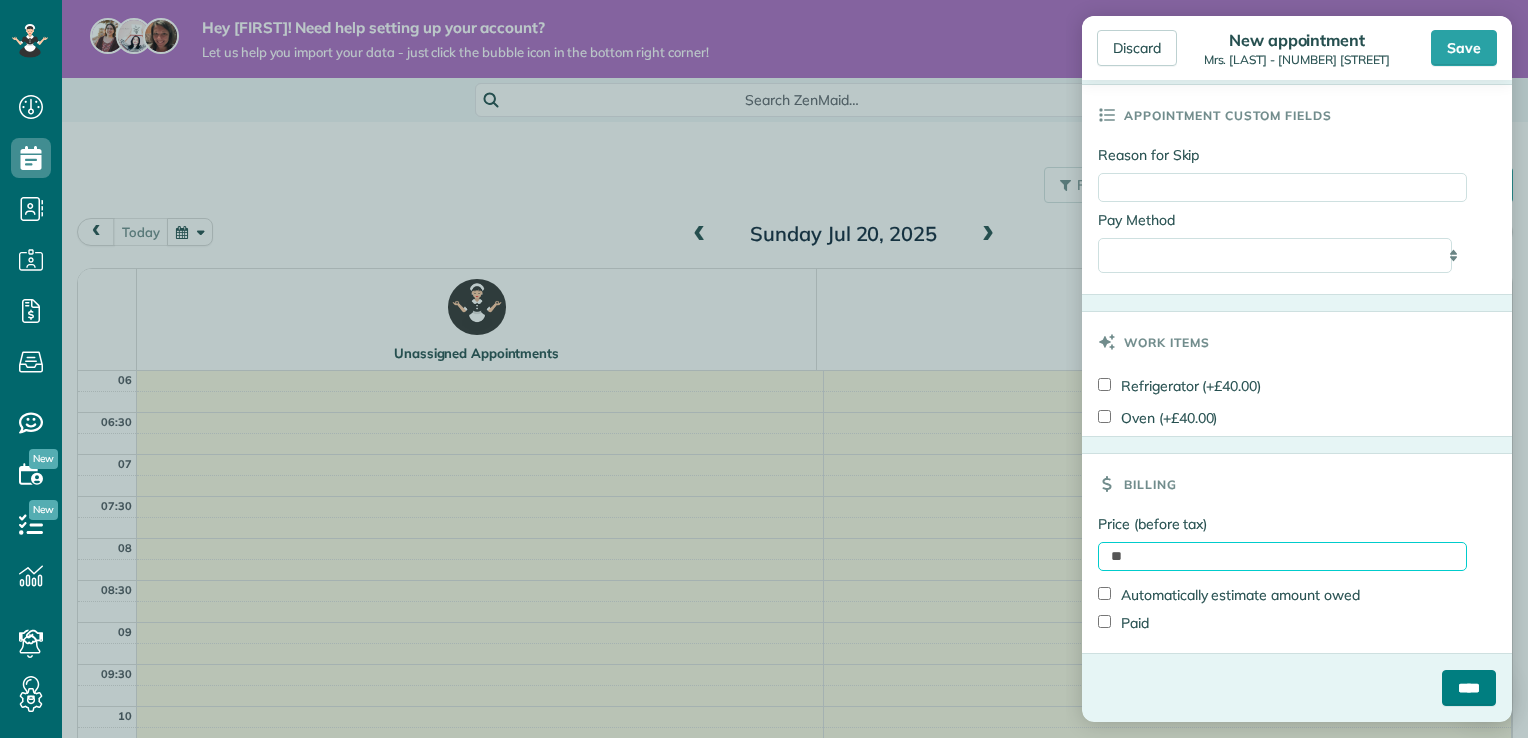 type on "**" 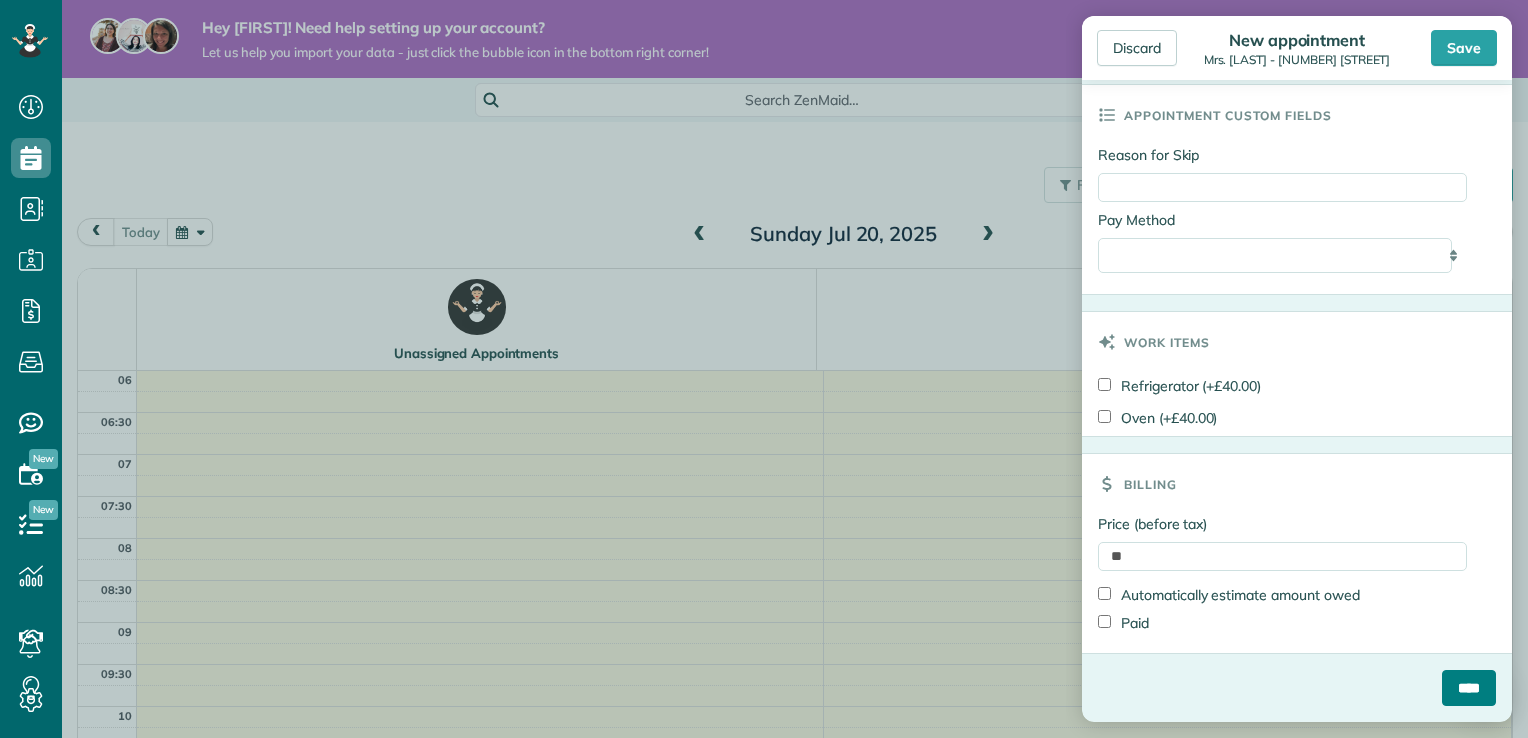click on "****" at bounding box center (1469, 688) 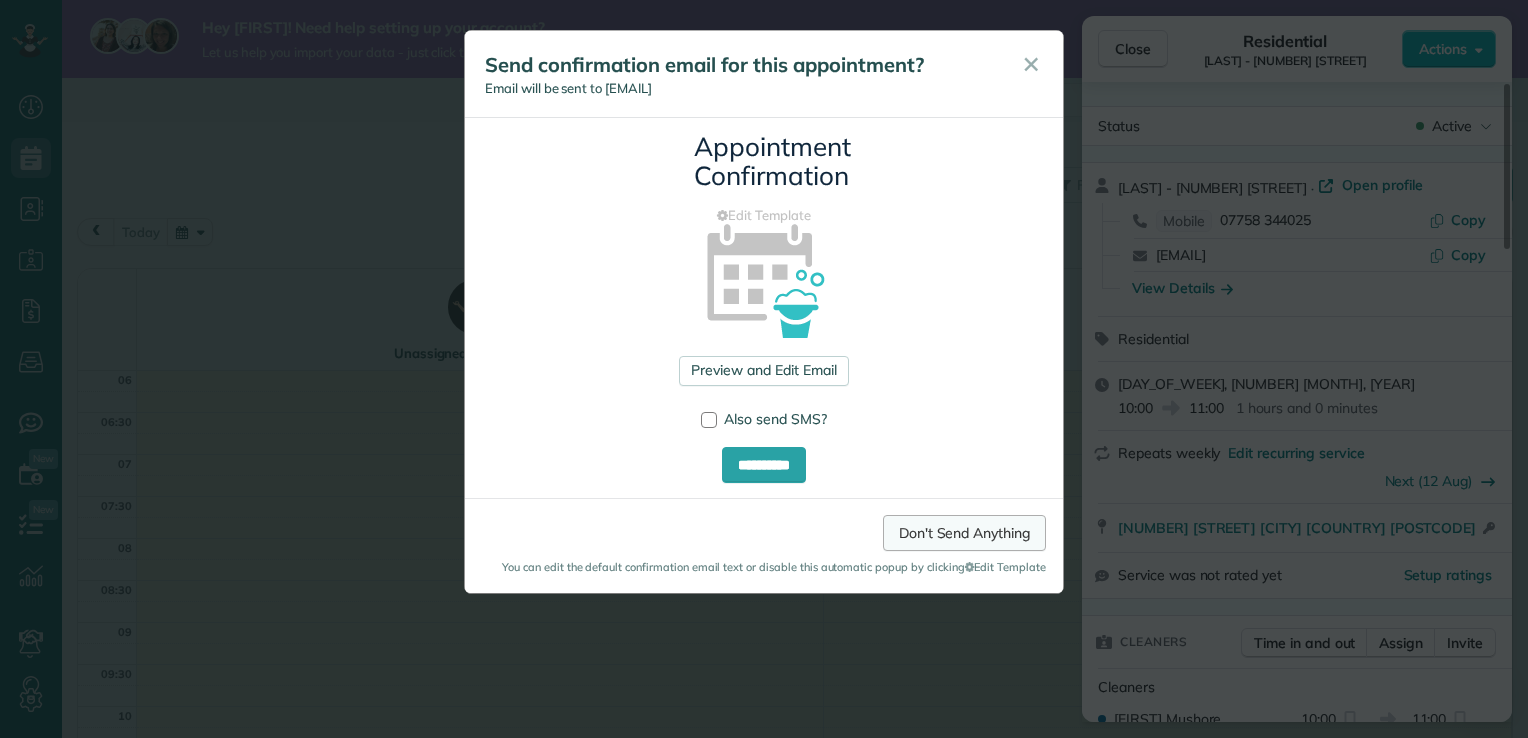click on "Don't Send Anything" at bounding box center (964, 533) 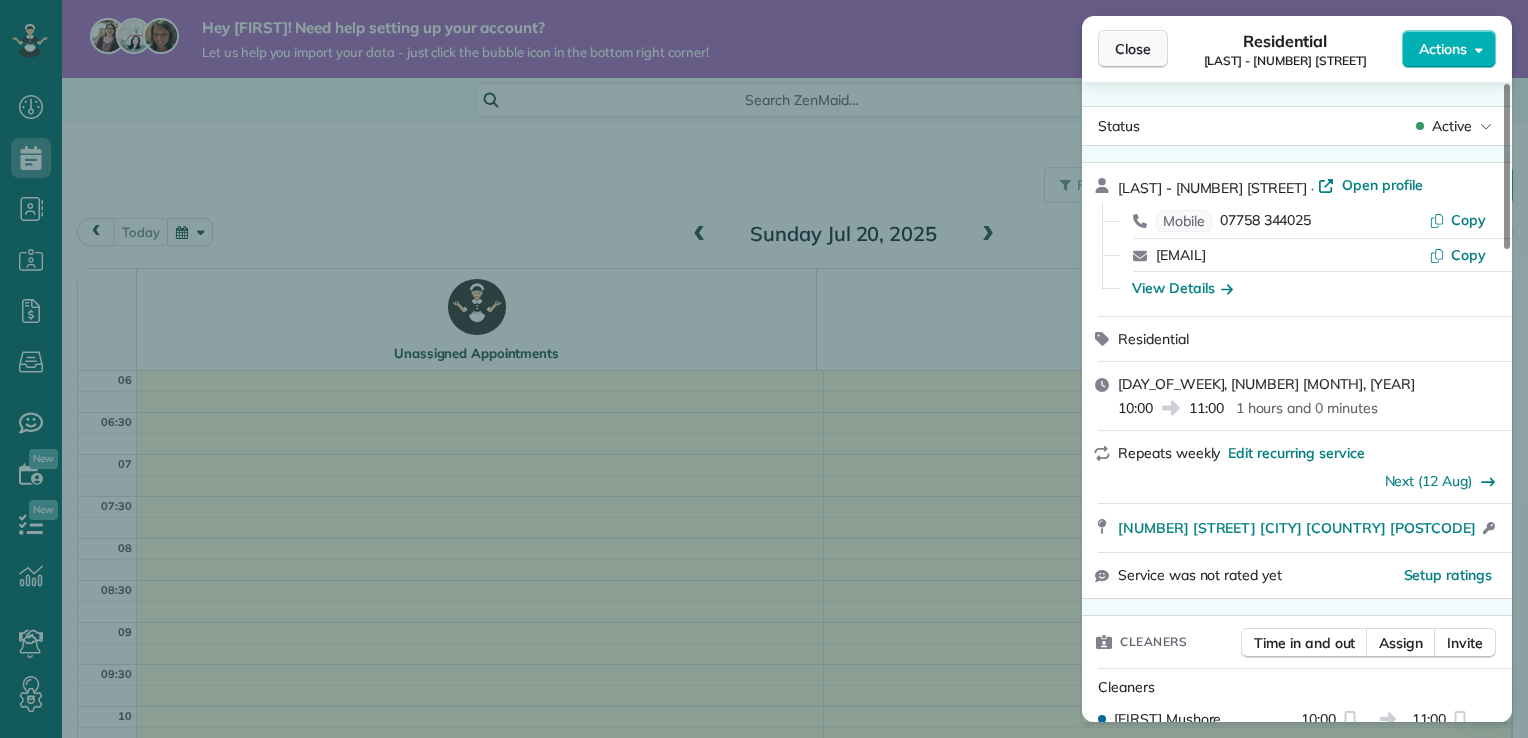 click on "Close" at bounding box center (1133, 49) 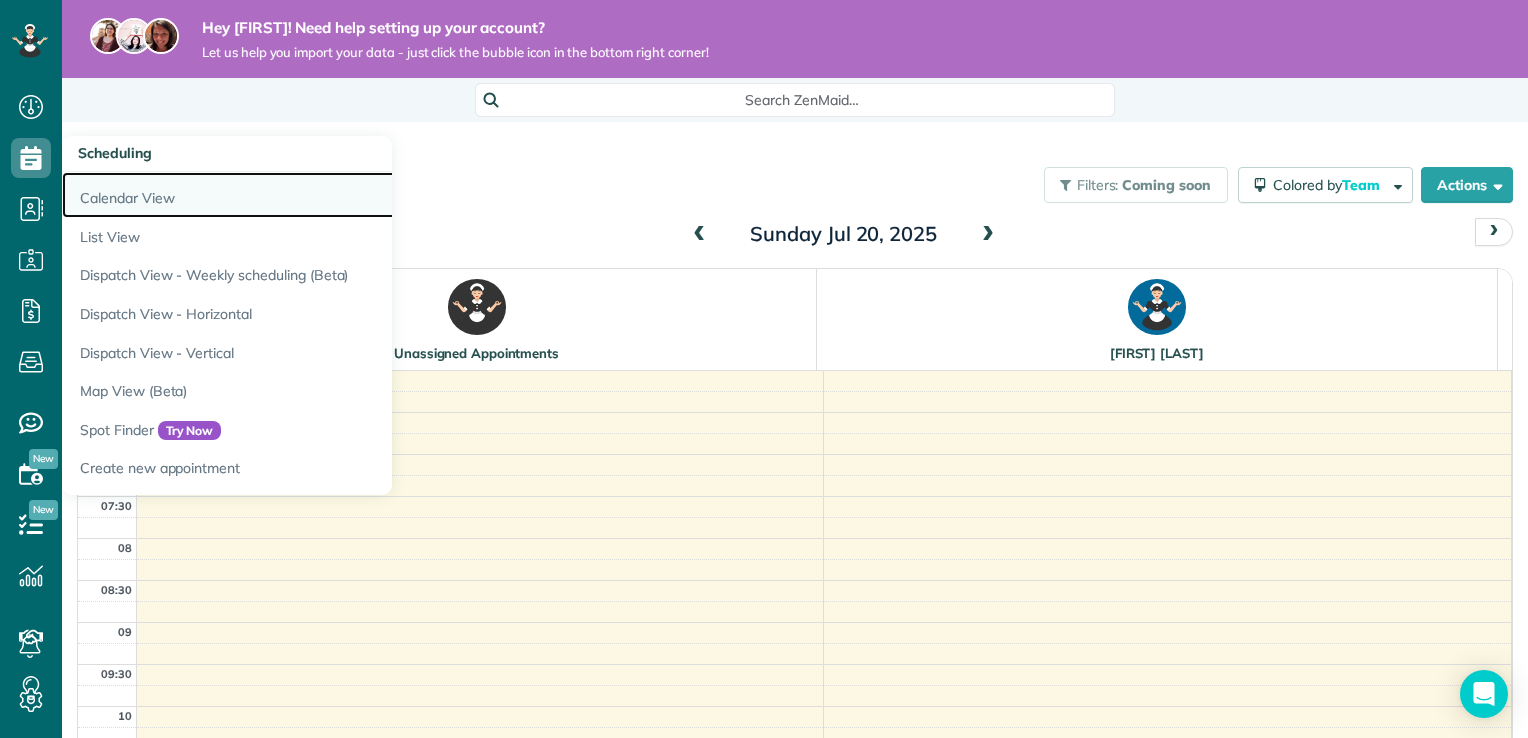 click on "Calendar View" at bounding box center (312, 195) 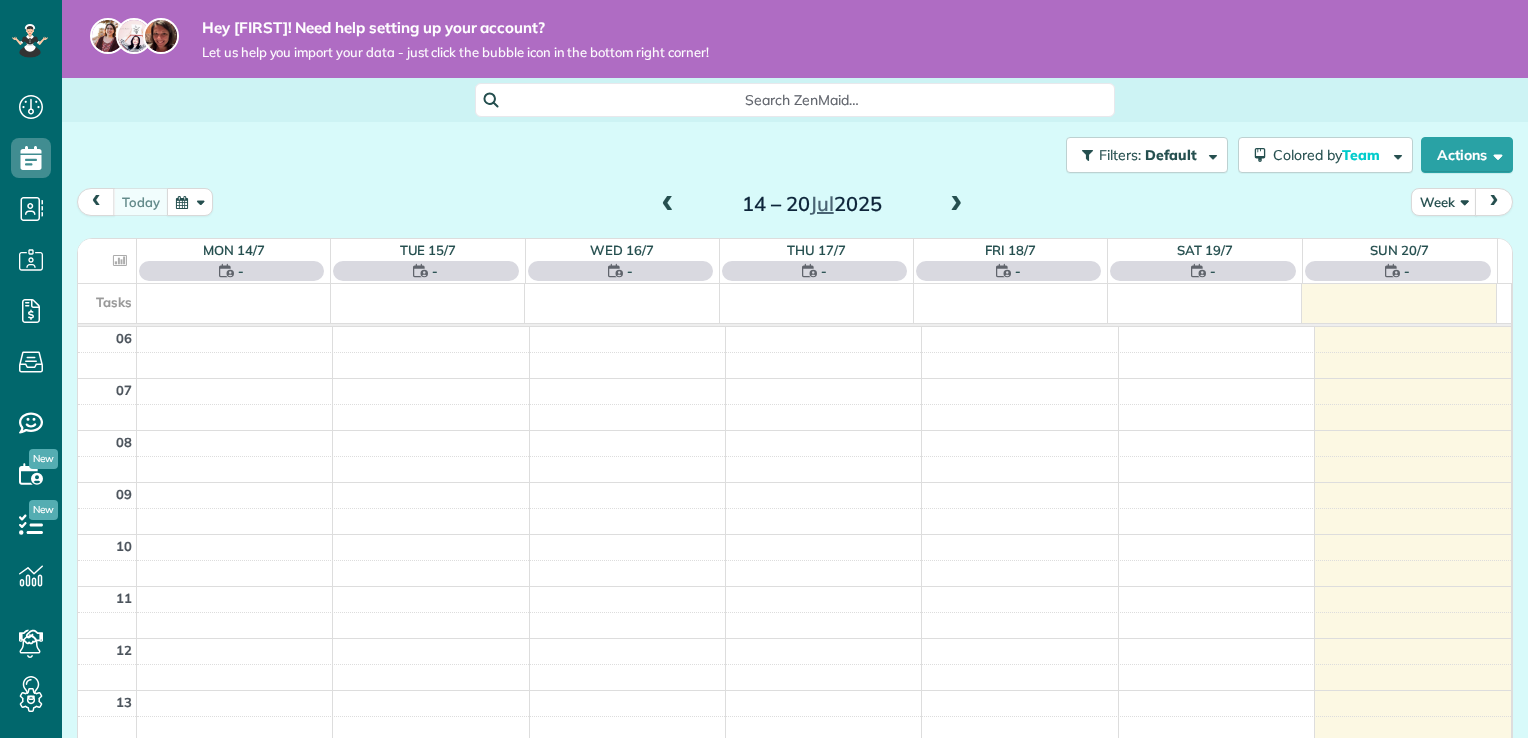 scroll, scrollTop: 0, scrollLeft: 0, axis: both 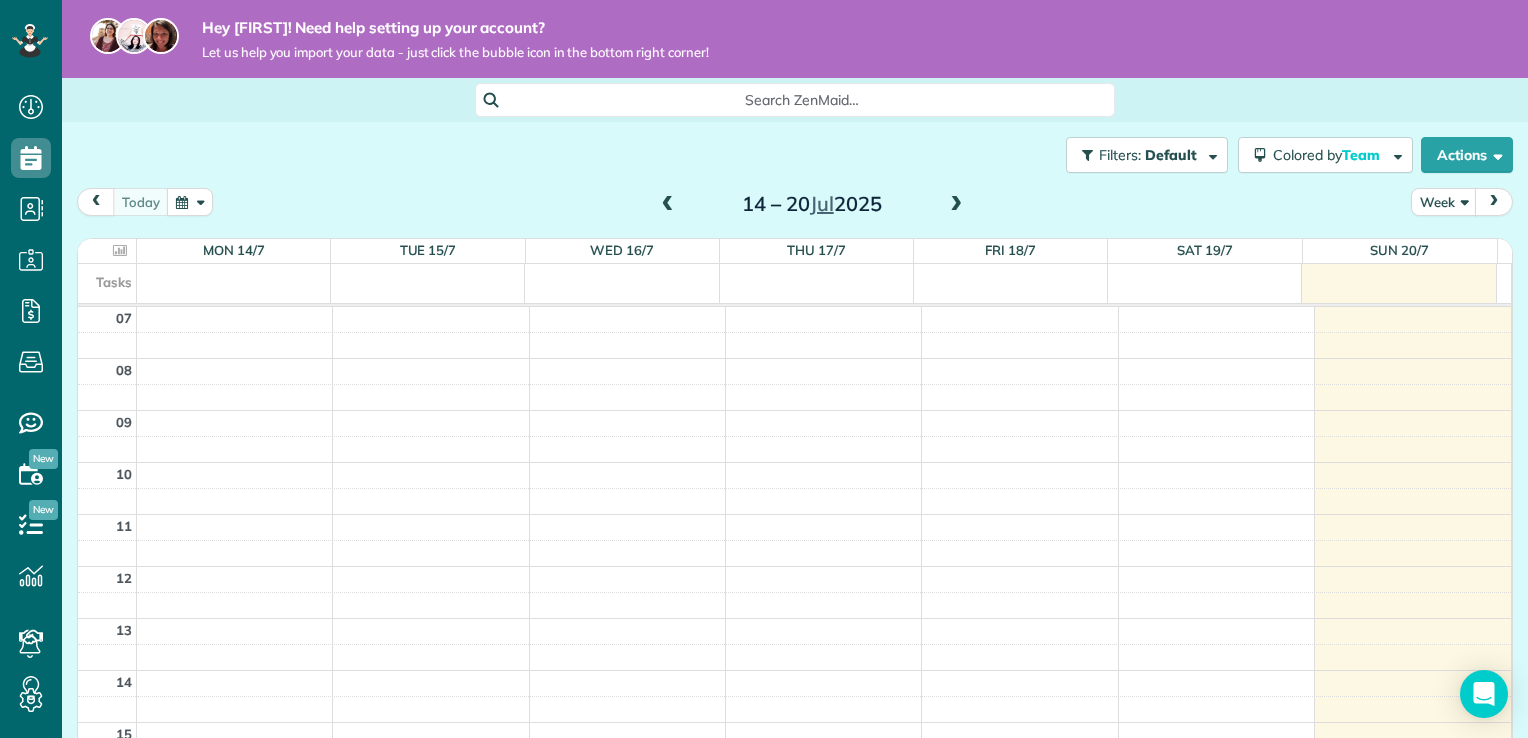 click at bounding box center [956, 205] 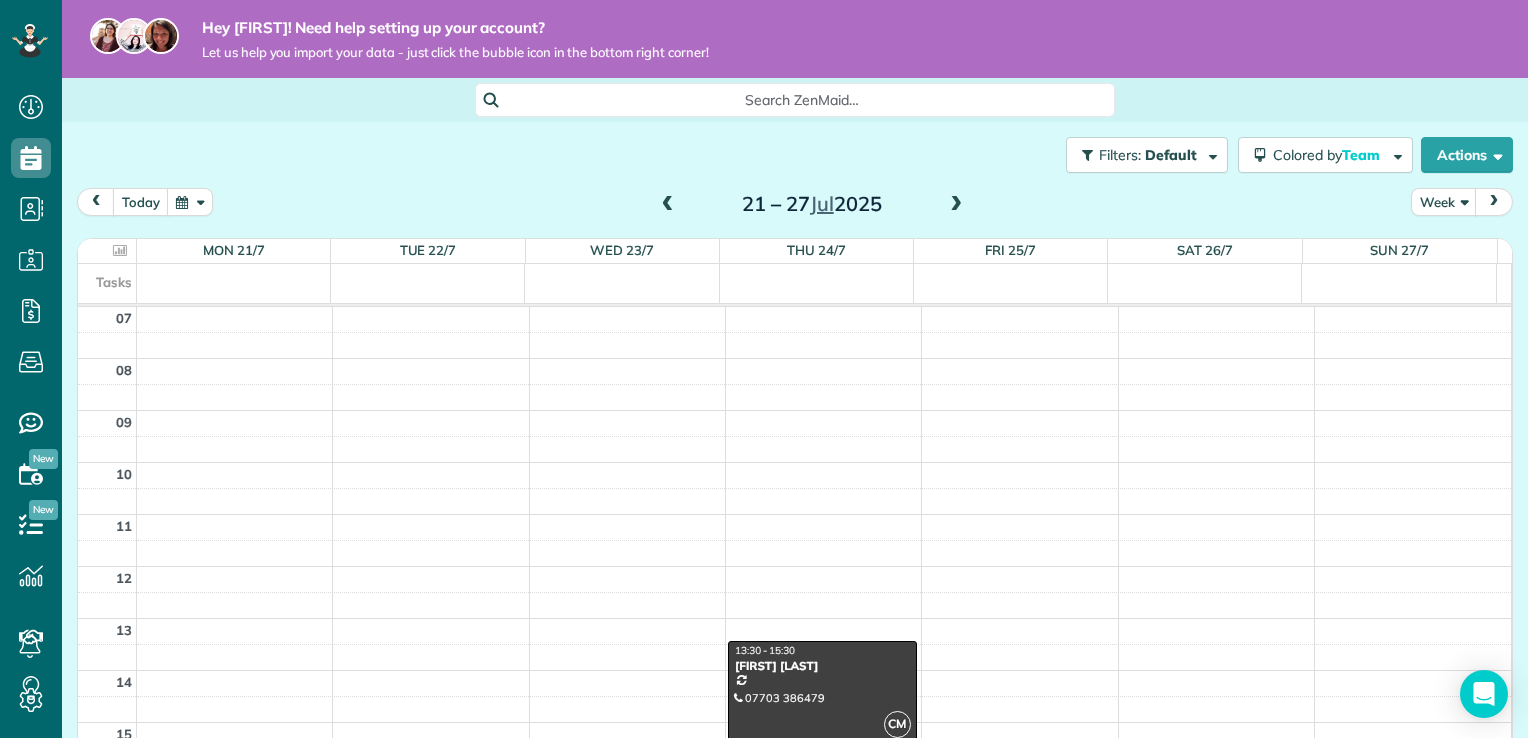 click at bounding box center (956, 205) 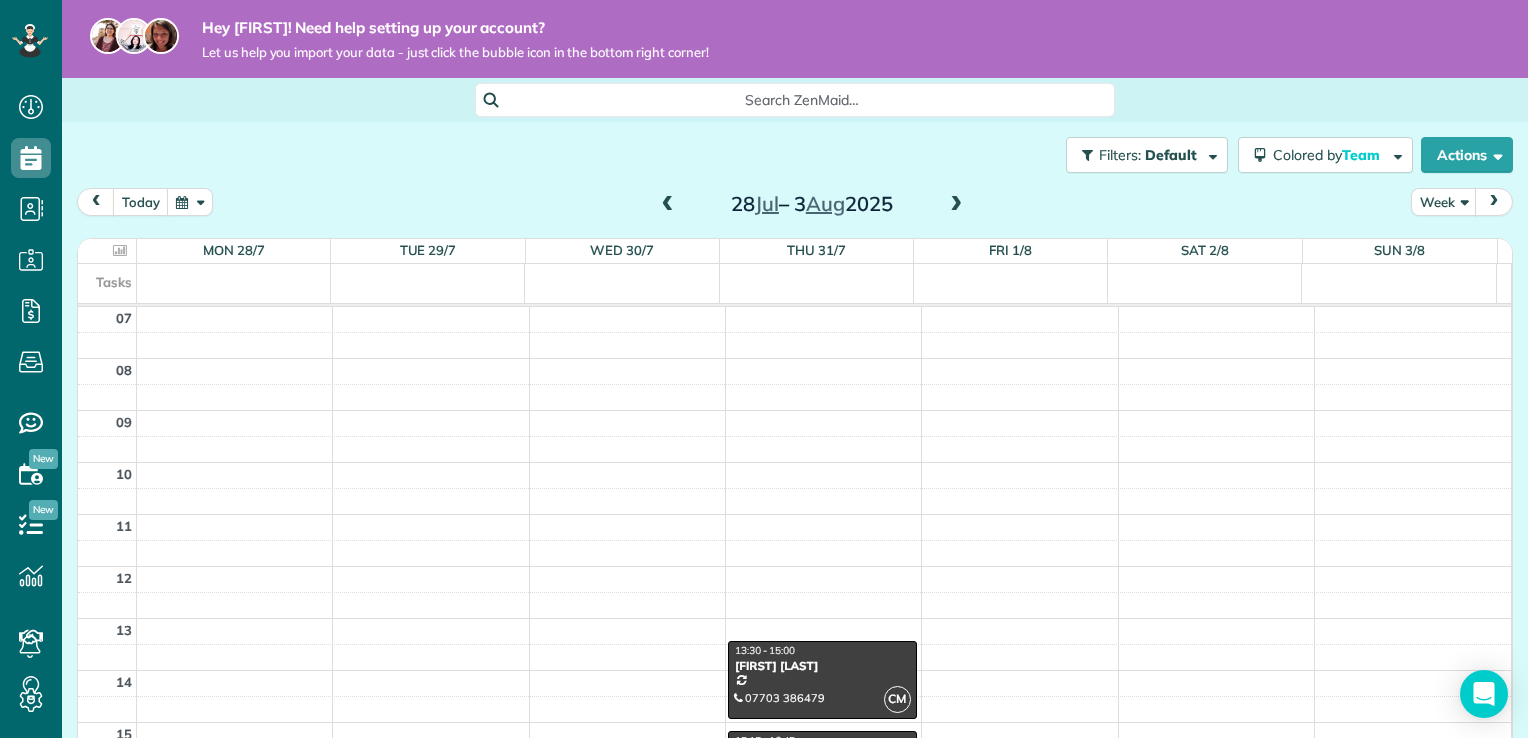 click at bounding box center [956, 205] 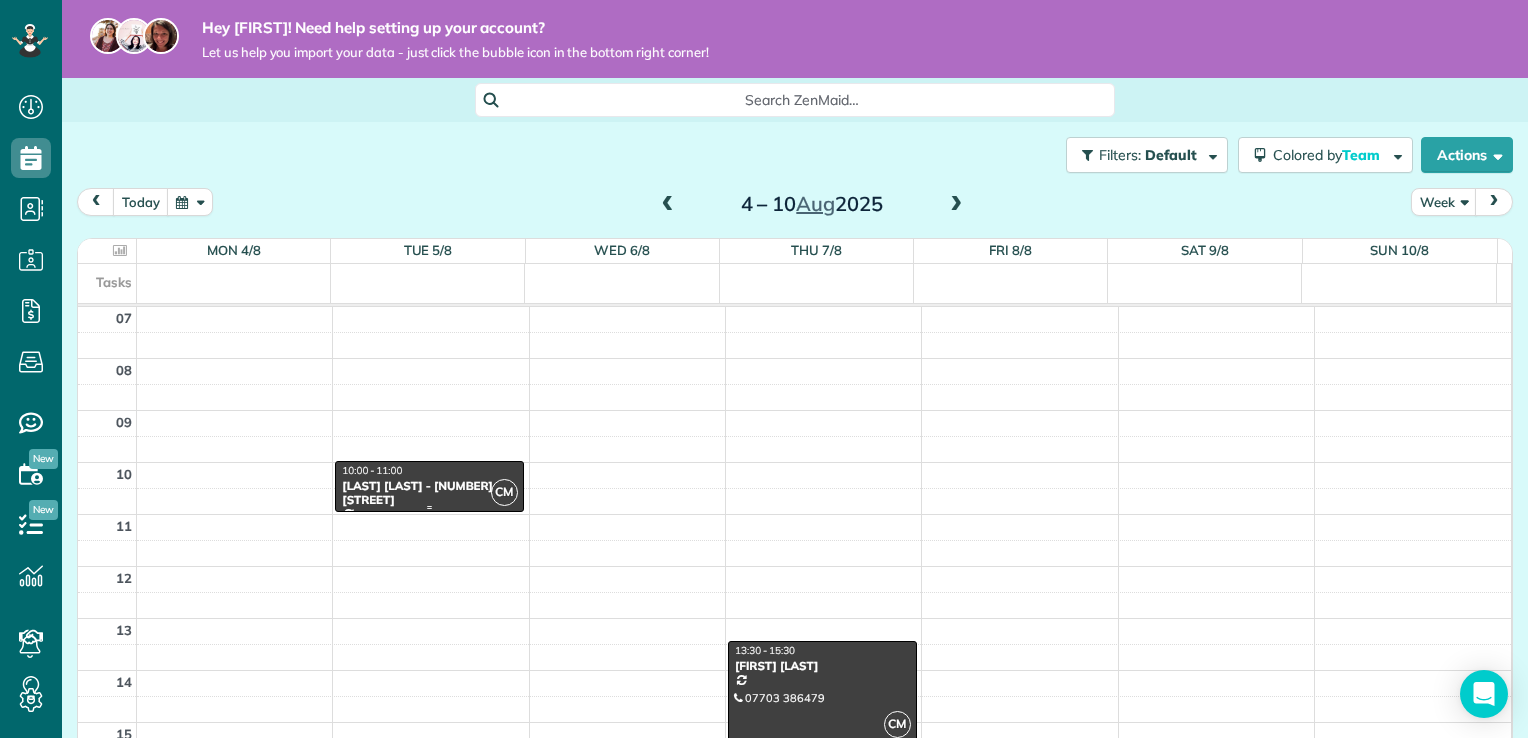 click on "10:00 - 11:00" at bounding box center (429, 470) 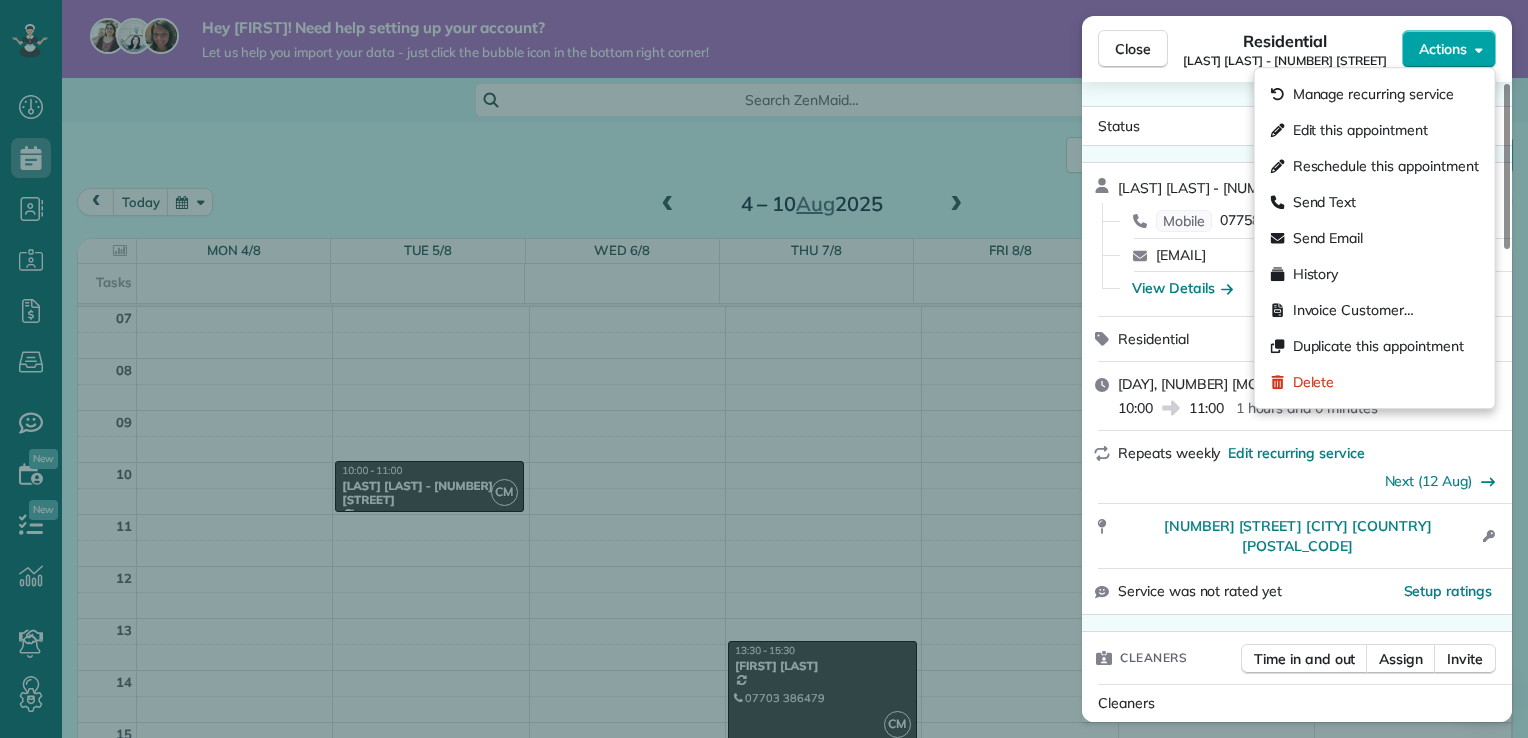 click on "Actions" at bounding box center (1449, 49) 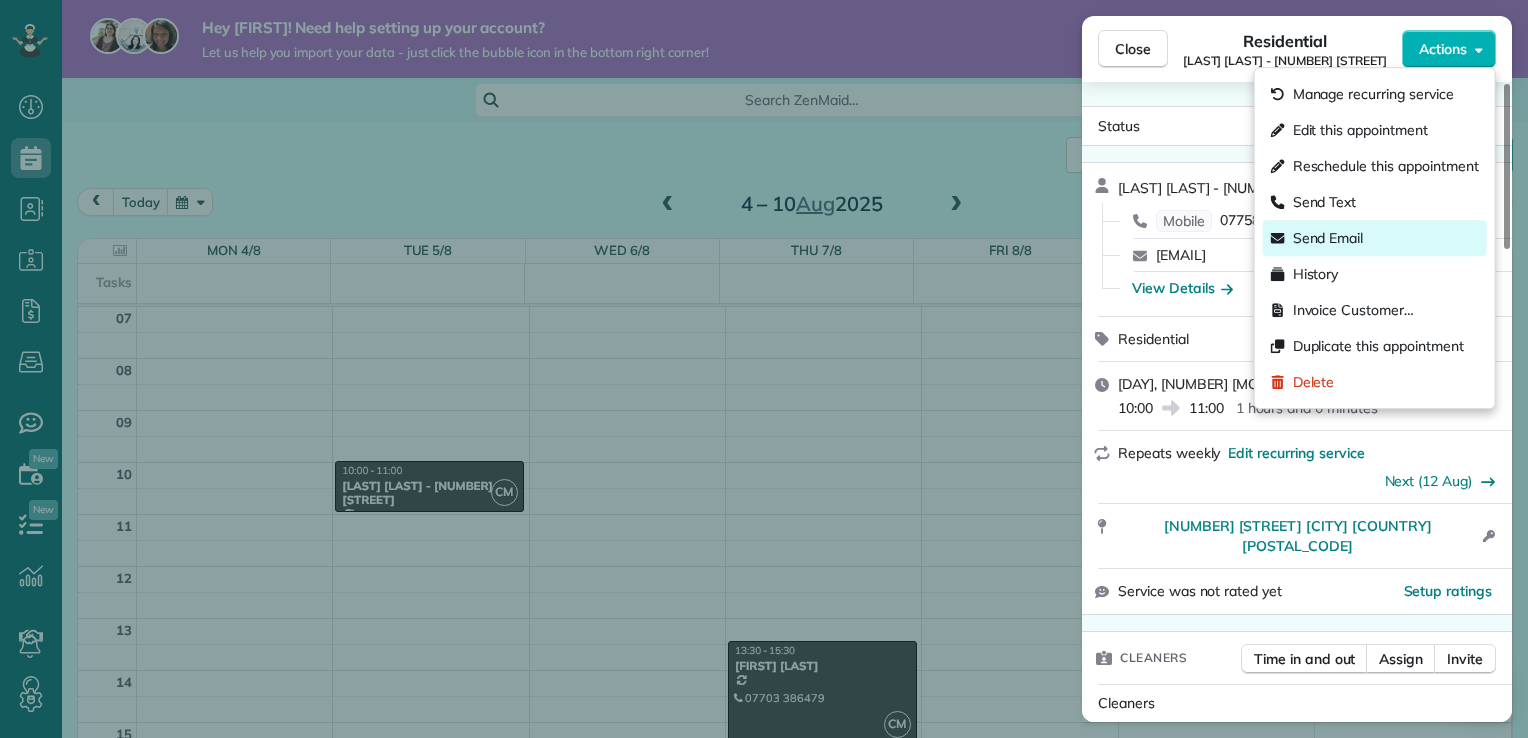 click on "Send Email" at bounding box center [1375, 238] 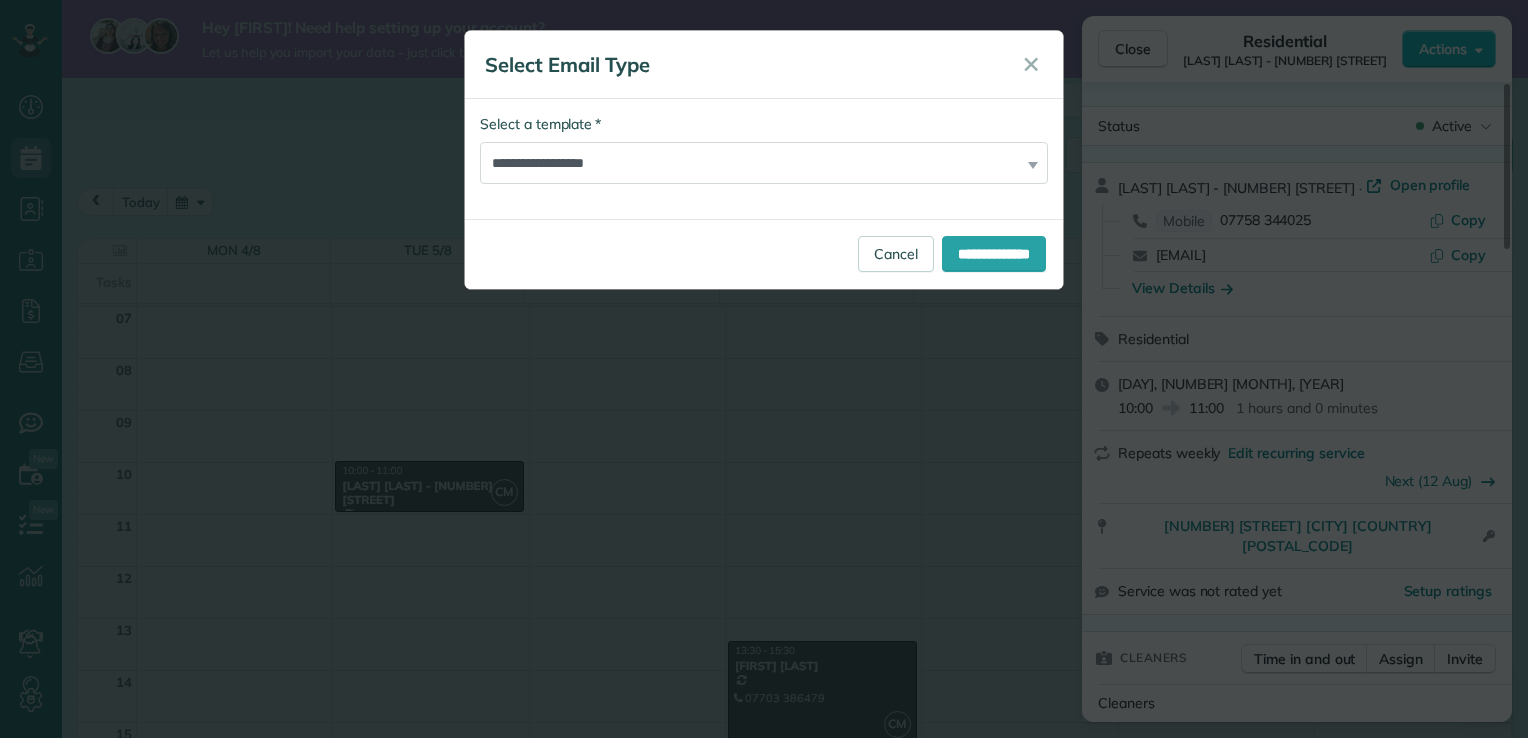 click on "**********" at bounding box center (764, 149) 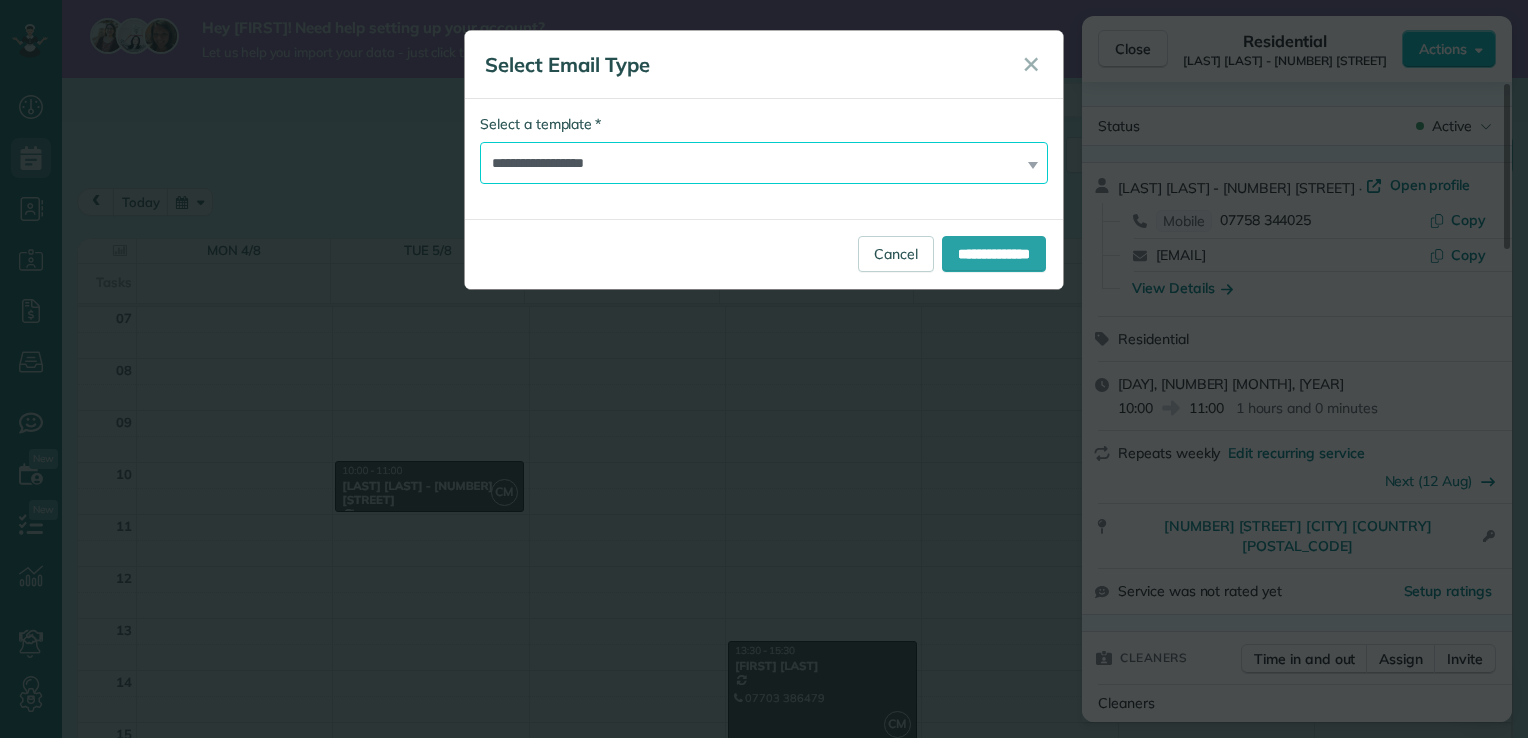 click on "**********" at bounding box center [764, 163] 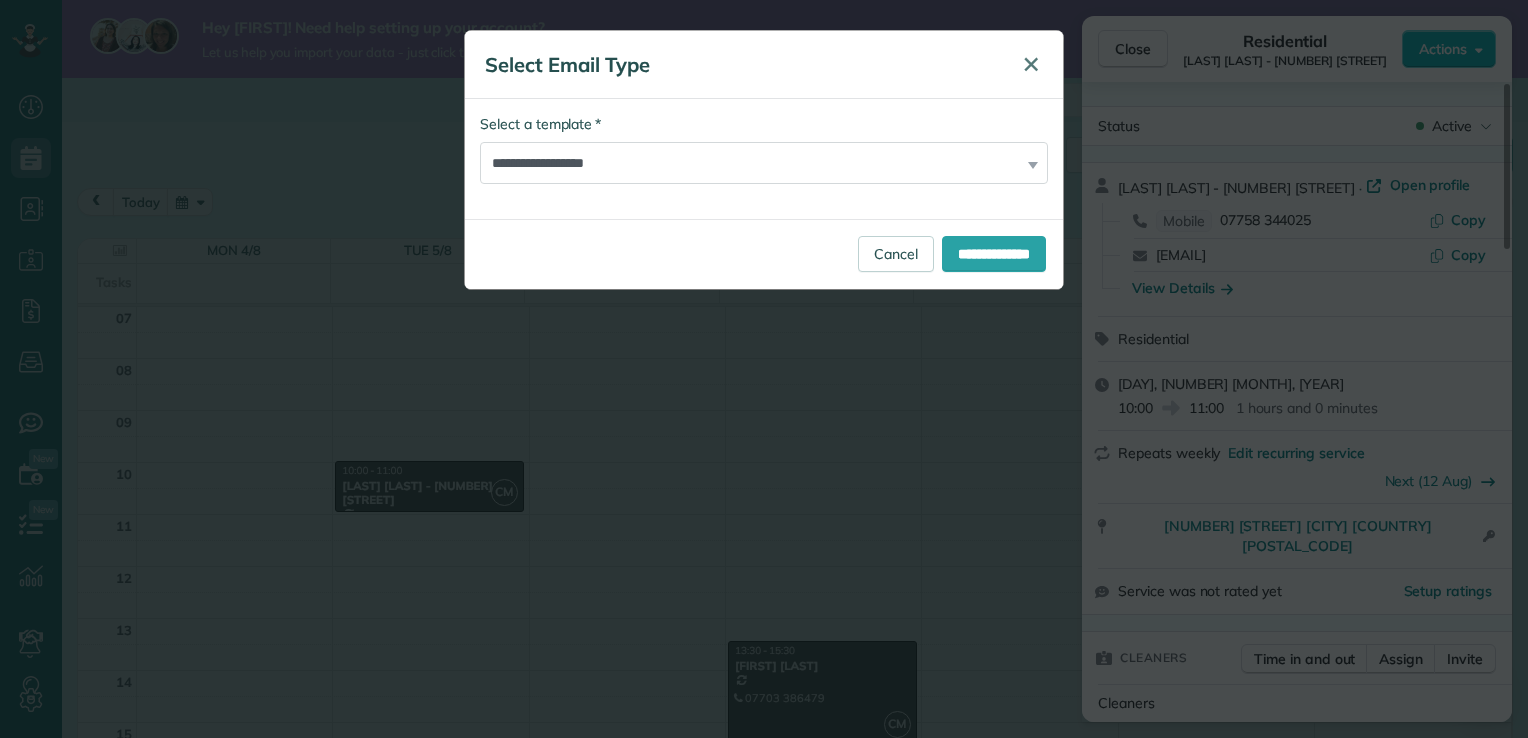 click on "✕" at bounding box center [1031, 64] 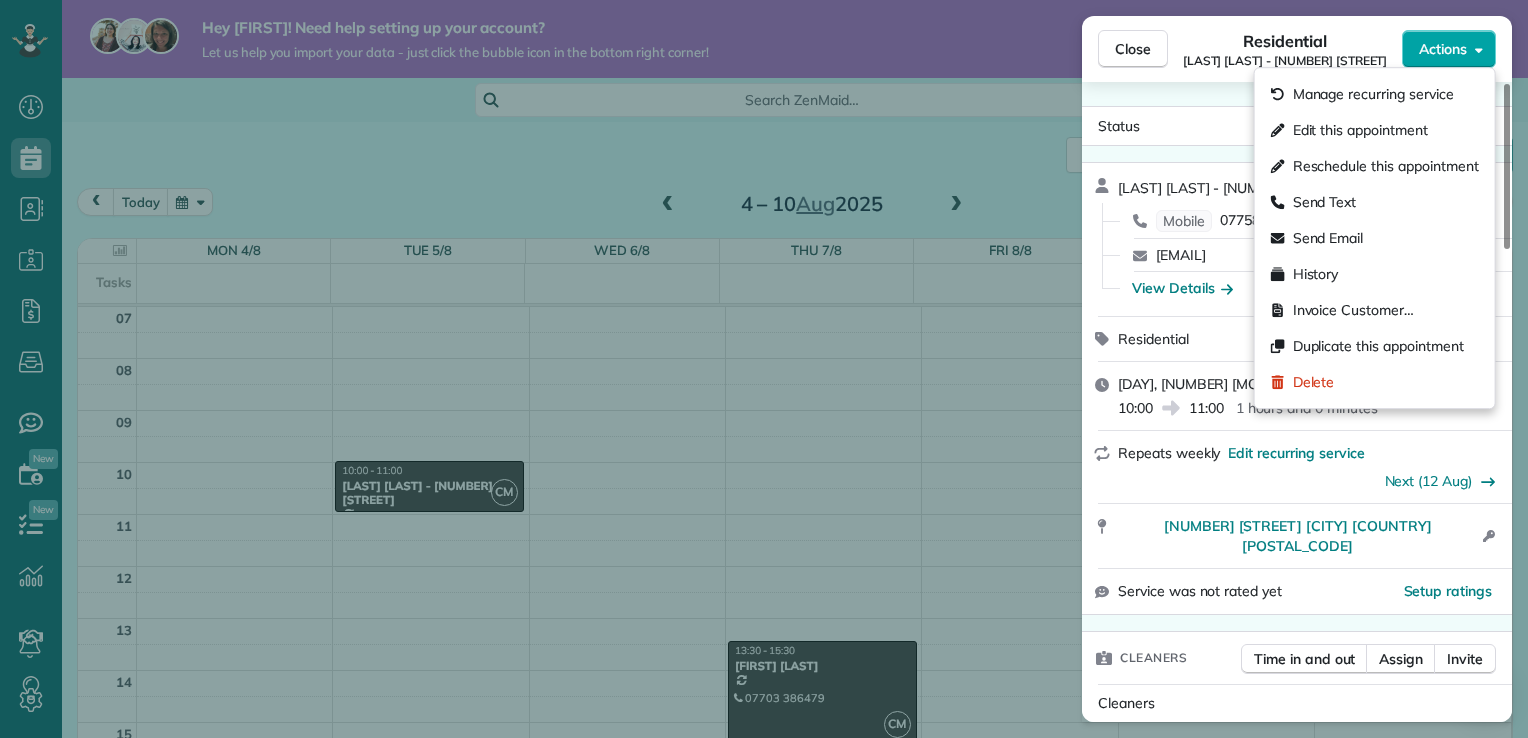 click 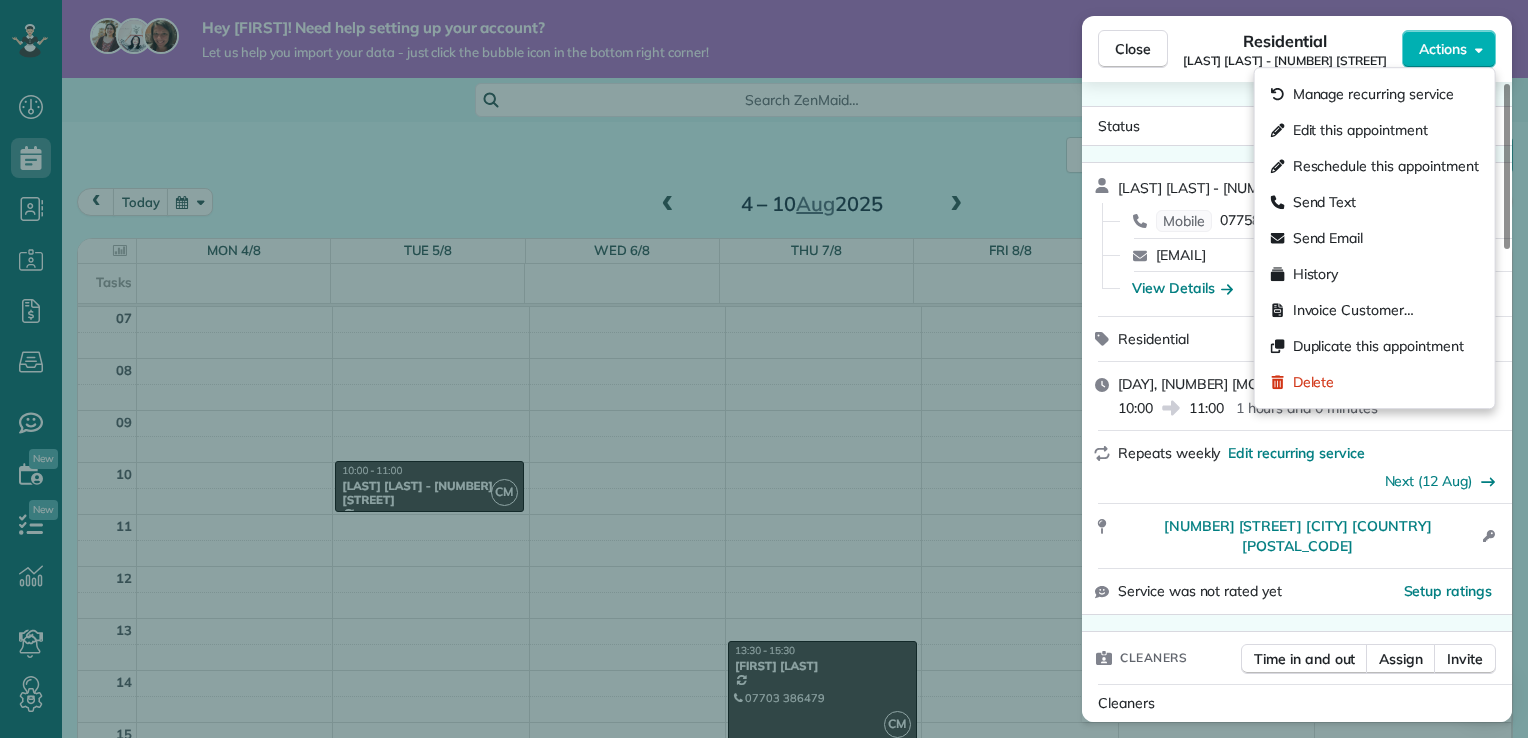 click on "Close Residential [LAST] [LAST] - [NUMBER] [STREET] Actions Status Active [LAST] [LAST] · Open profile Mobile [PHONE] Copy [EMAIL] Copy View Details Residential [DAY], [NUMBER] [MONTH], [YEAR] 10:00 11:00 1 hours and 0 minutes Repeats weekly Edit recurring service Next (12 [MONTH]) [NUMBER] [STREET] [CITY] [COUNTRY] [POSTAL_CODE] Open access information Service was not rated yet Setup ratings Cleaners Time in and out Assign Invite Cleaners [FIRST]   [LAST] 10:00 11:00 Checklist Try Now Keep this appointment up to your standards. Stay on top of every detail, keep your cleaners organised, and your client happy. Assign a checklist Watch a 5 min demo Billing Billing actions Price £65.00 Overcharge £0.00 Discount £0.00 Coupon discount - Primary tax VAT (20%) £13.00 Secondary tax - Total appointment price £78.00 Tips collected New feature! £0.00 Unpaid Mark as paid Total including tip £78.00 Get paid online in no-time! Send an invoice and reward your cleaners with tips - - 1" at bounding box center [764, 369] 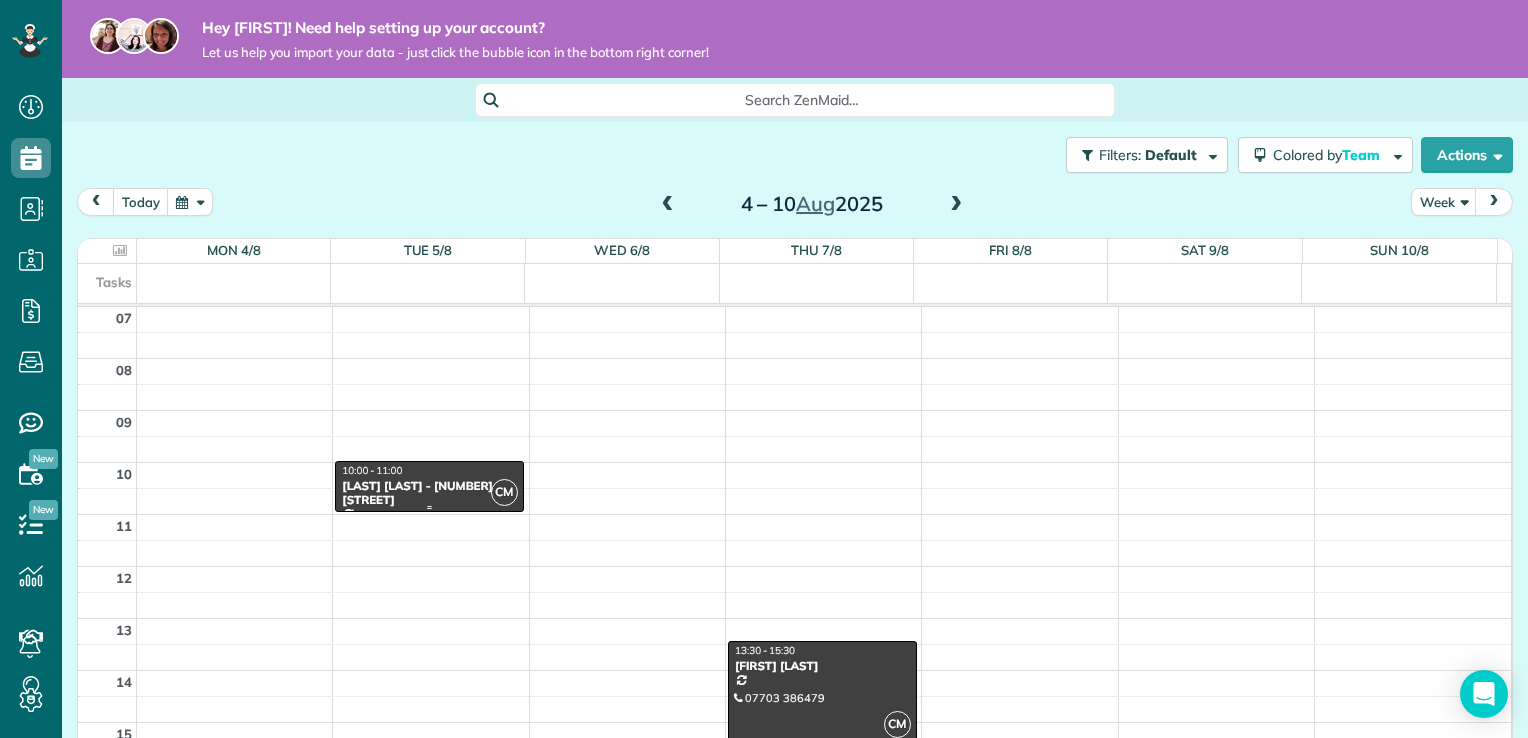 click on "10:00 - 11:00" at bounding box center (429, 470) 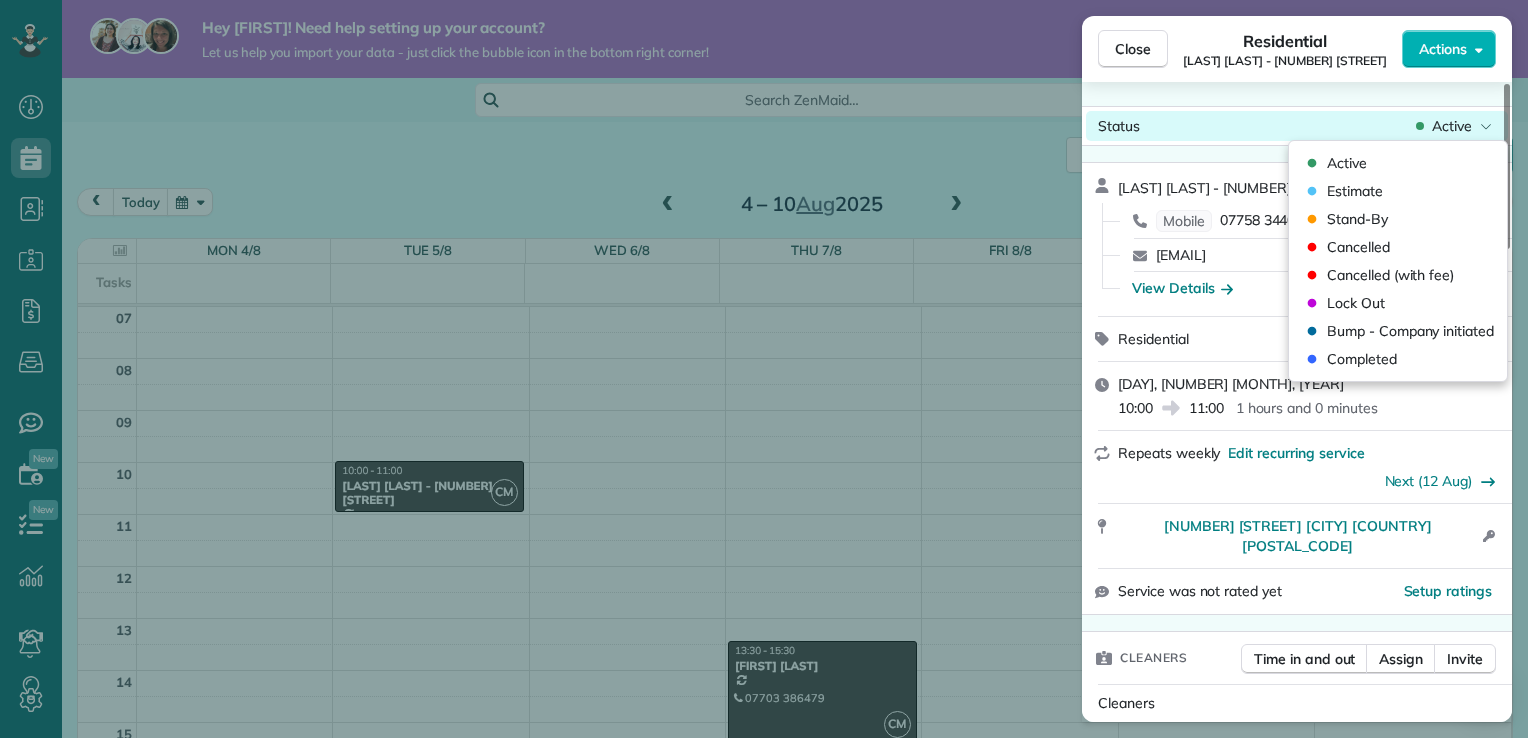 click 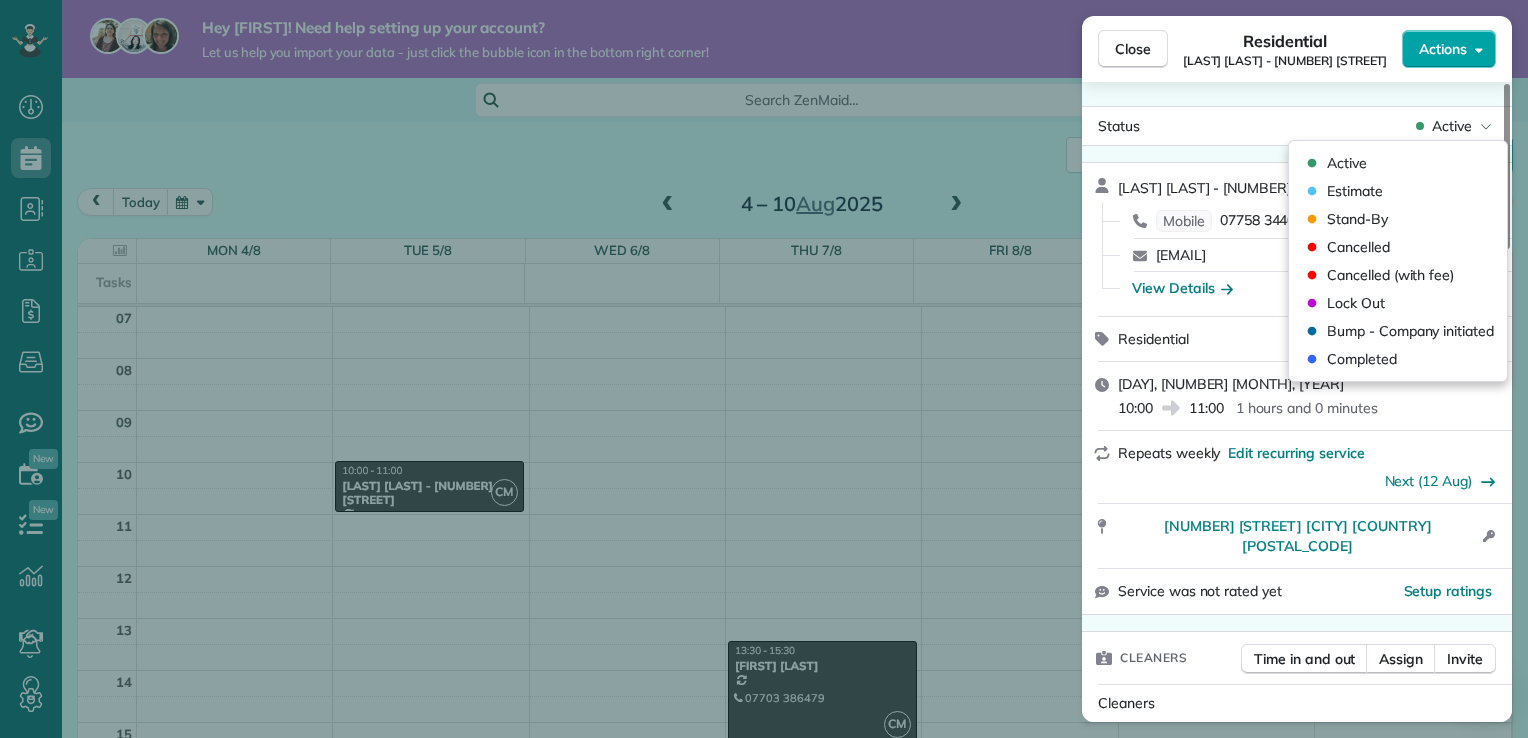 click on "Actions" at bounding box center [1449, 49] 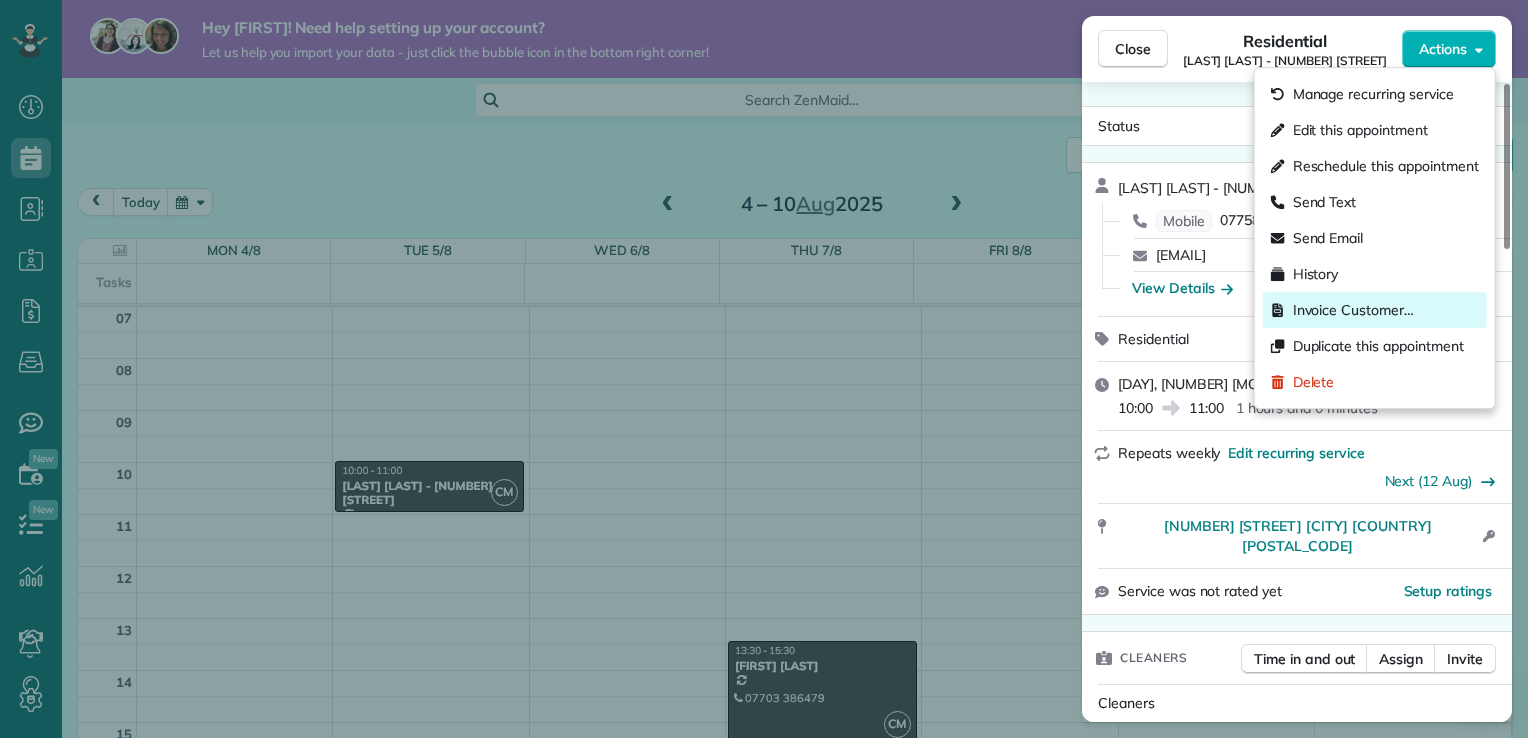 click on "Invoice Customer…" at bounding box center (1353, 310) 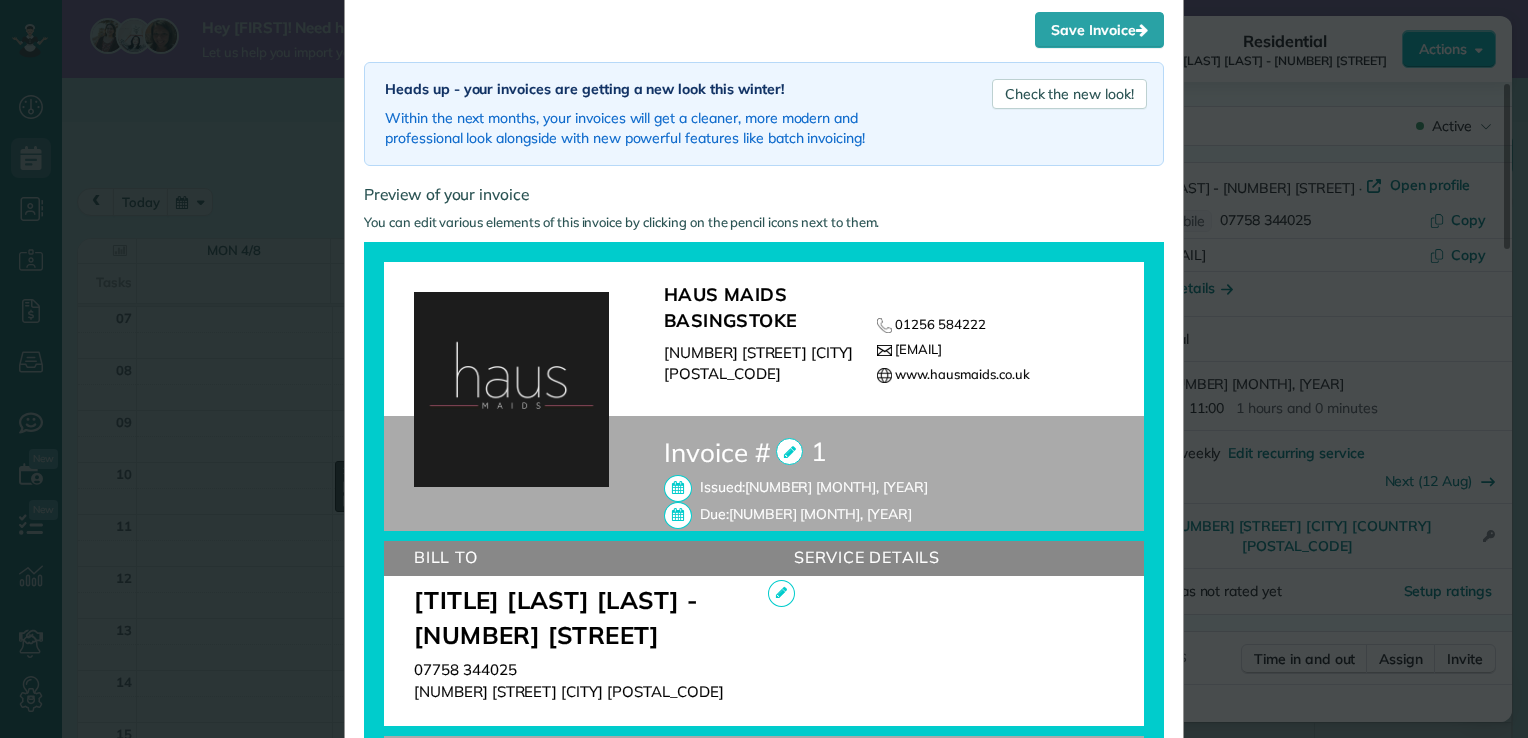 scroll, scrollTop: 0, scrollLeft: 0, axis: both 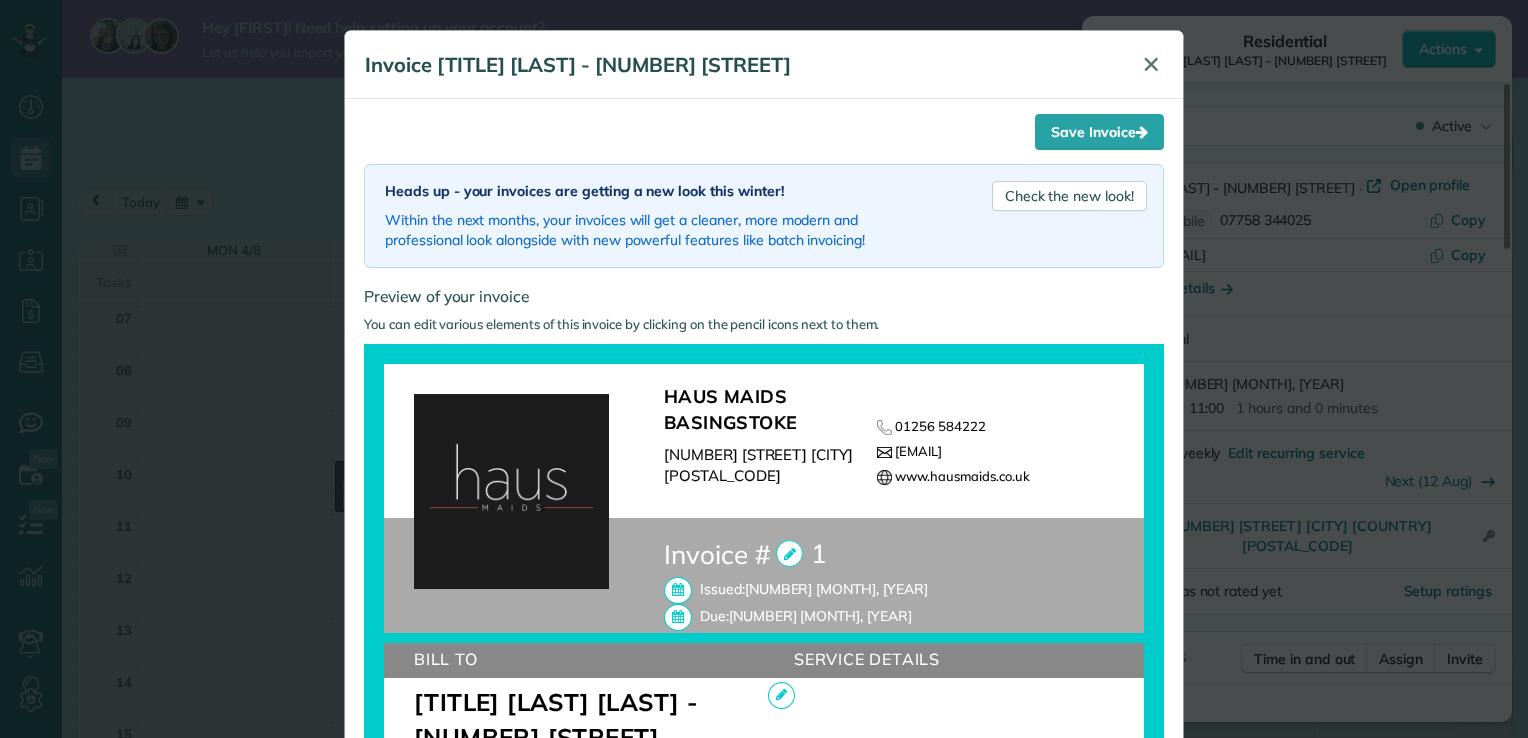 click on "✕" at bounding box center (1151, 64) 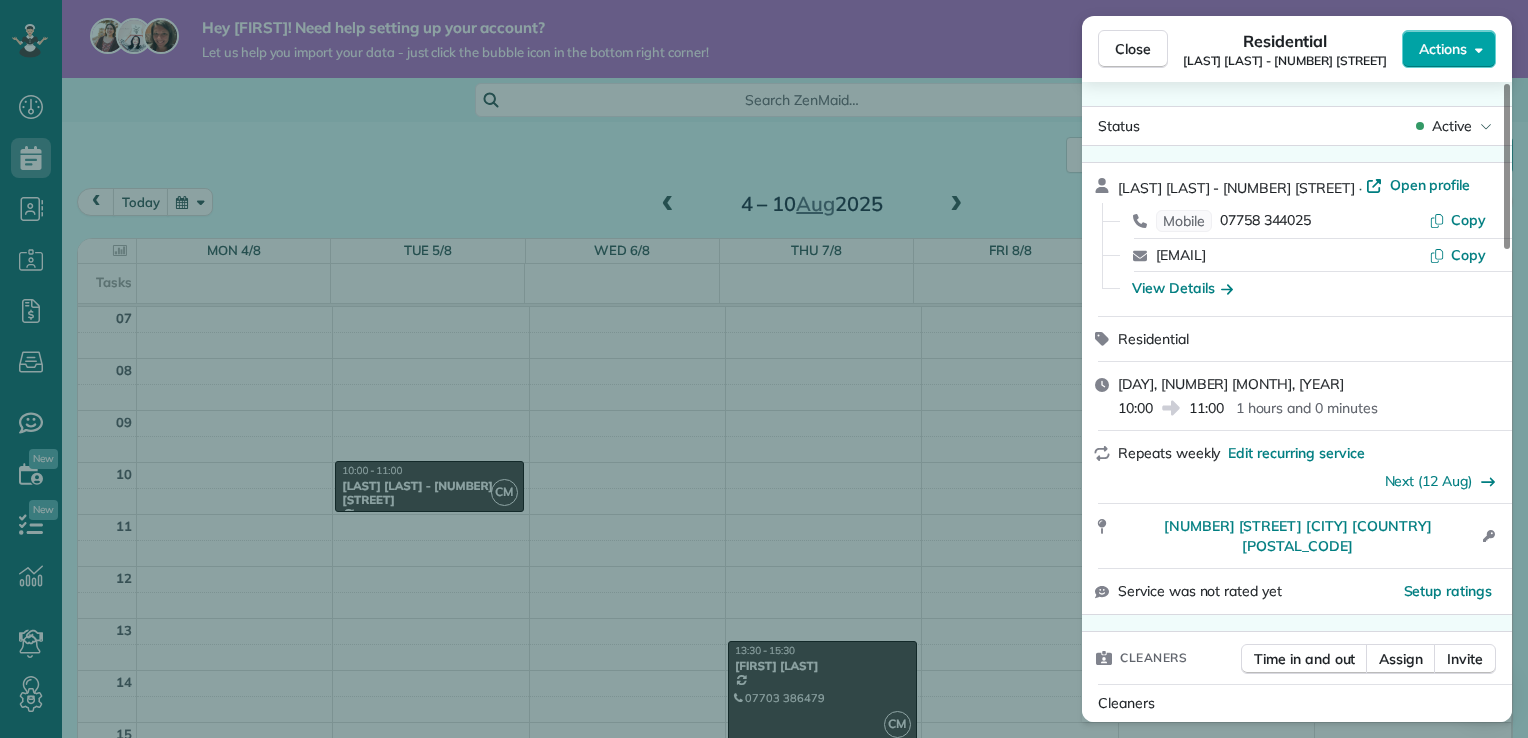 click on "Actions" at bounding box center (1449, 49) 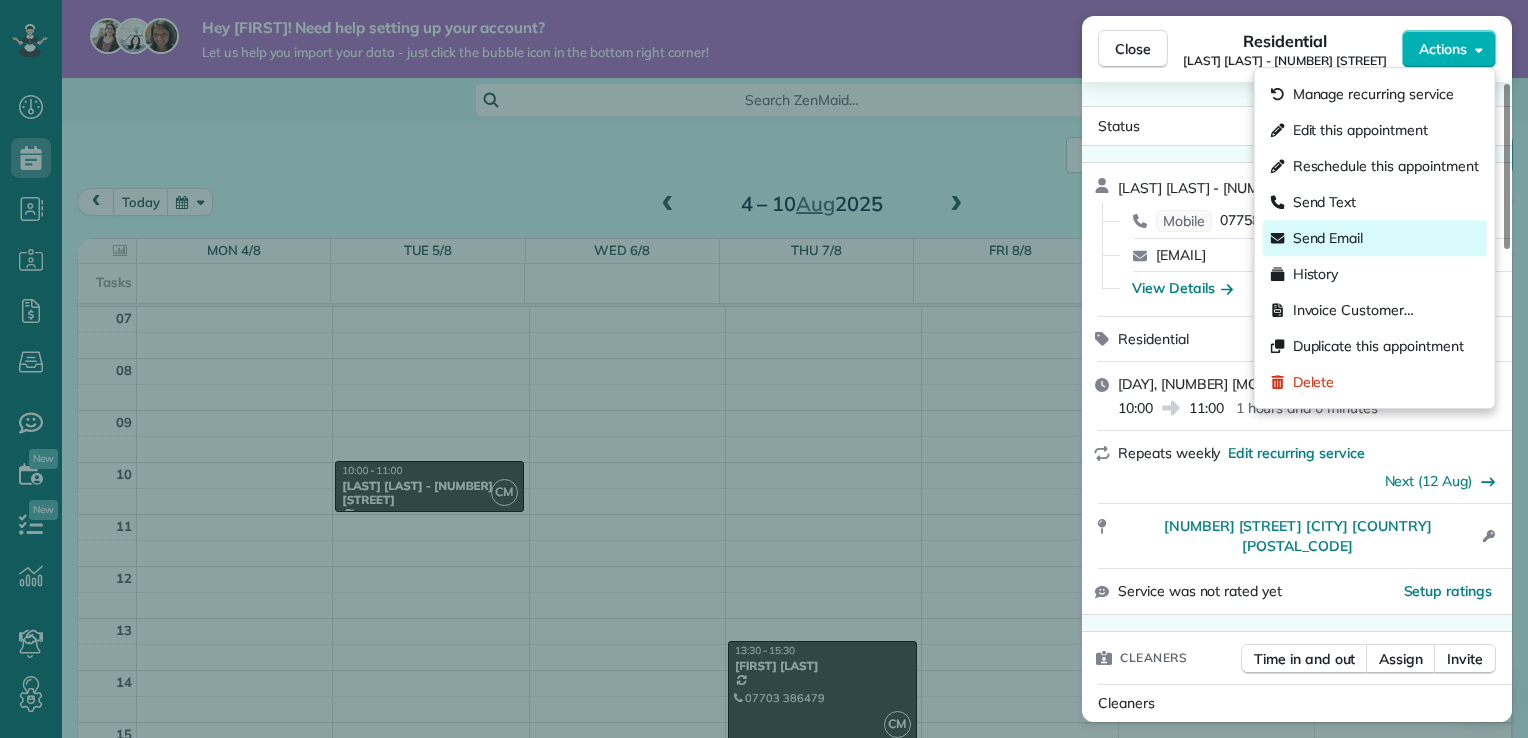 click on "Send Email" at bounding box center [1328, 238] 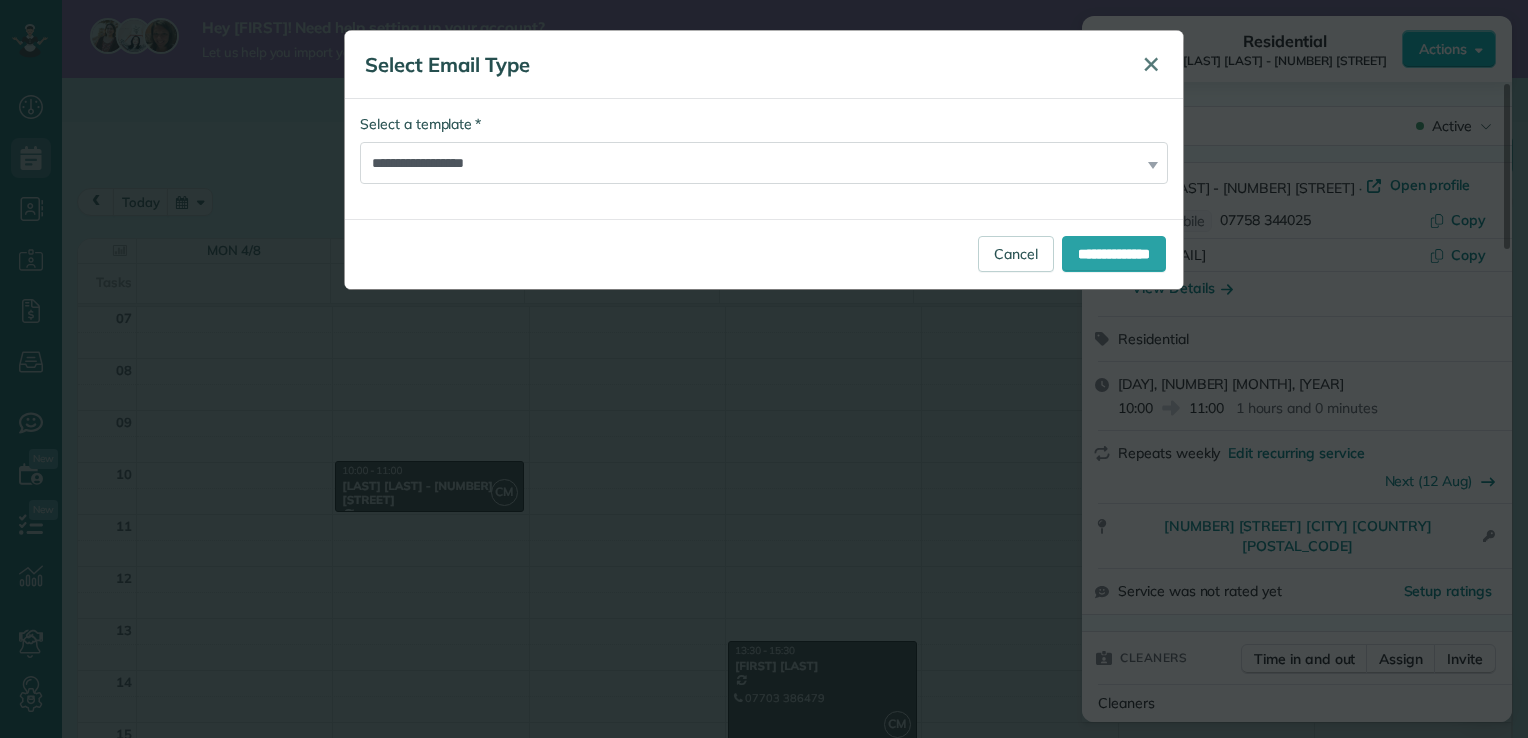 click on "✕" at bounding box center (1151, 64) 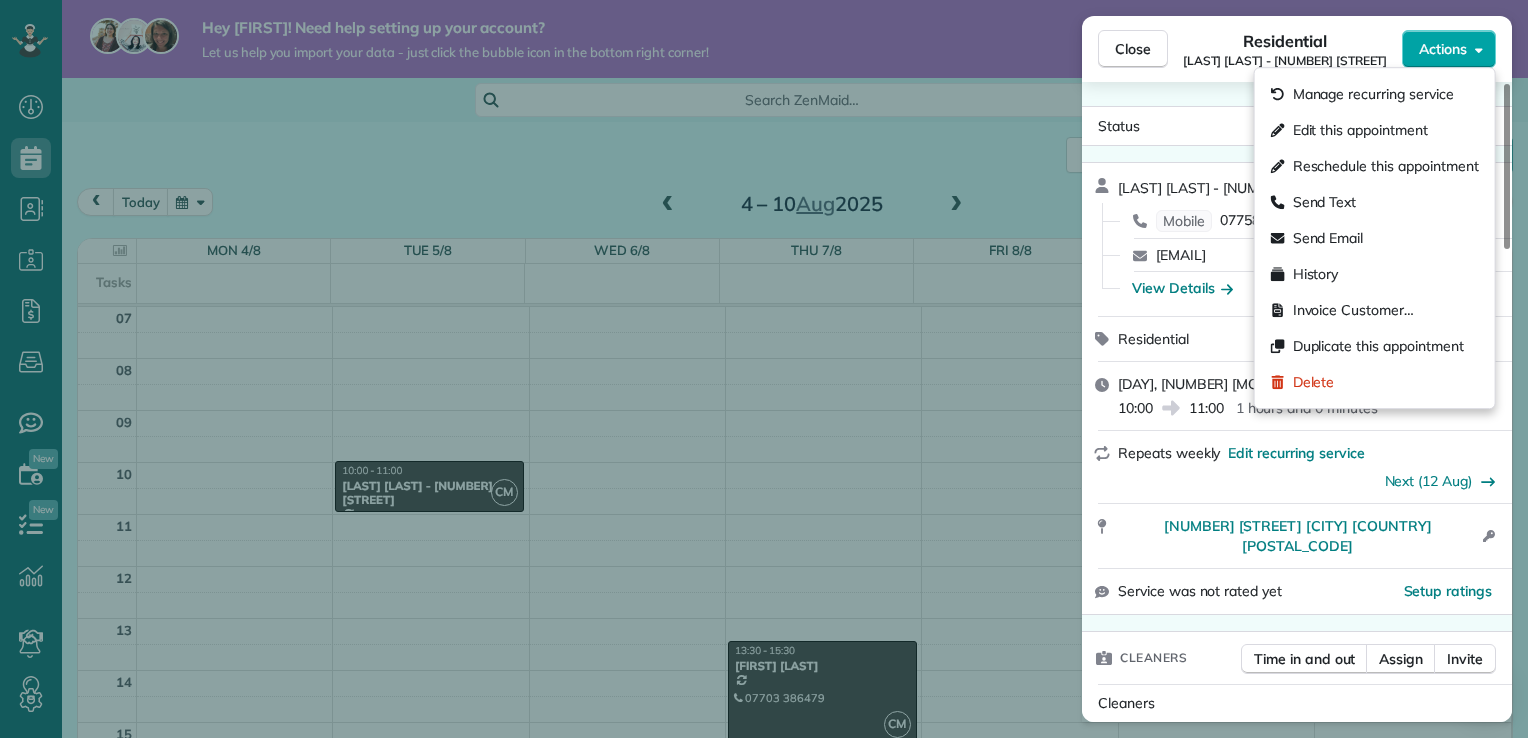 click on "Actions" at bounding box center (1449, 49) 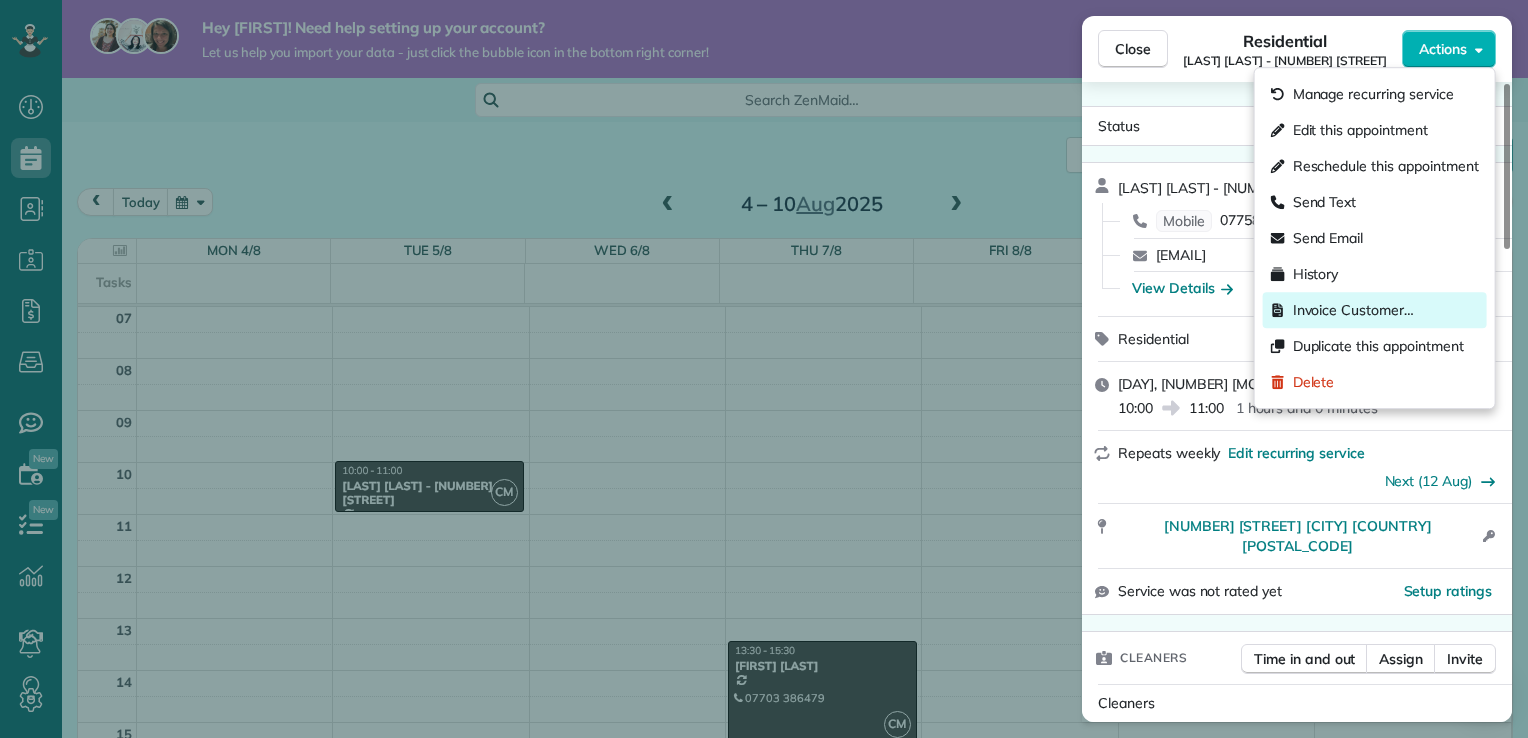 click on "Invoice Customer…" at bounding box center [1353, 310] 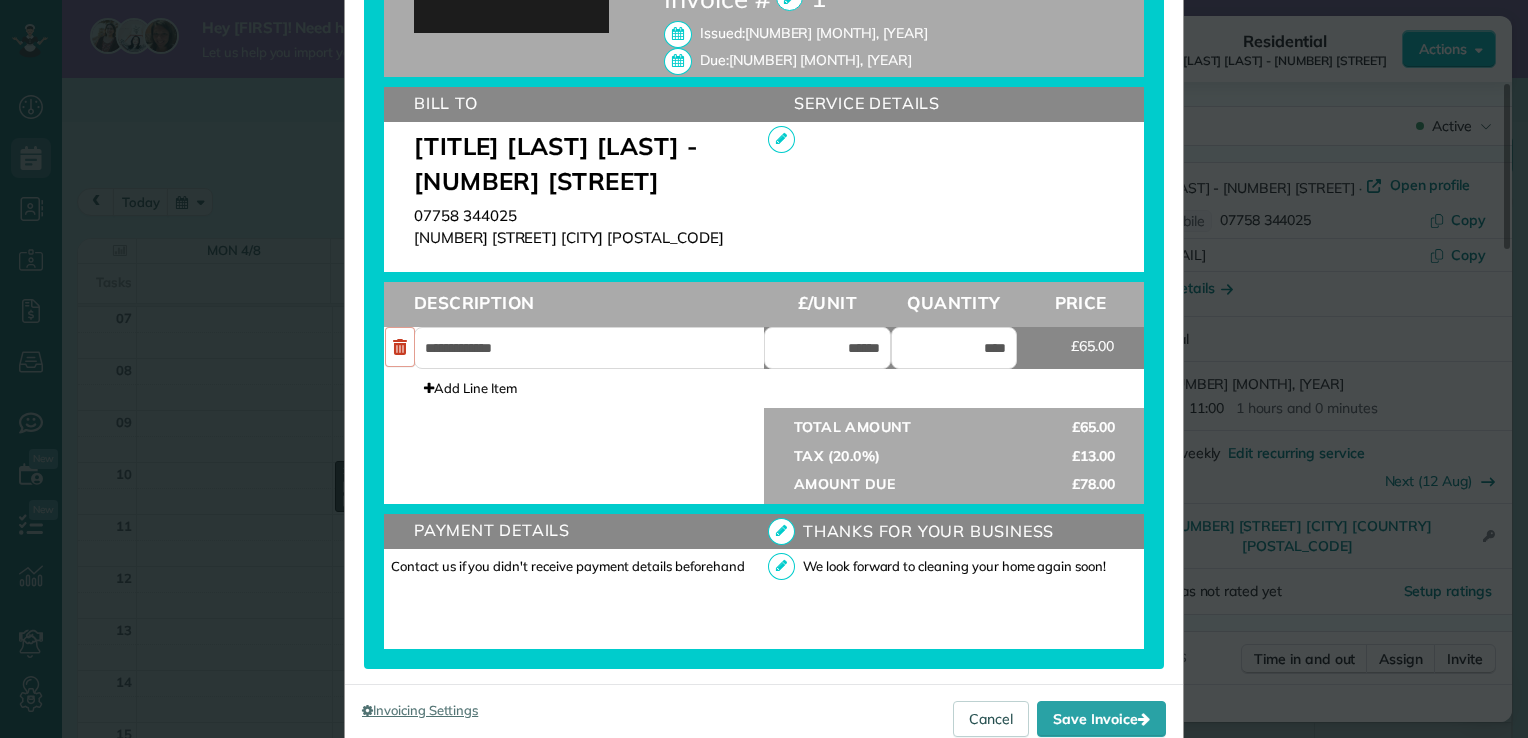 scroll, scrollTop: 630, scrollLeft: 0, axis: vertical 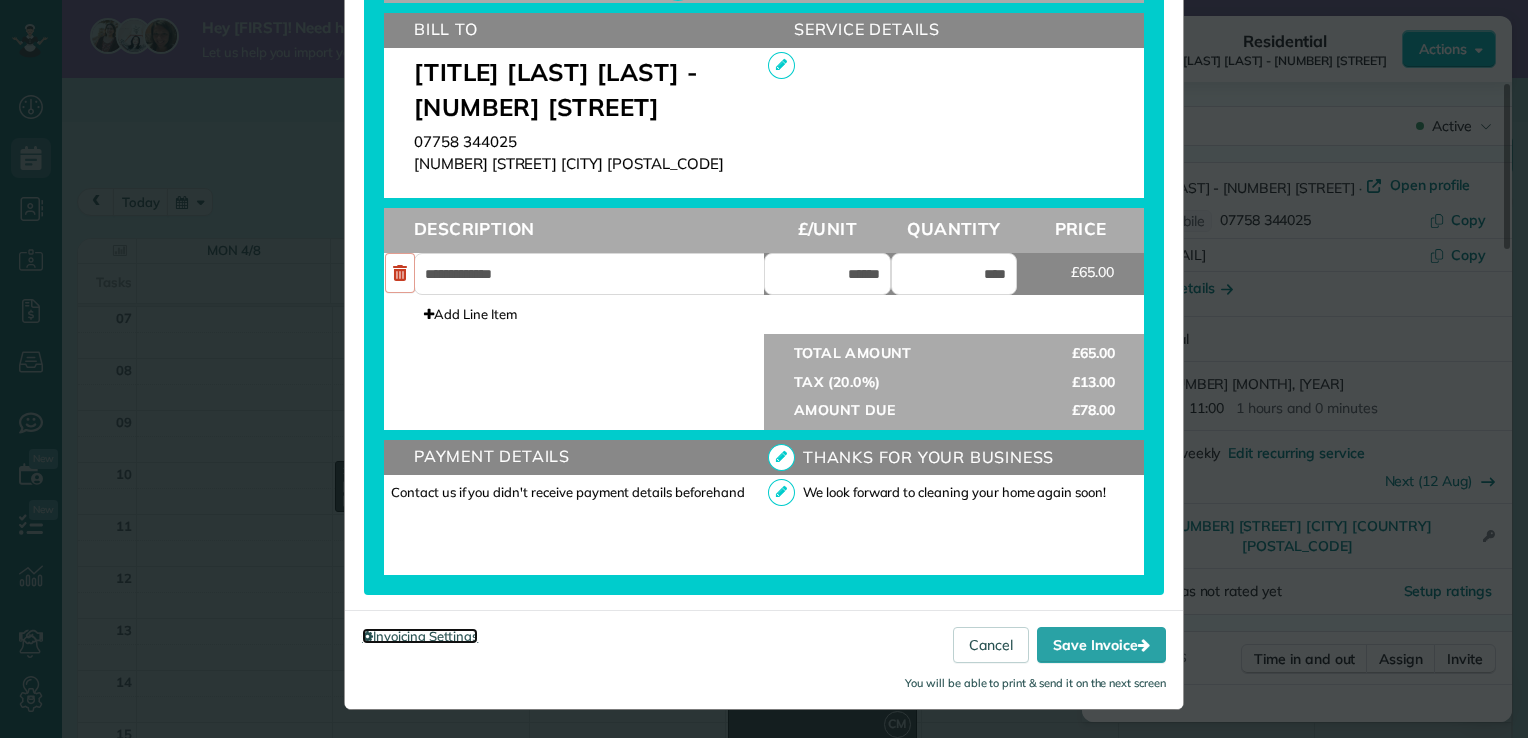 click on "Invoicing Settings" at bounding box center (420, 636) 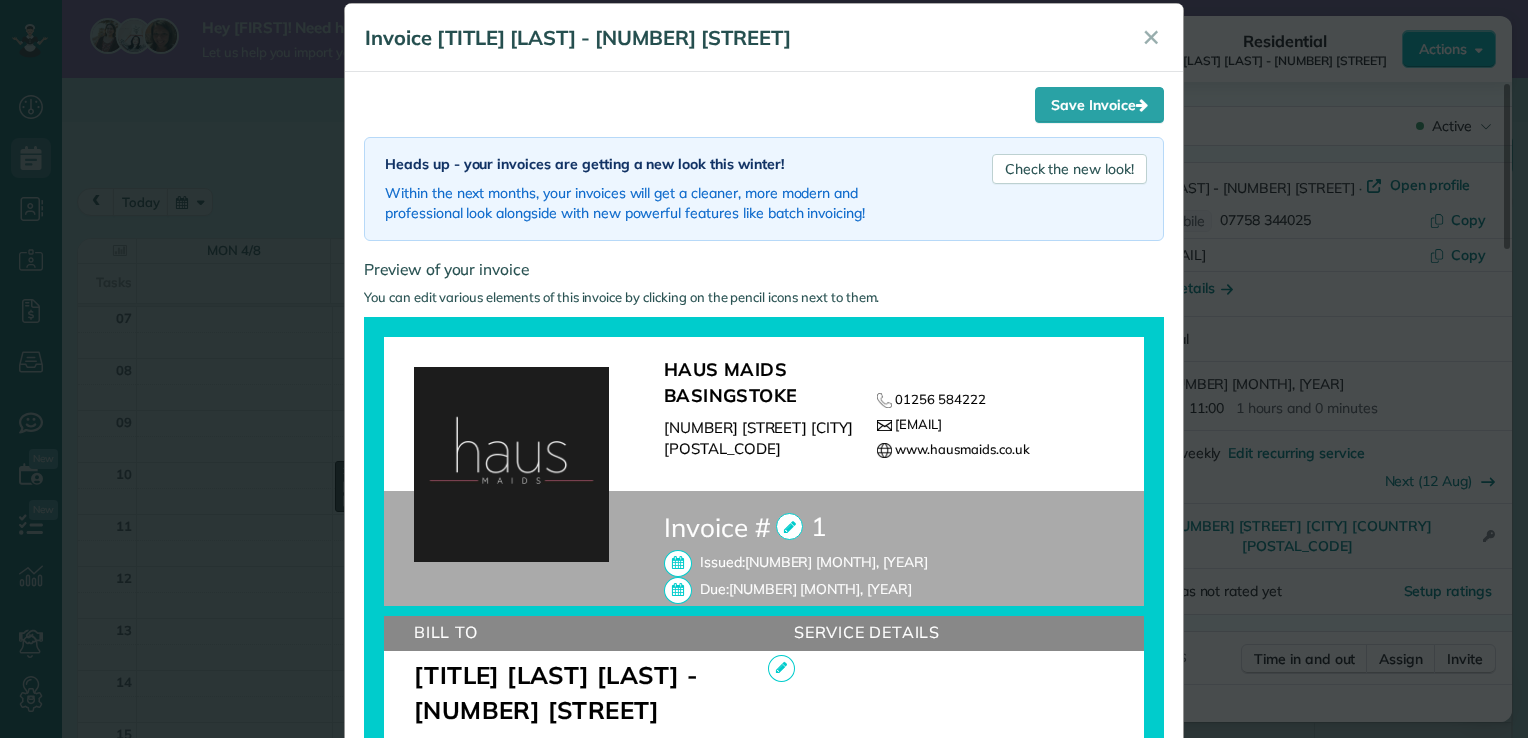 scroll, scrollTop: 0, scrollLeft: 0, axis: both 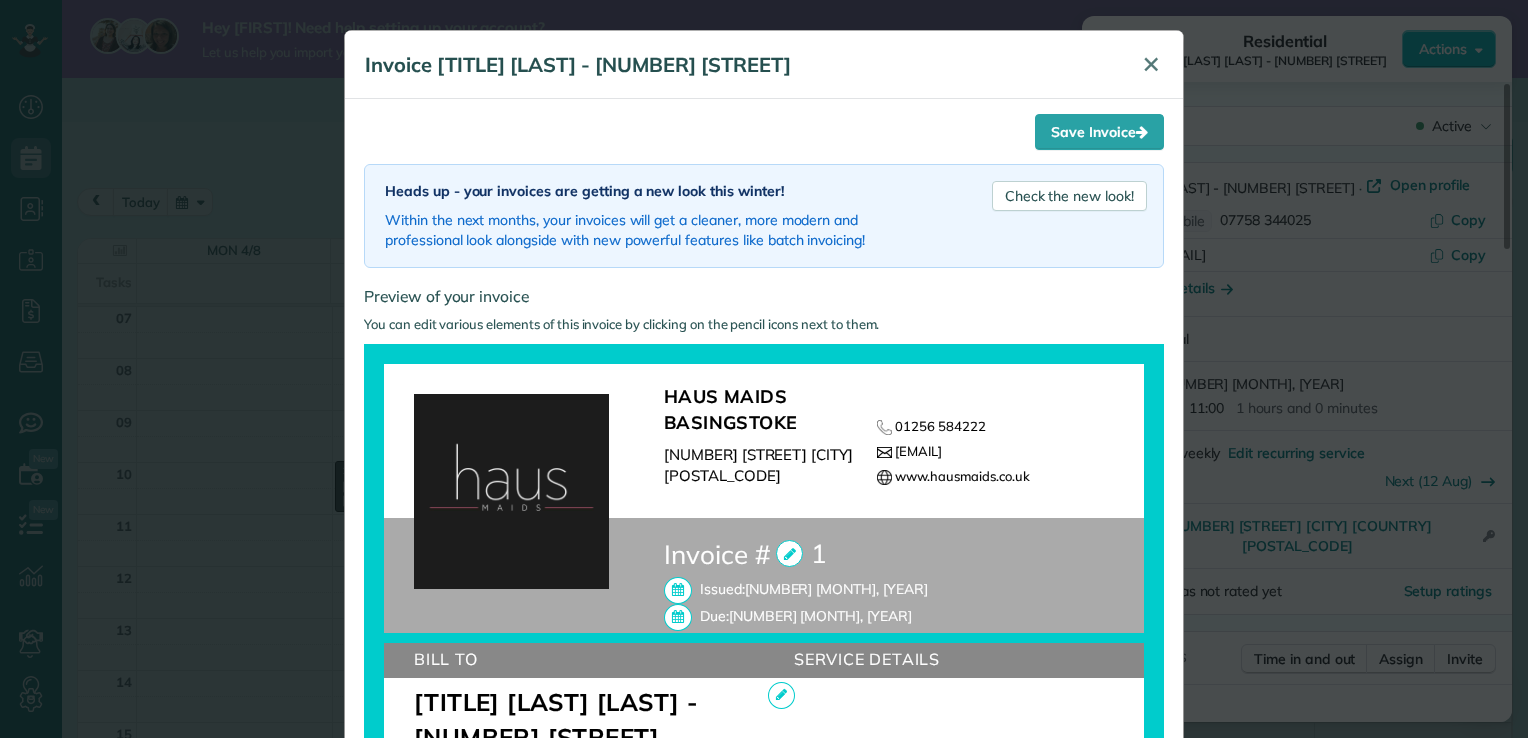 click on "✕" at bounding box center [1151, 64] 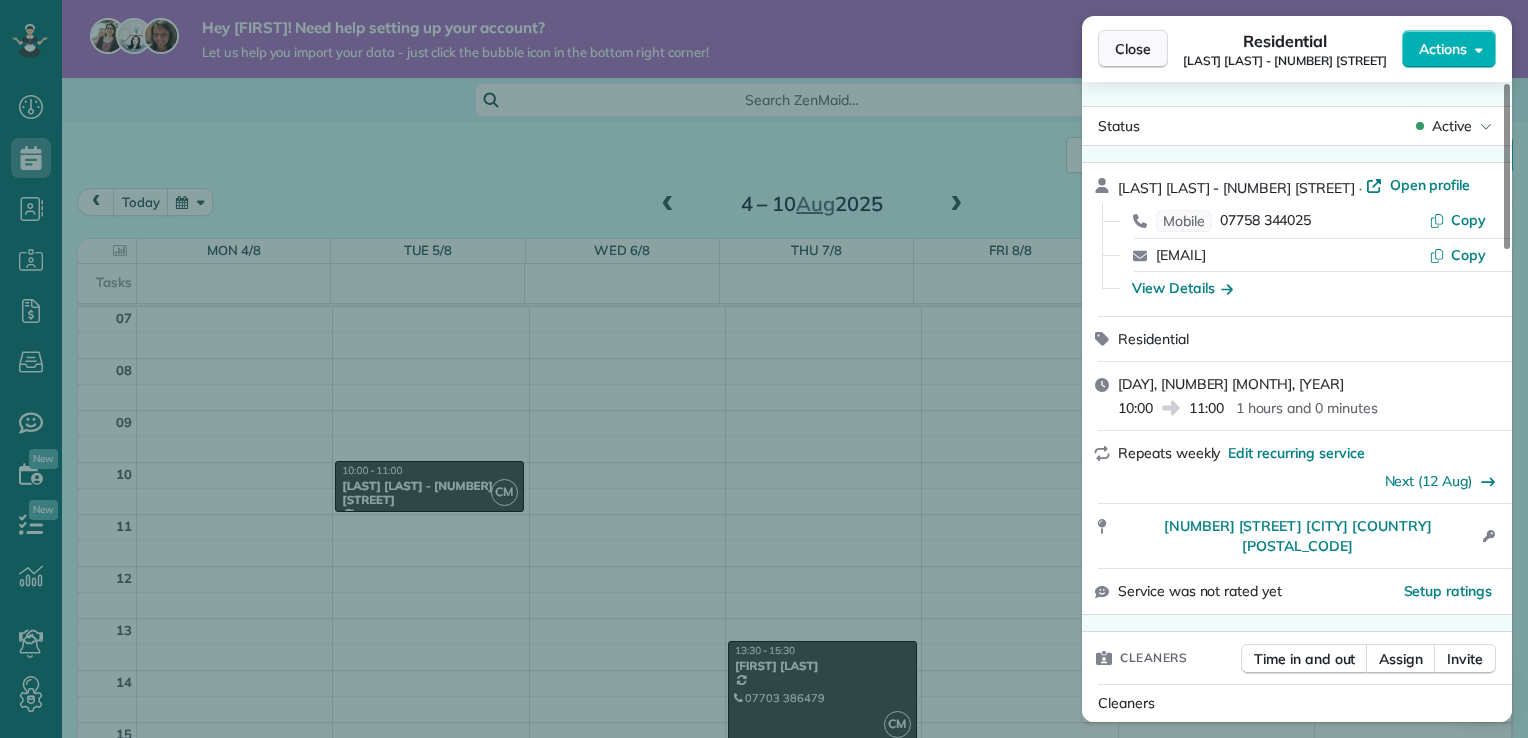 click on "Close" at bounding box center (1133, 49) 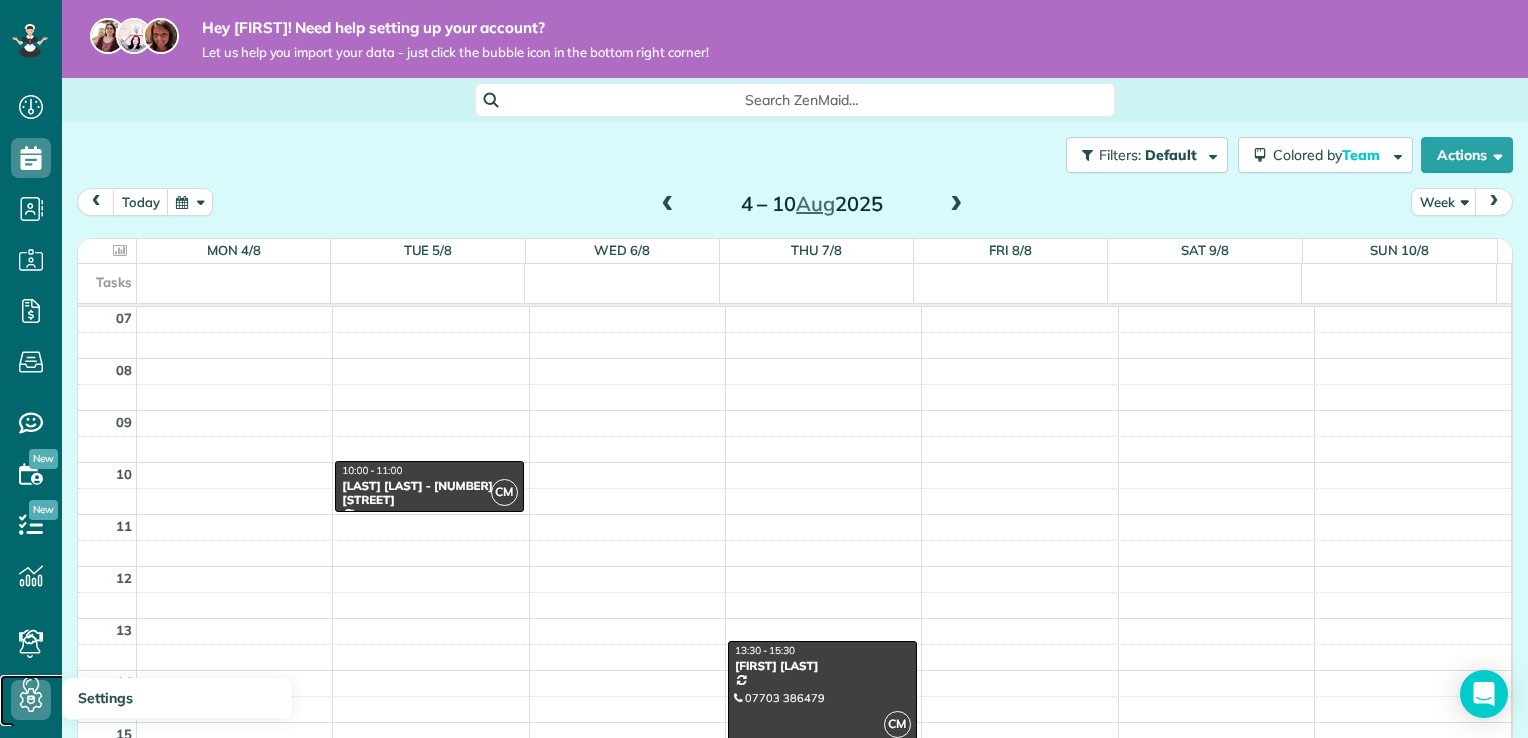 click 